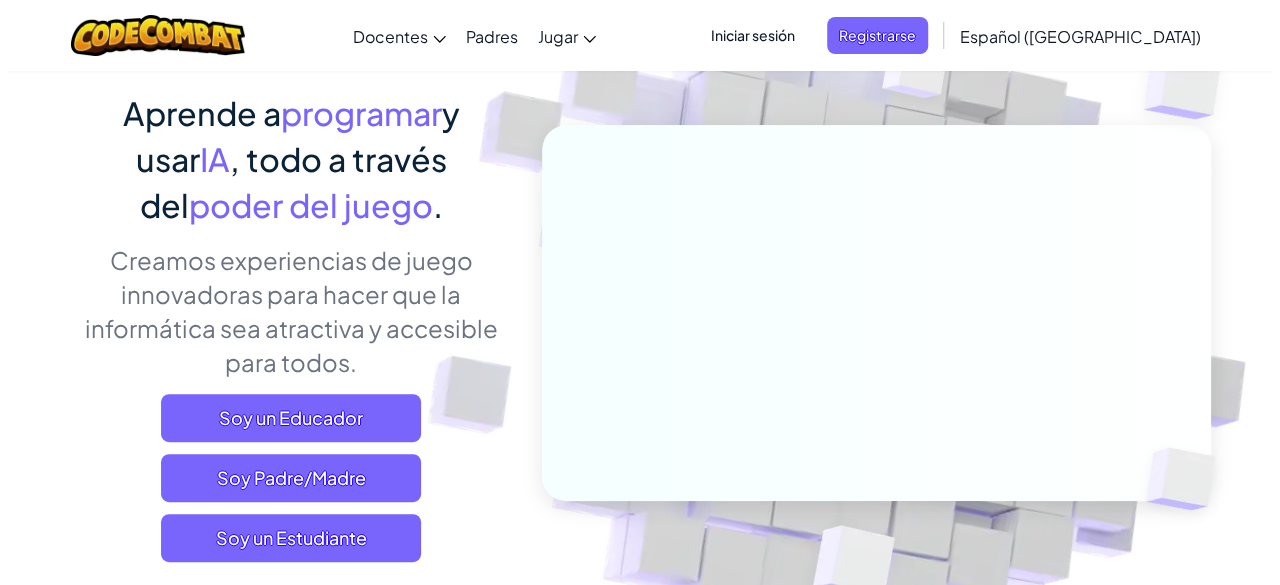 scroll, scrollTop: 200, scrollLeft: 0, axis: vertical 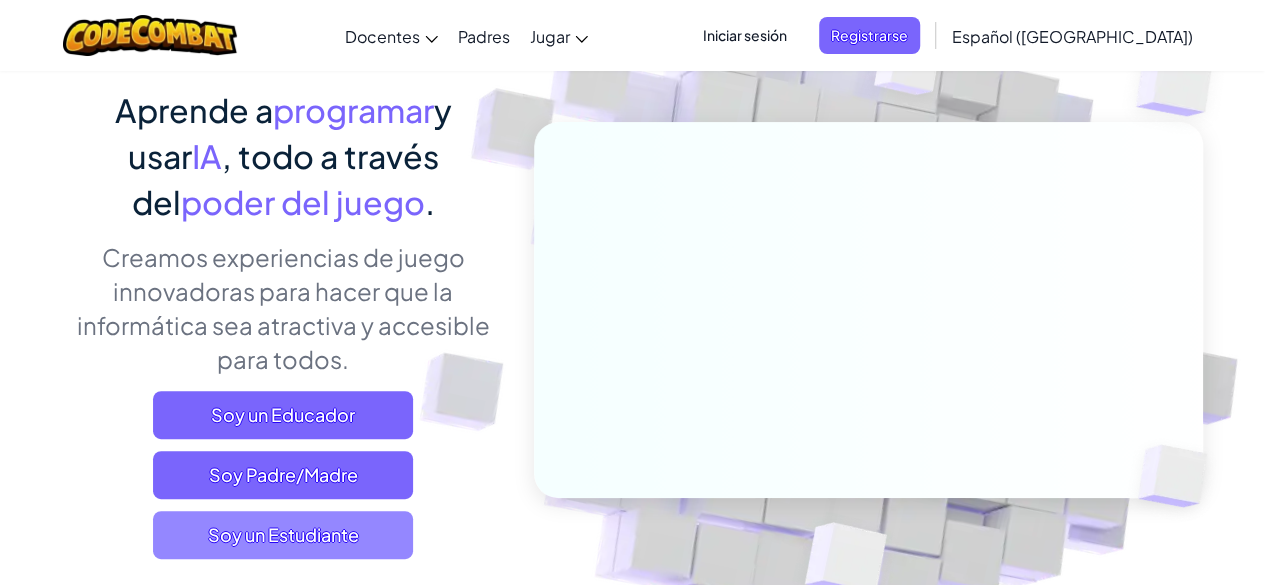click on "Soy un Estudiante" at bounding box center (283, 535) 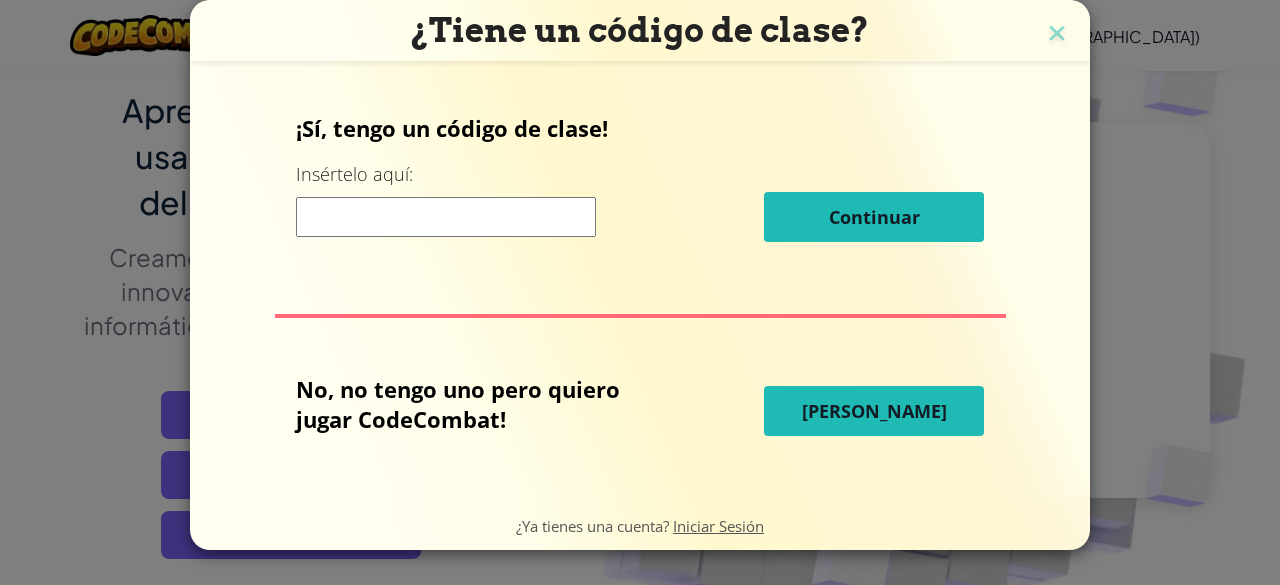 click at bounding box center (446, 217) 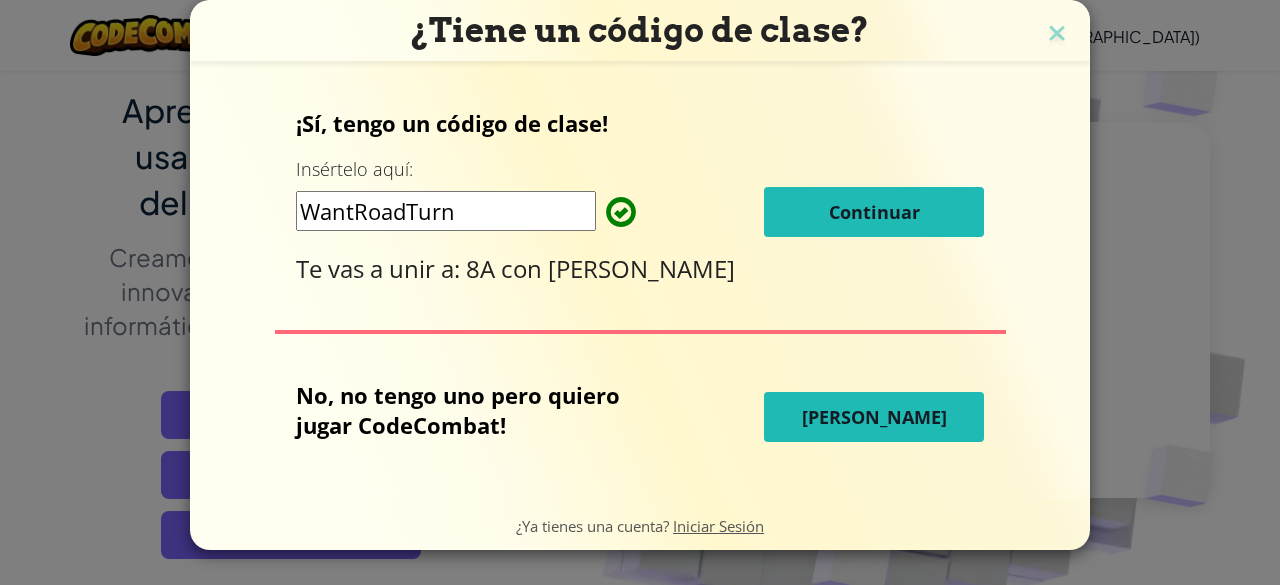 type on "WantRoadTurn" 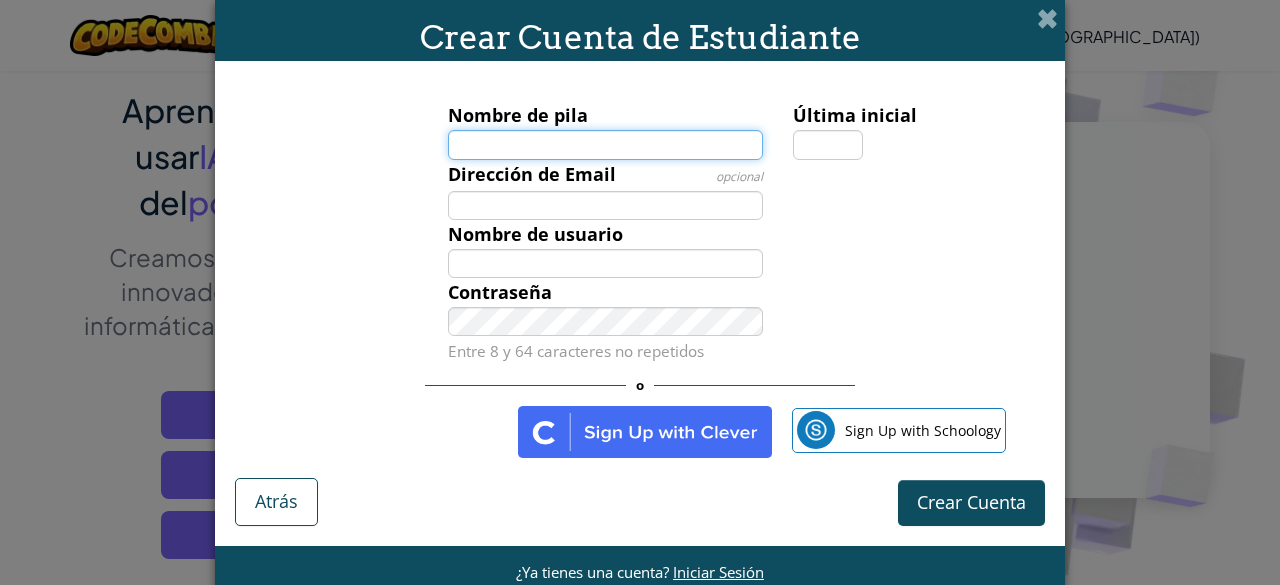 click on "Nombre de pila" at bounding box center (606, 144) 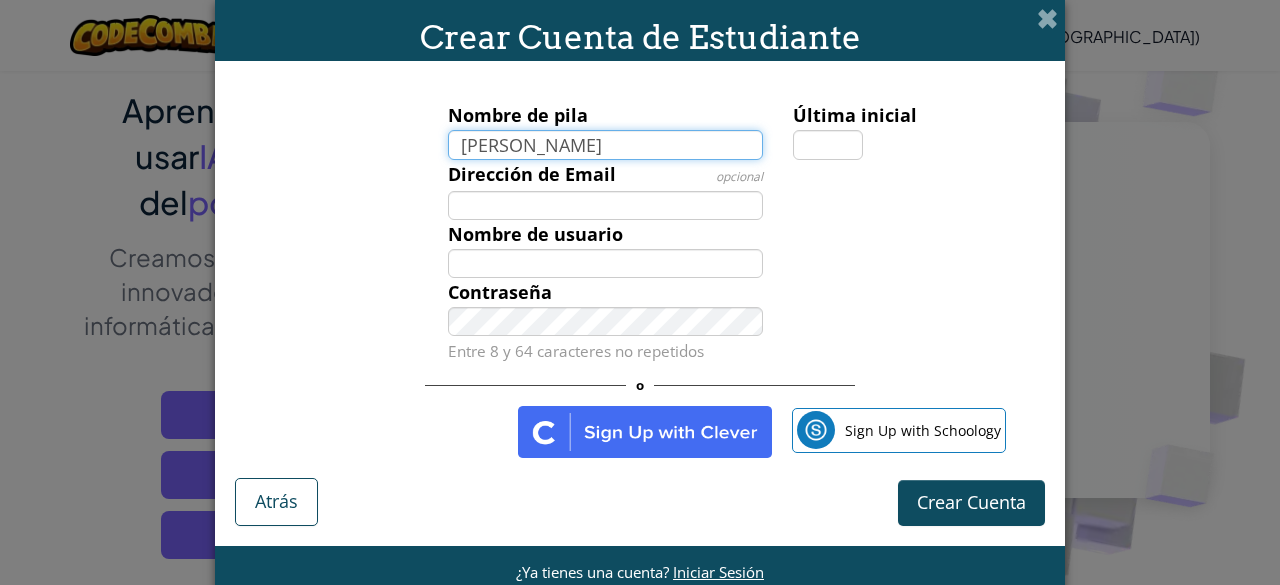 type on "[PERSON_NAME]" 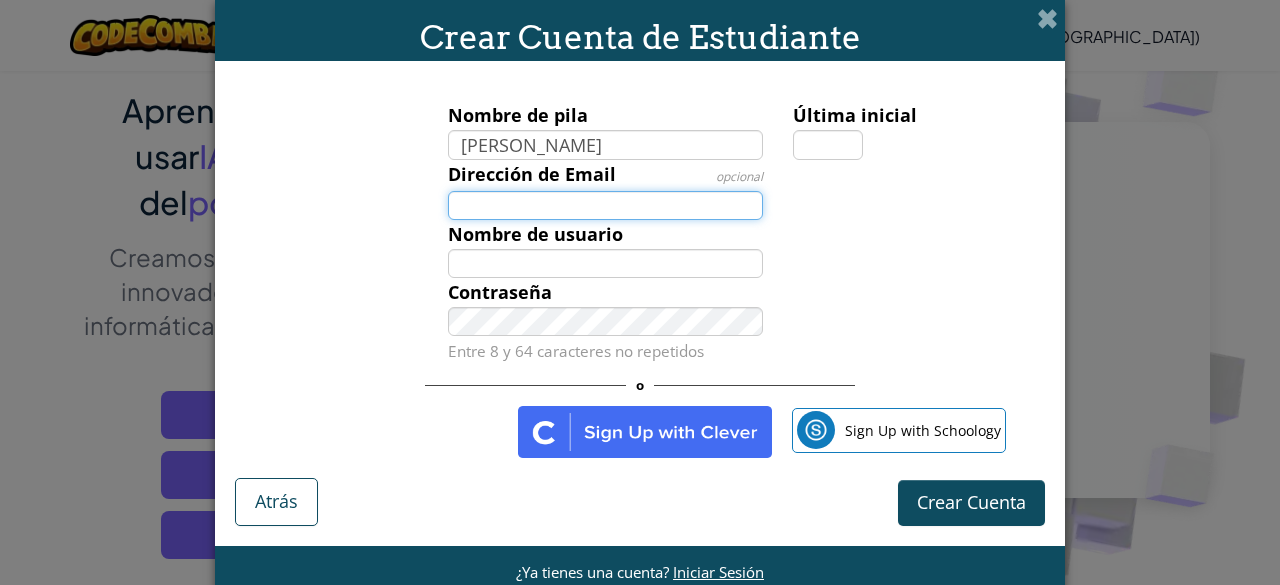 type on "[PERSON_NAME]" 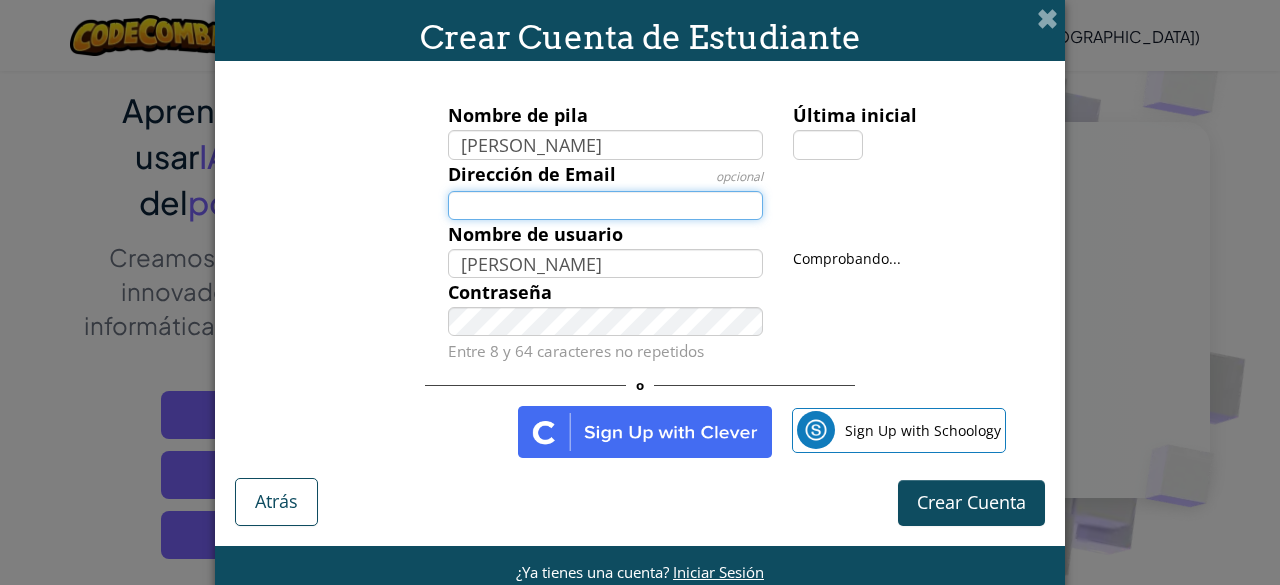 click on "Dirección de Email" at bounding box center [606, 205] 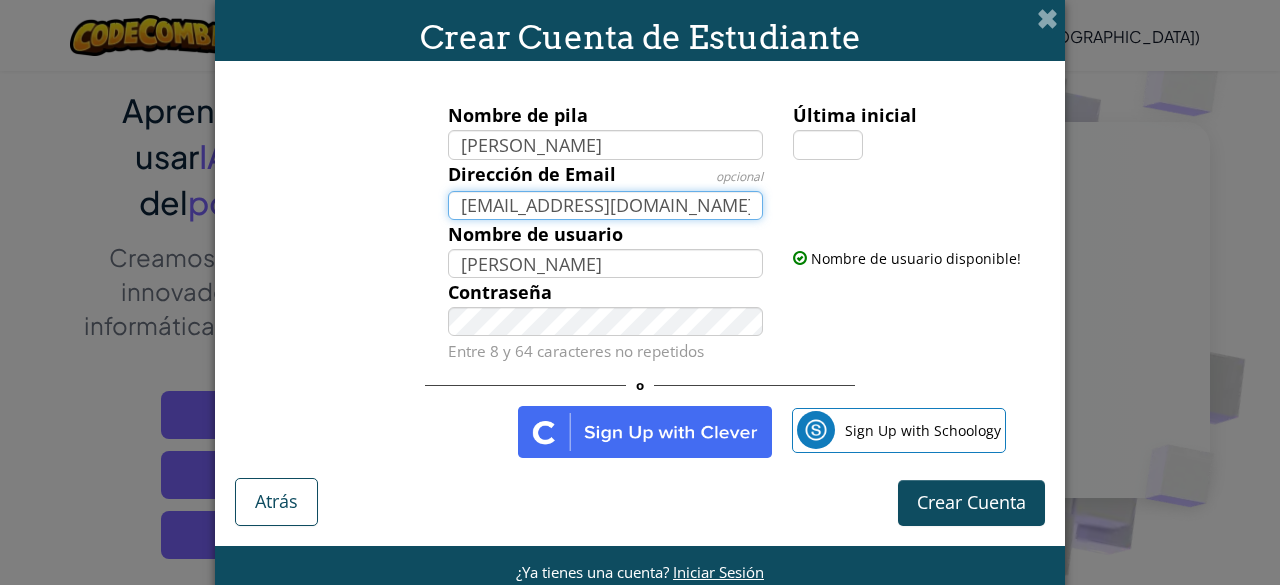 type on "[EMAIL_ADDRESS][DOMAIN_NAME]" 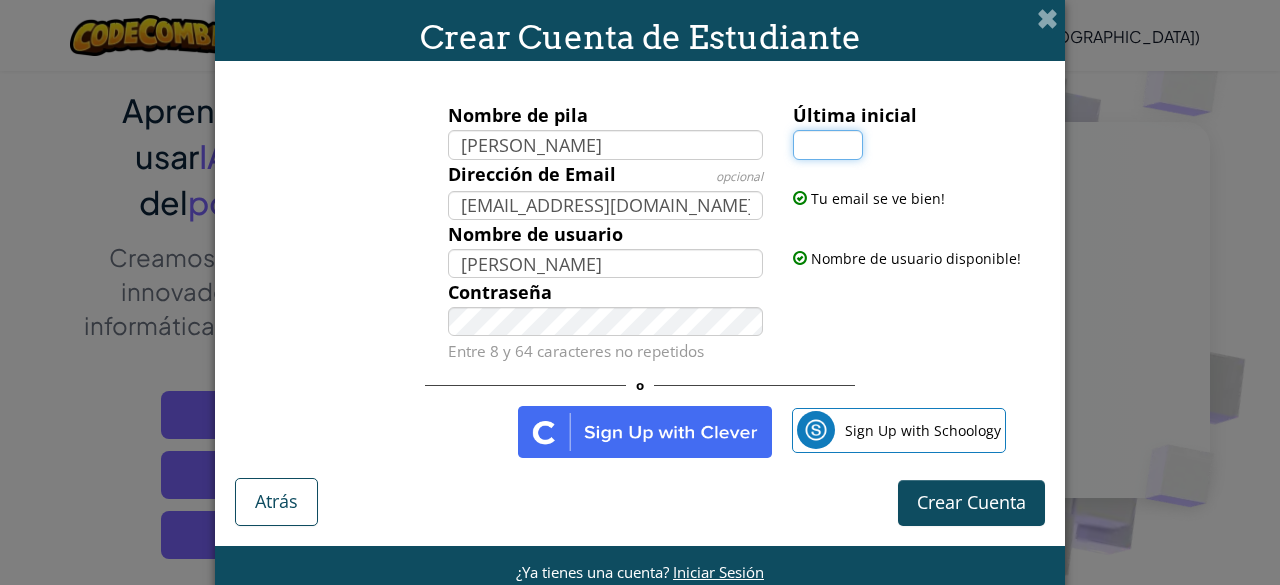click on "Última inicial" at bounding box center (828, 144) 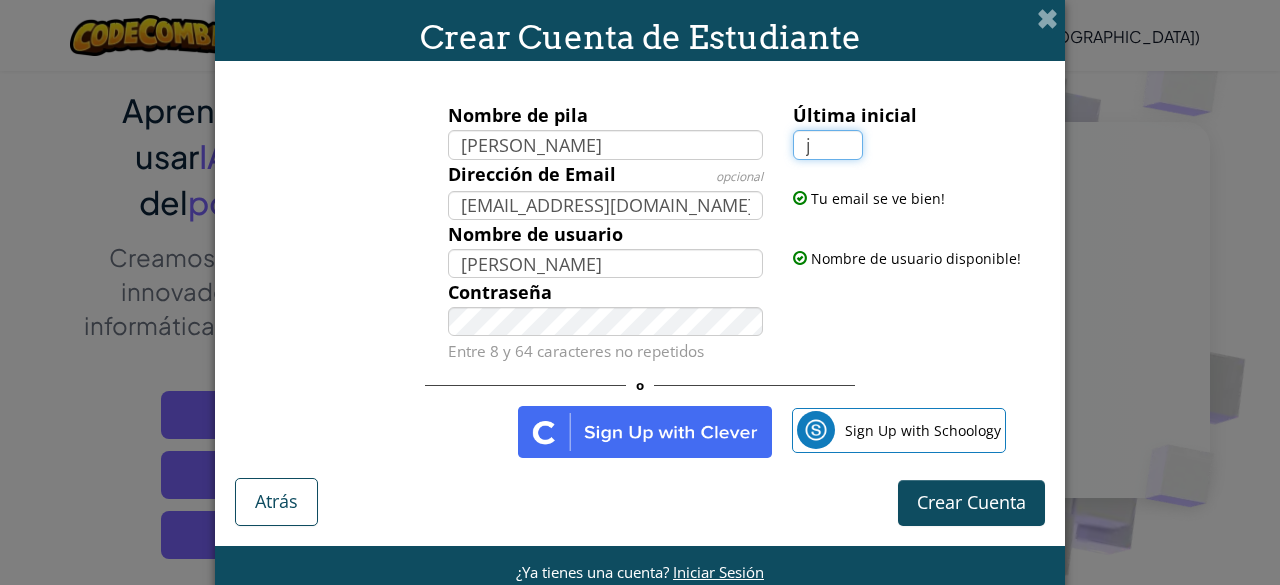 type on "j" 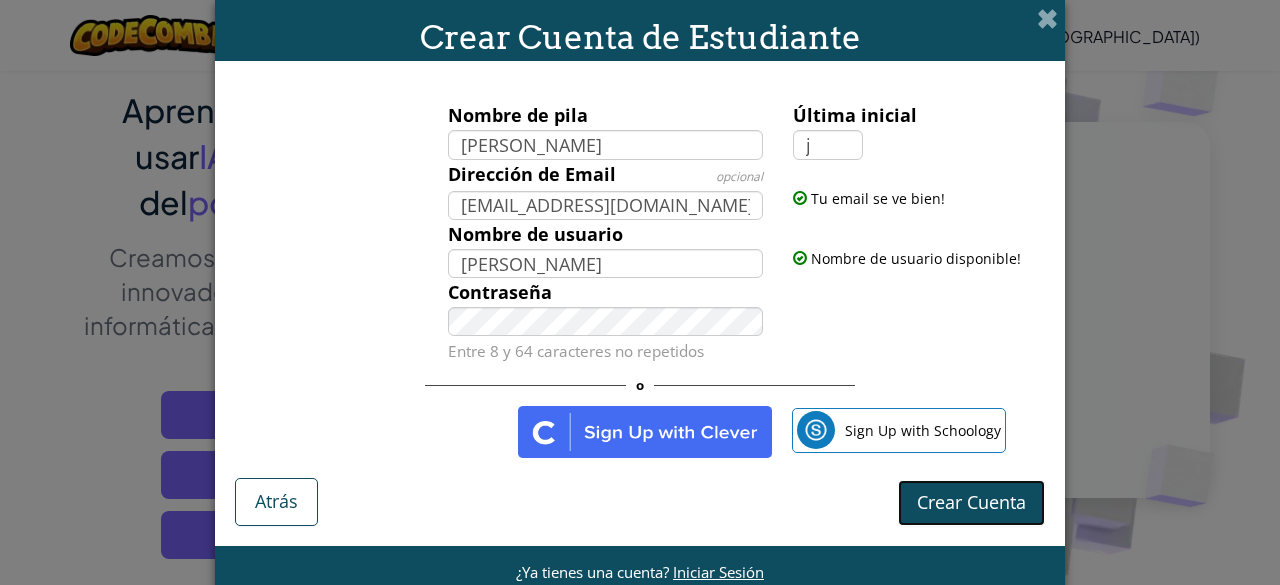 type on "[PERSON_NAME]" 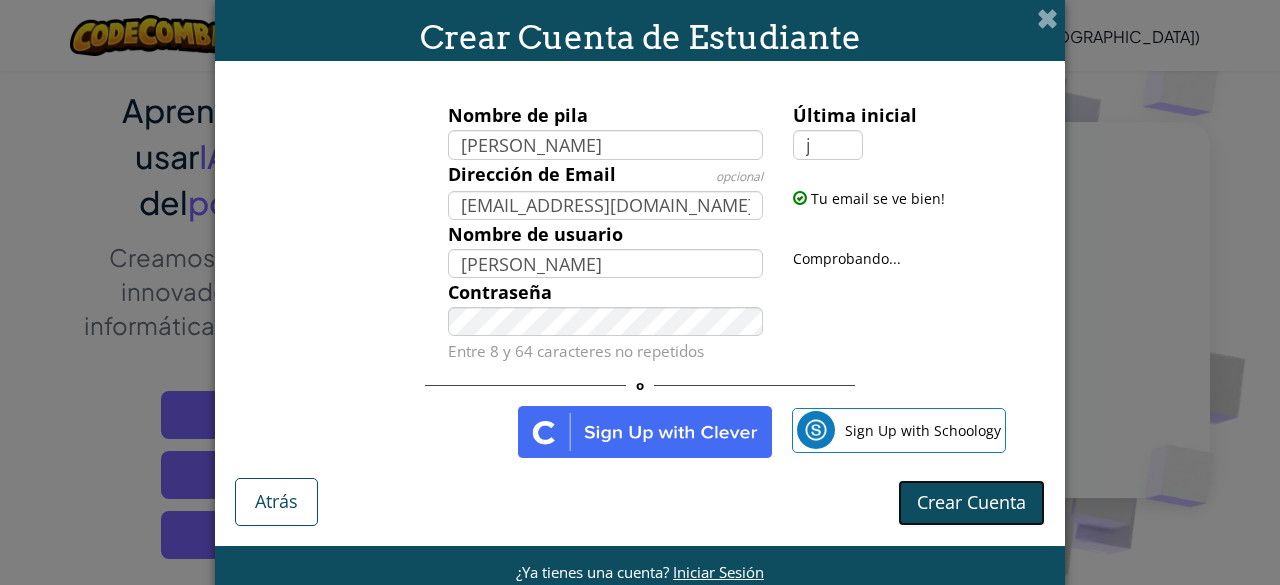 click on "Crear Cuenta" at bounding box center (971, 502) 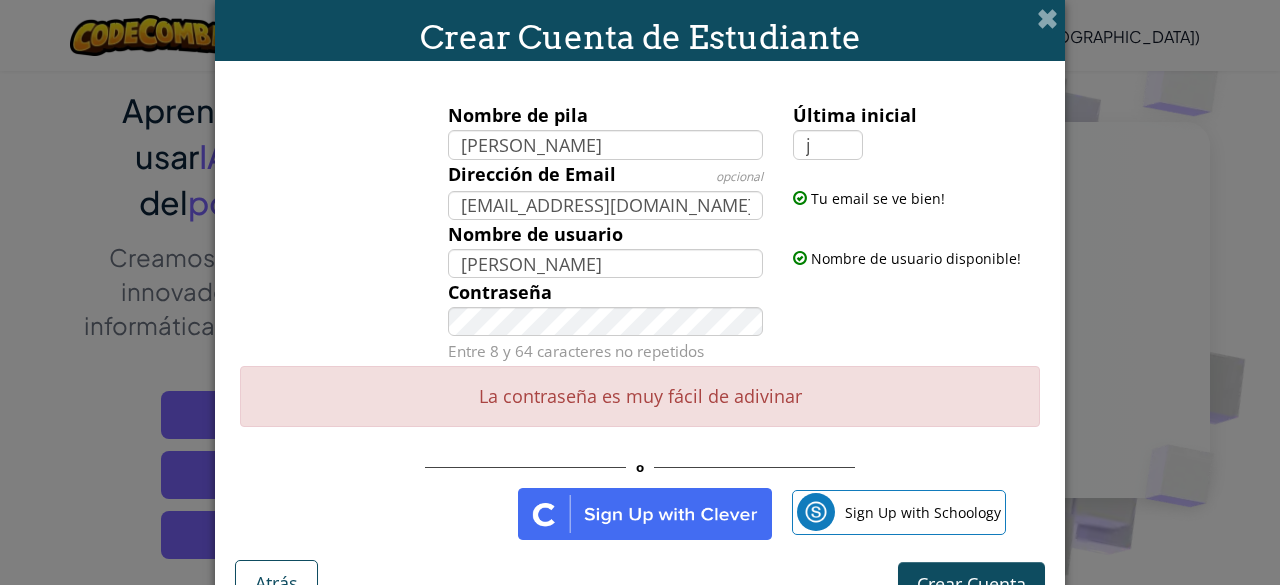 click on "Contraseña Entre 8 y 64 caracteres no repetidos" at bounding box center (606, 322) 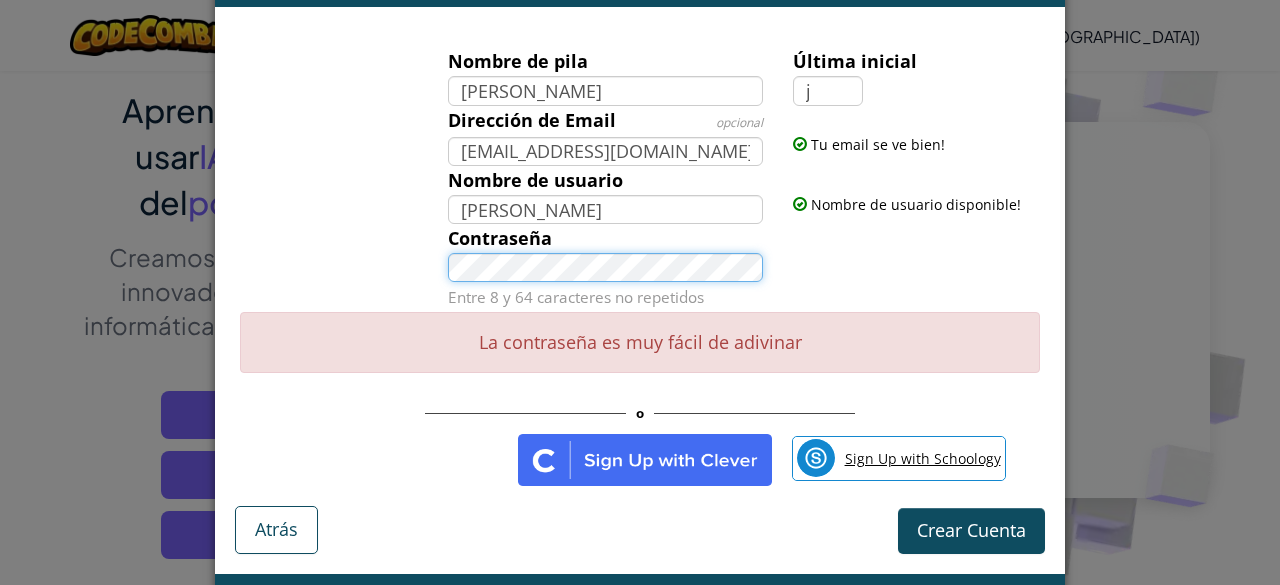 scroll, scrollTop: 100, scrollLeft: 0, axis: vertical 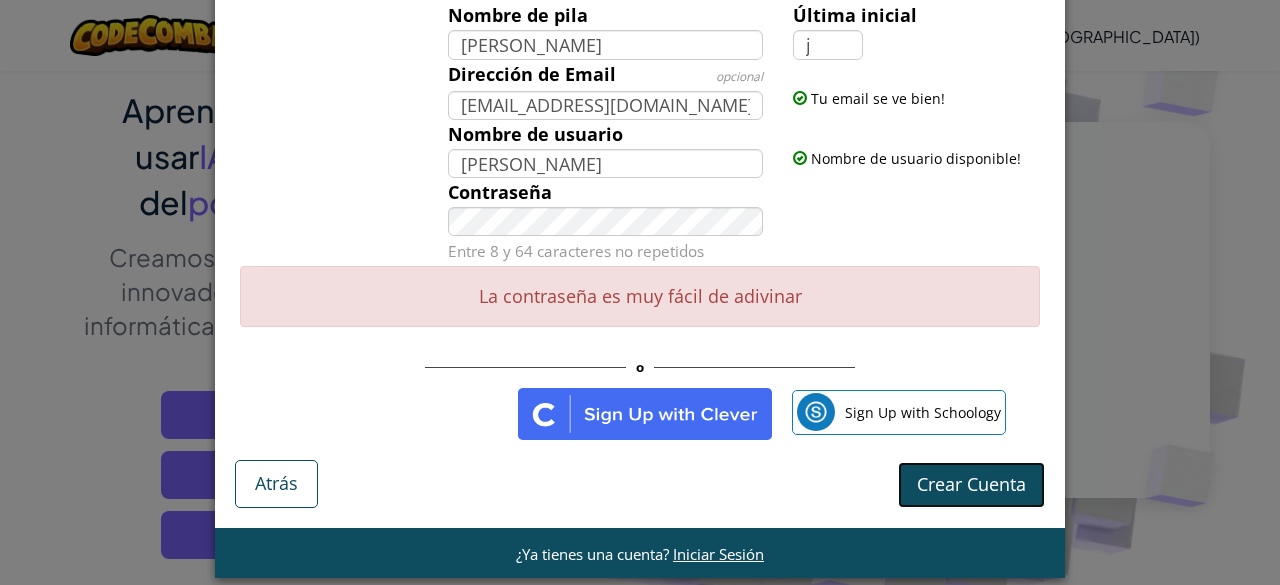 click on "Crear Cuenta" at bounding box center [971, 485] 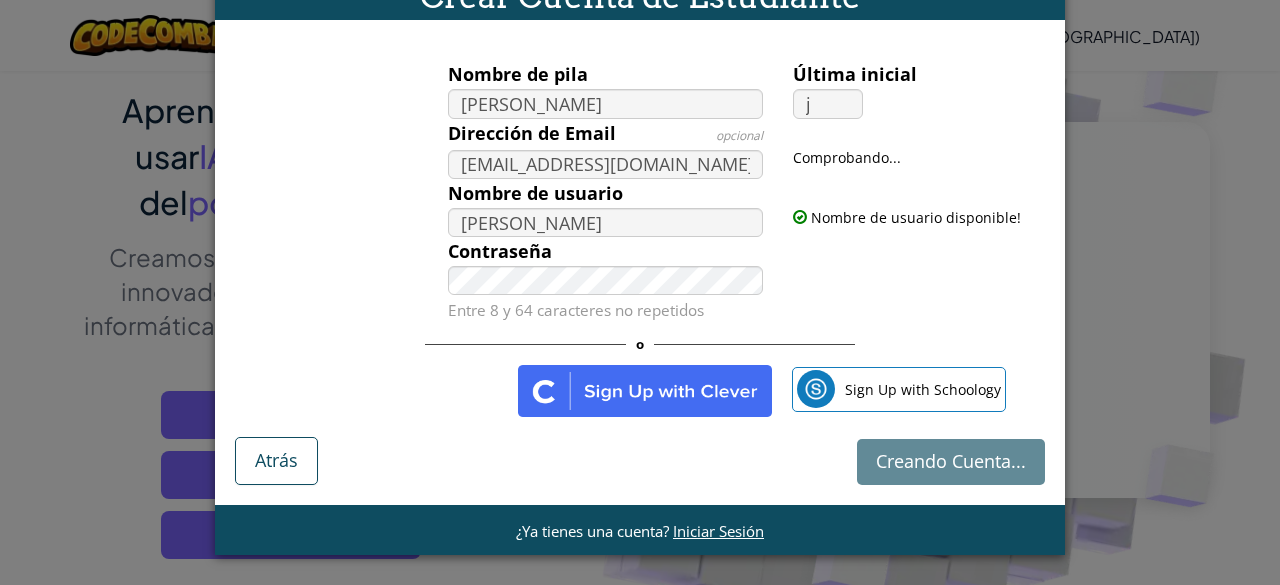 scroll, scrollTop: 40, scrollLeft: 0, axis: vertical 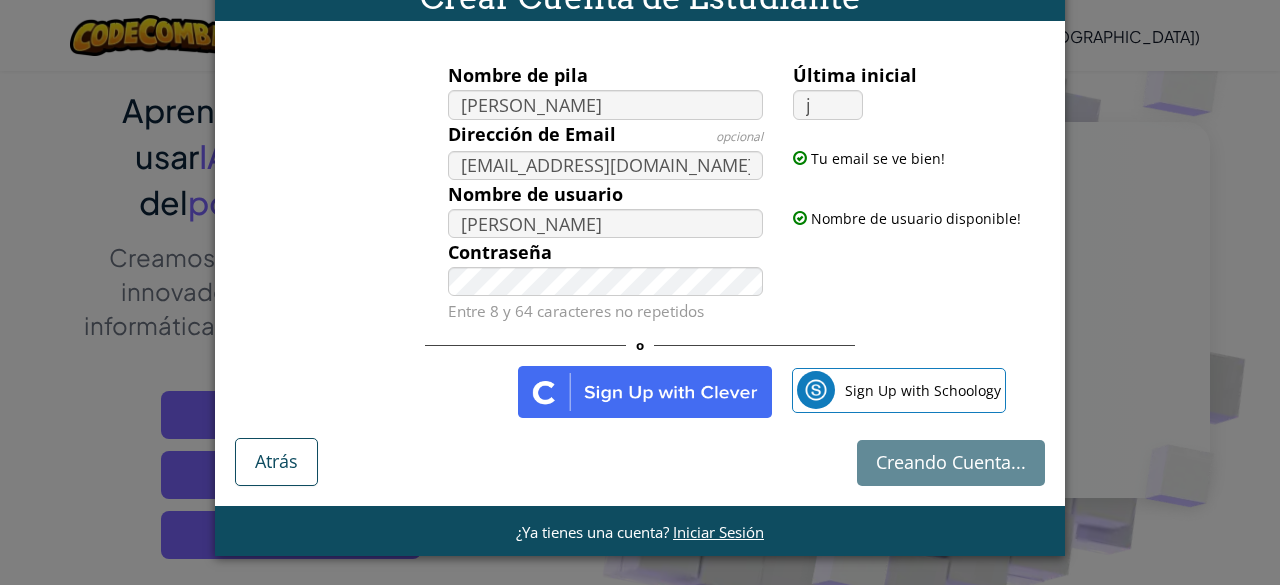 click on "Creando Cuenta... Atrás" at bounding box center (640, 462) 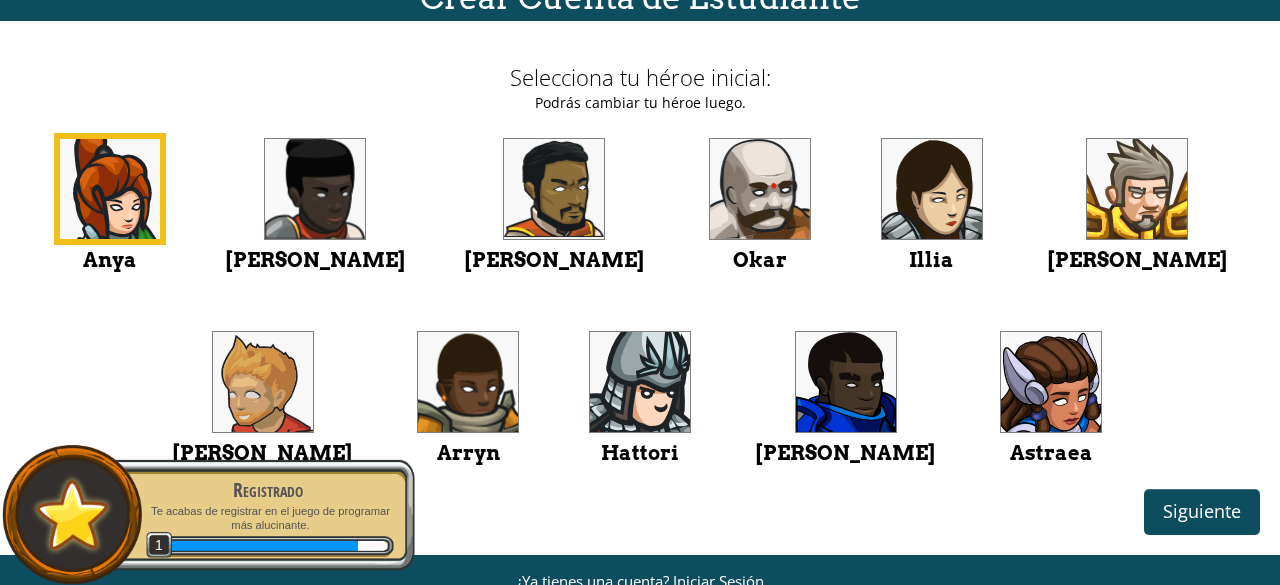 click at bounding box center (760, 189) 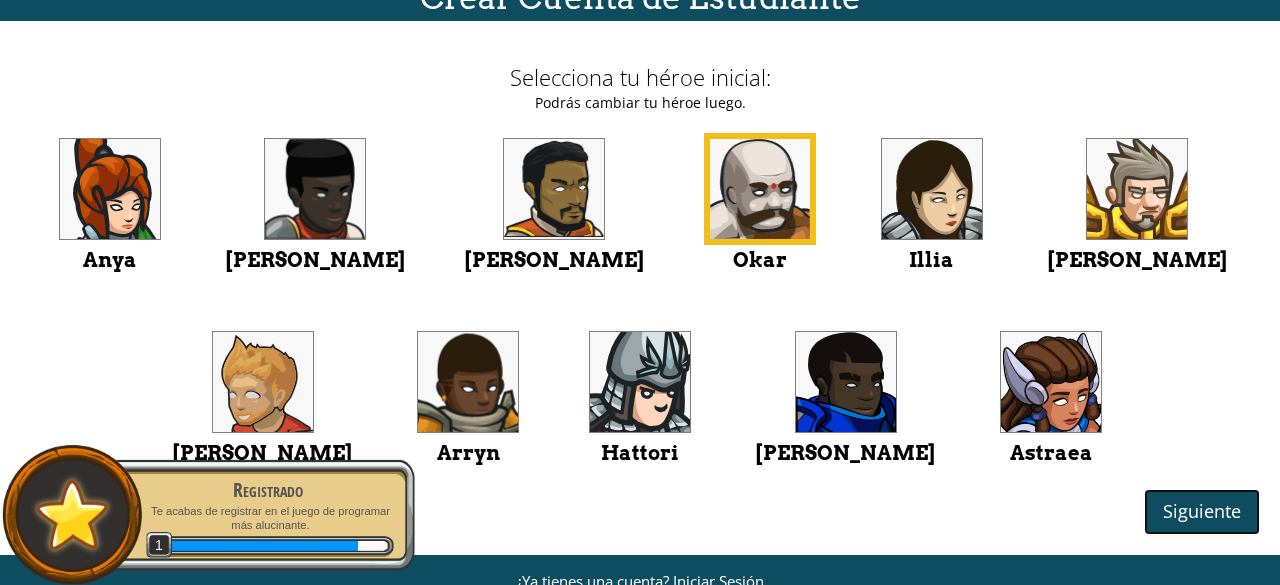 click on "Siguiente" at bounding box center (1202, 511) 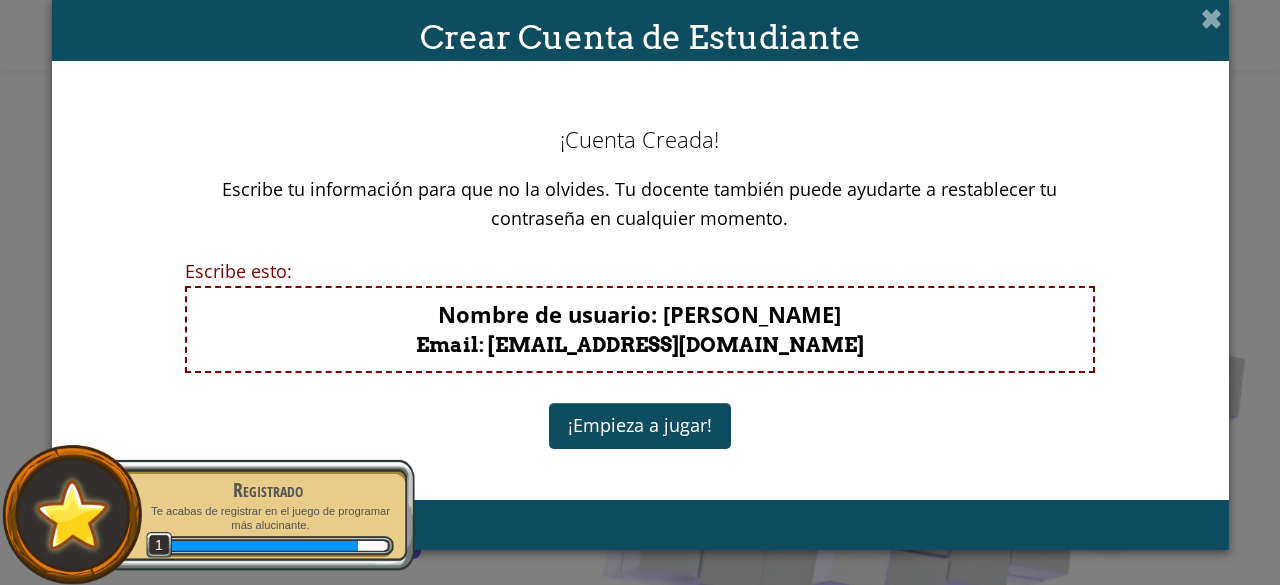 scroll, scrollTop: 0, scrollLeft: 0, axis: both 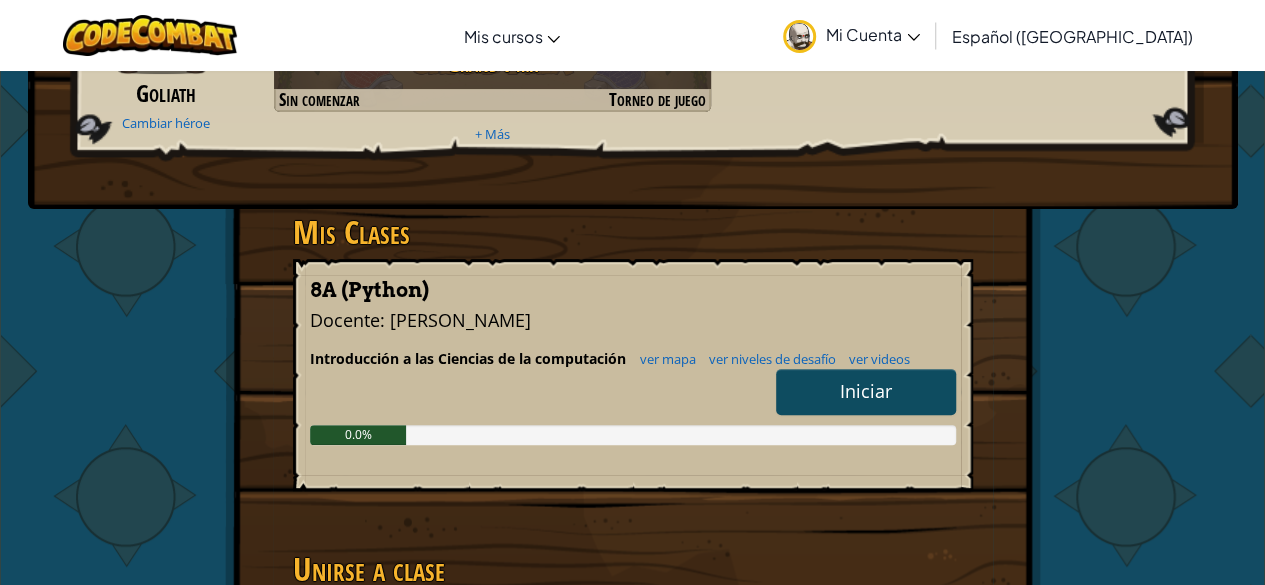 click on "Iniciar" at bounding box center [866, 392] 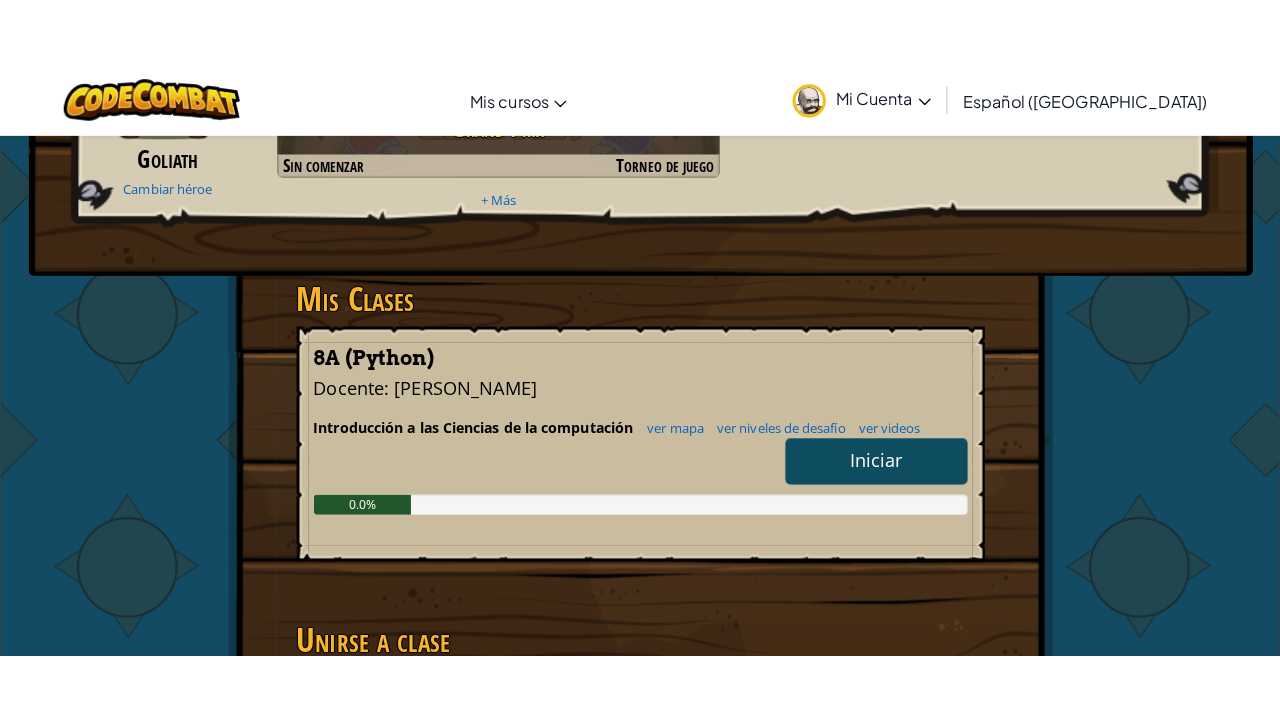 scroll, scrollTop: 0, scrollLeft: 0, axis: both 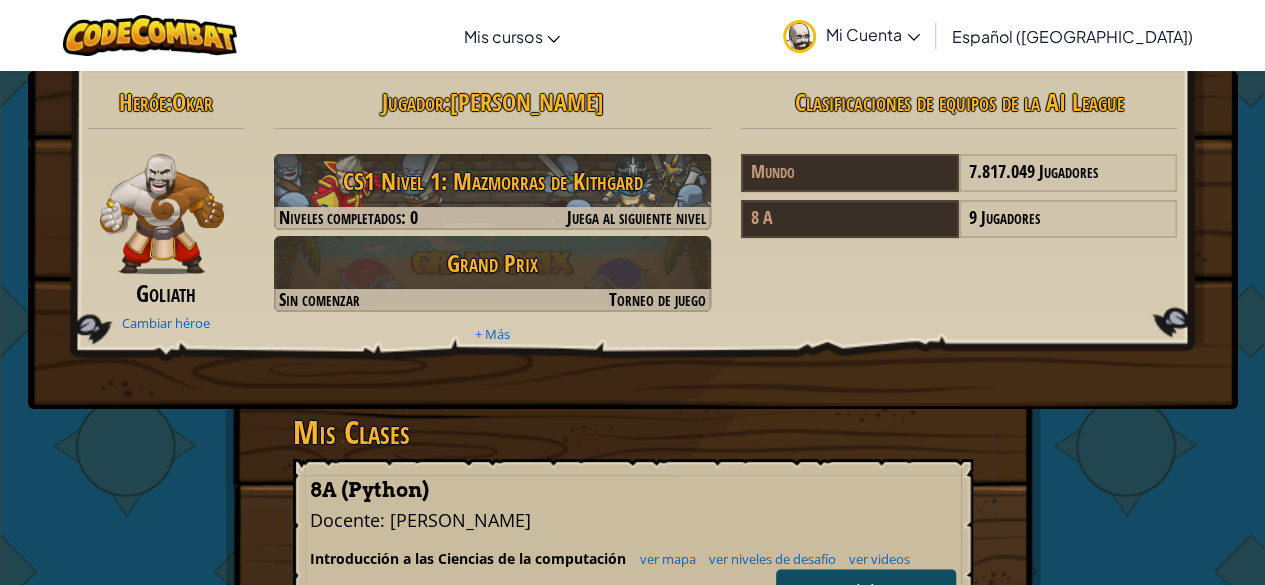 select on "es-419" 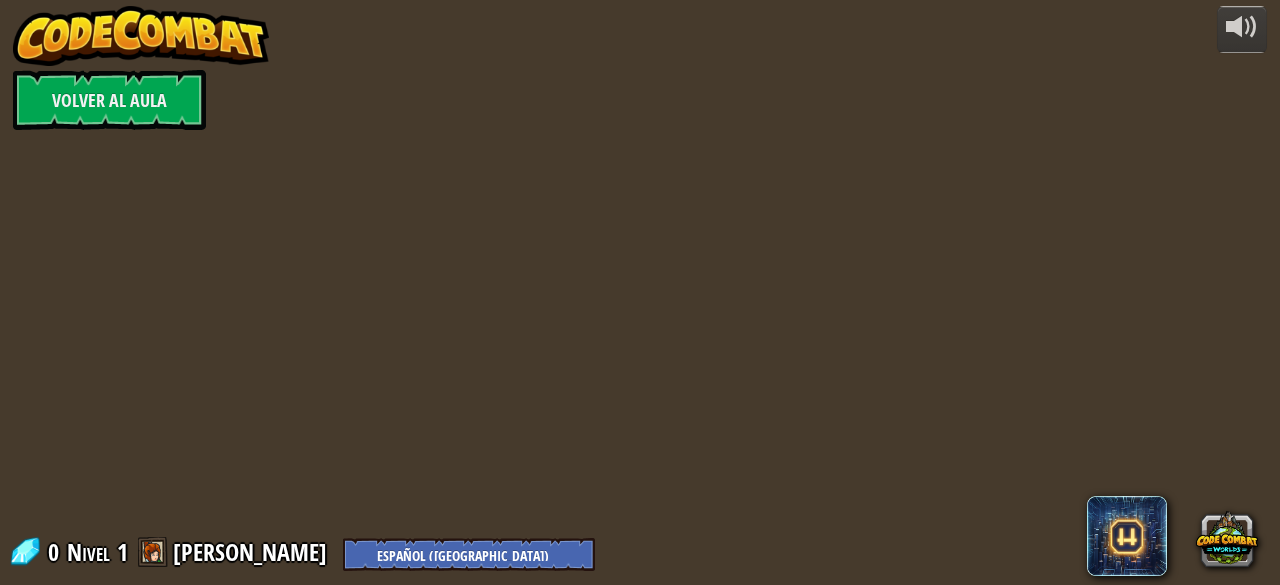 select on "es-419" 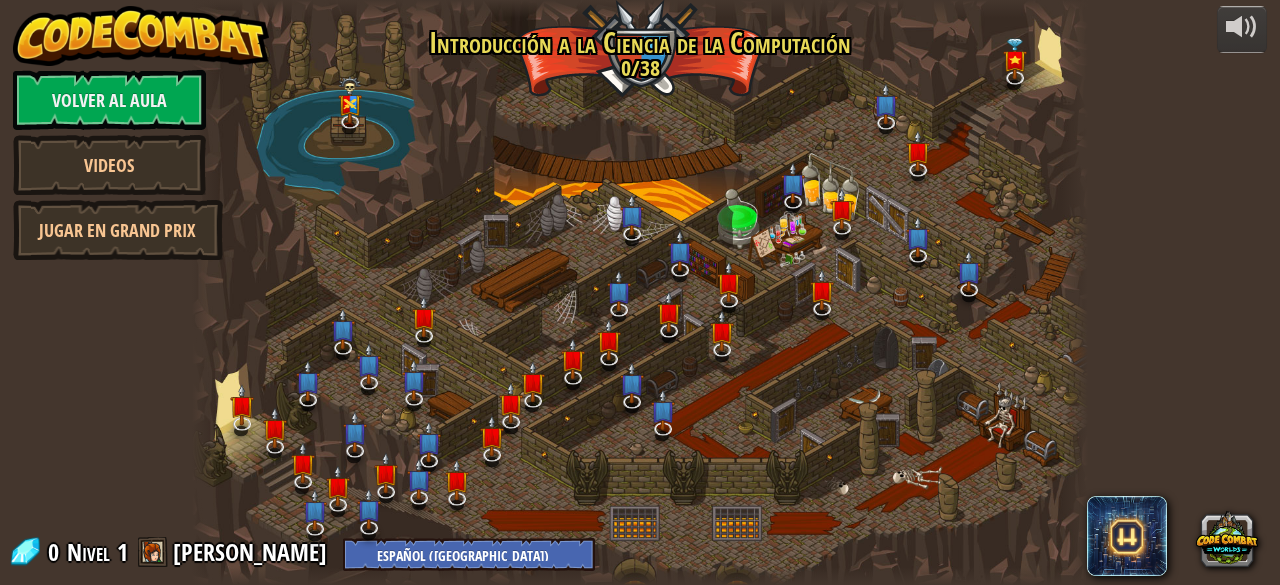 select on "es-419" 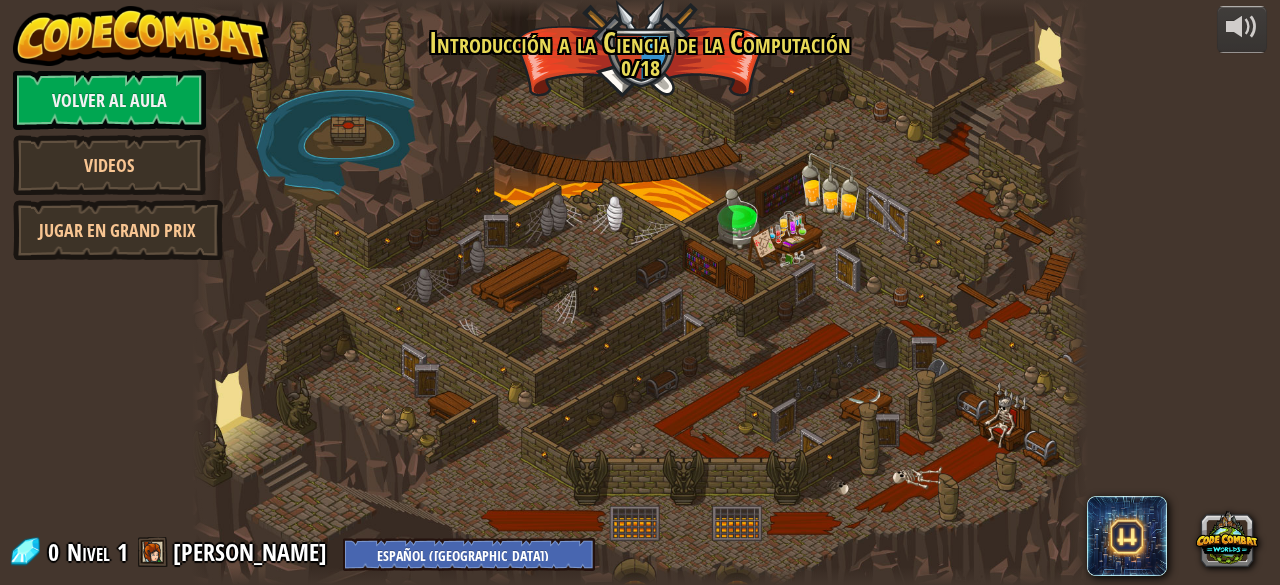 select on "es-419" 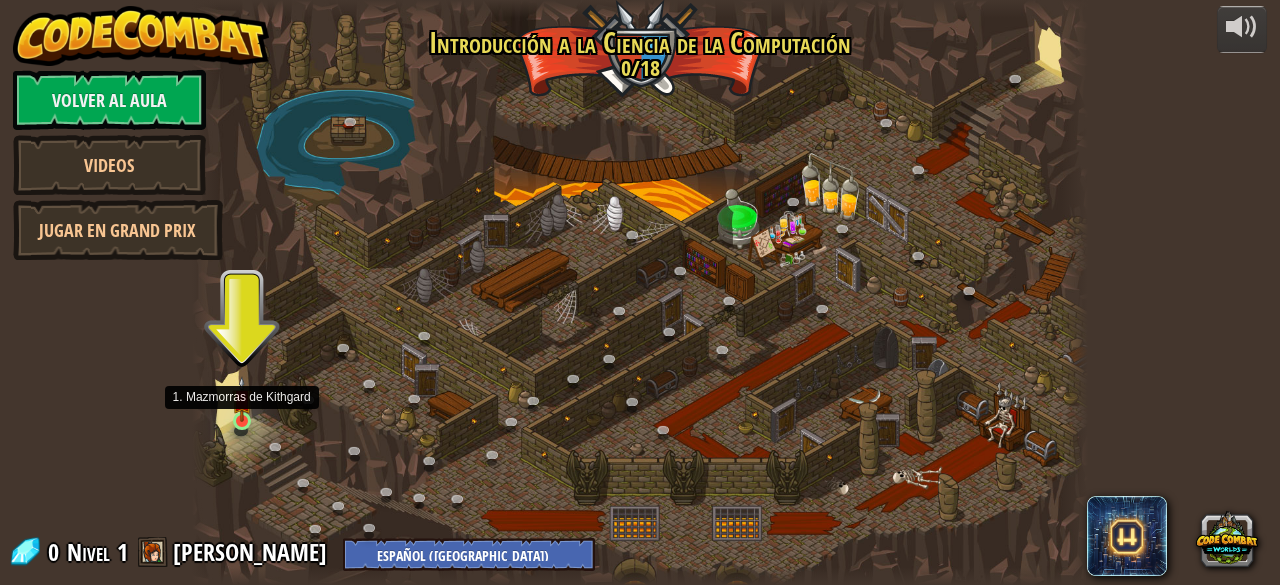 click at bounding box center (242, 399) 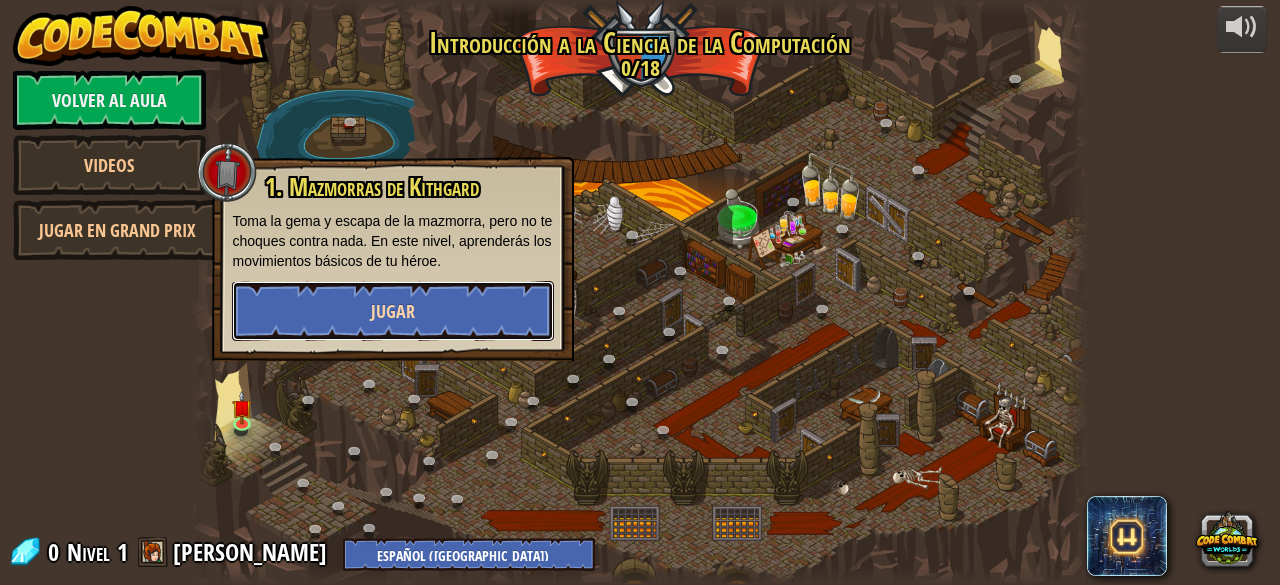 click on "Jugar" at bounding box center (393, 311) 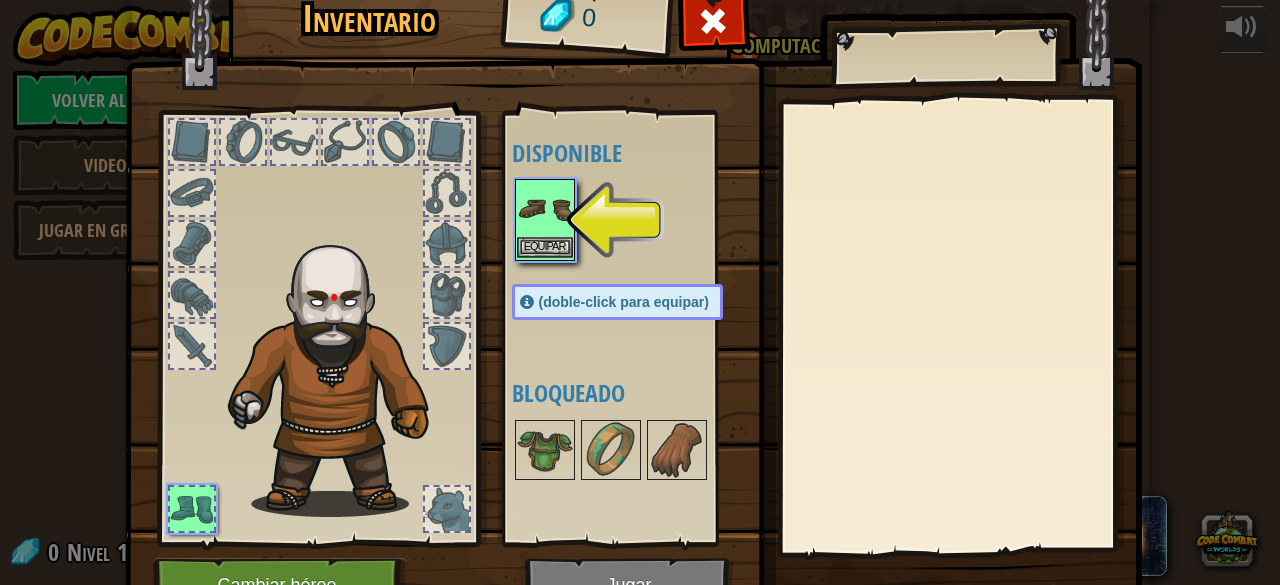 click at bounding box center [545, 209] 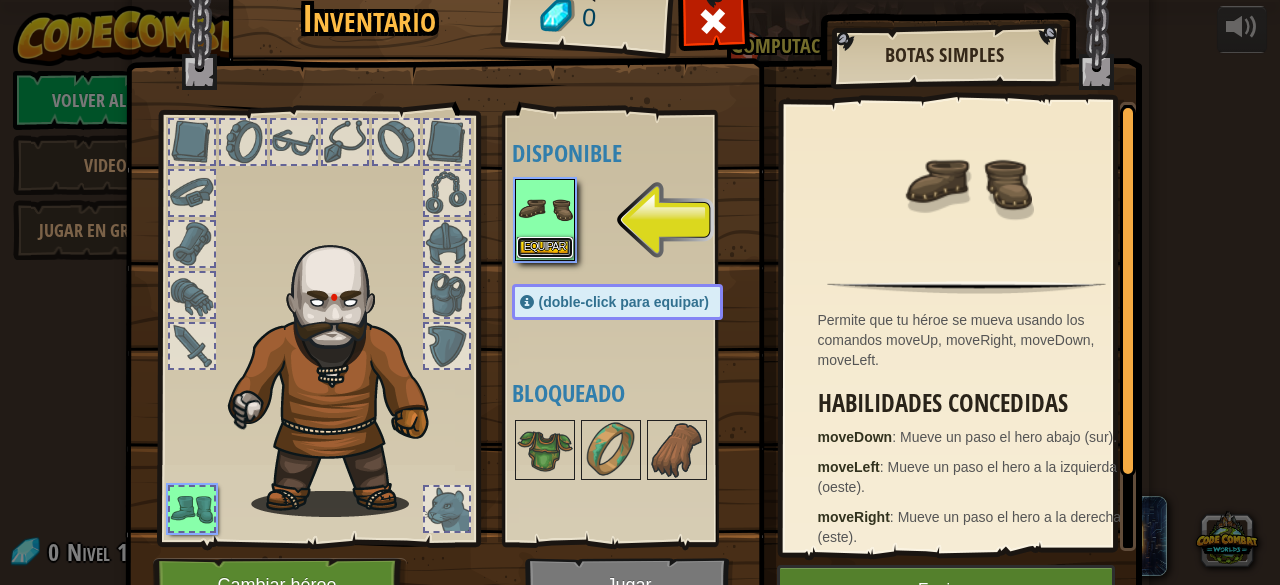 click on "Equipar" at bounding box center [545, 247] 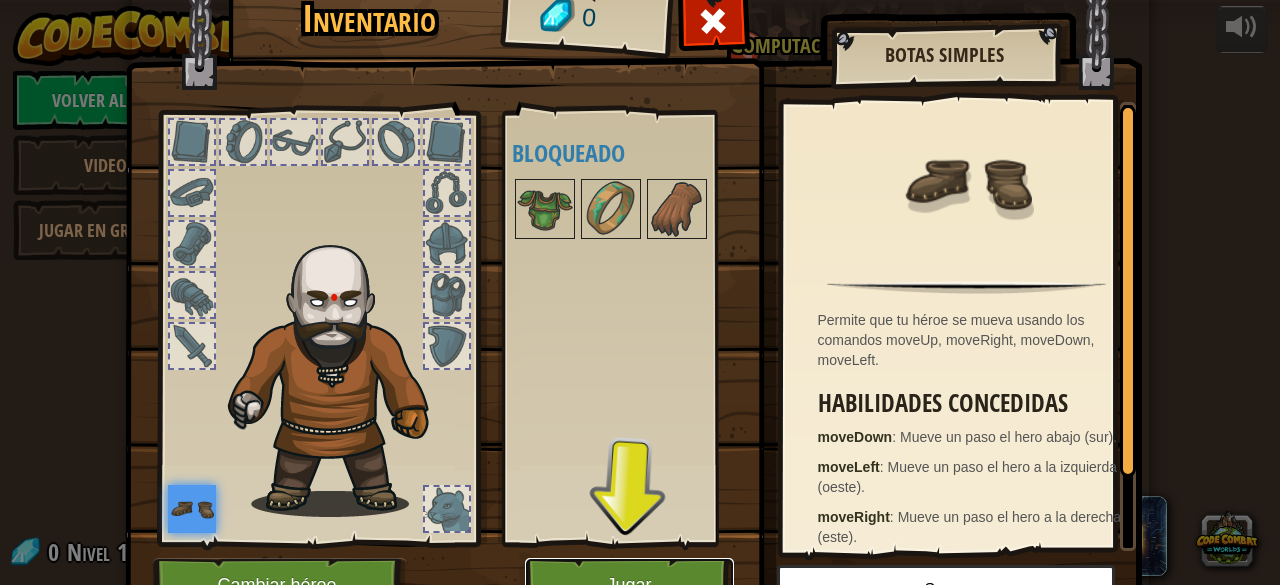 click on "Jugar" at bounding box center (629, 585) 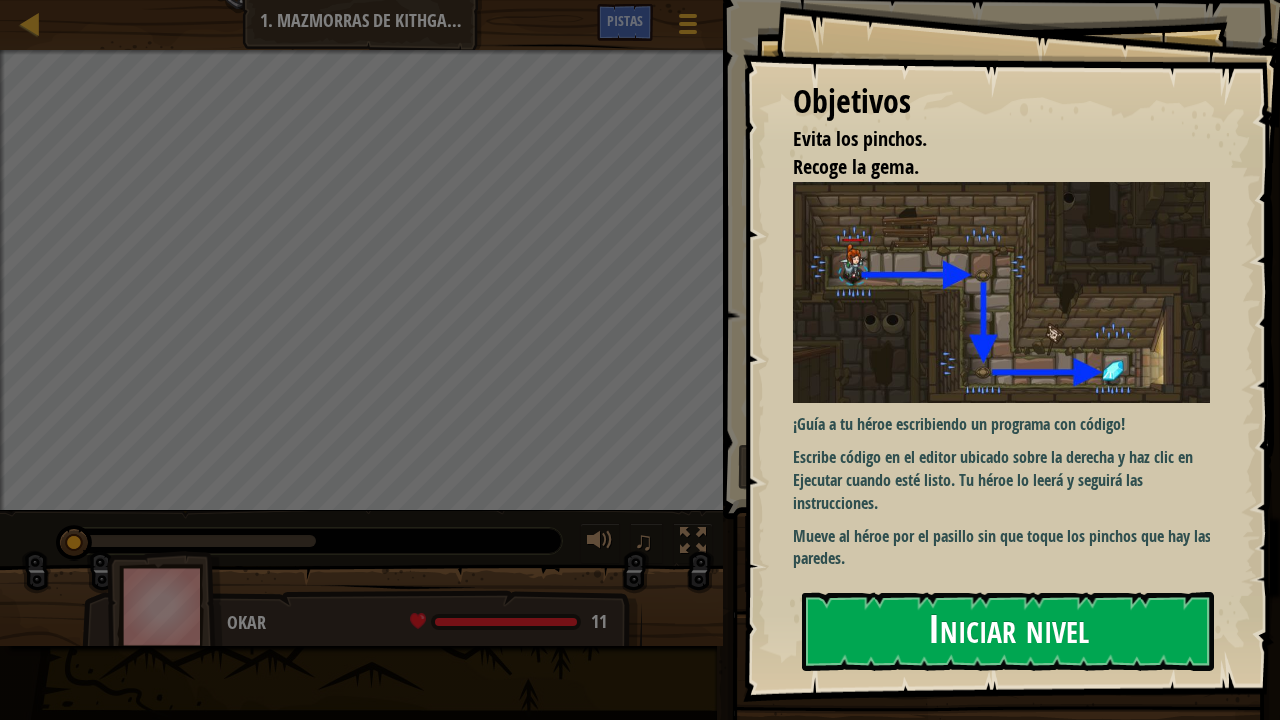 click on "Iniciar nivel" at bounding box center (1008, 631) 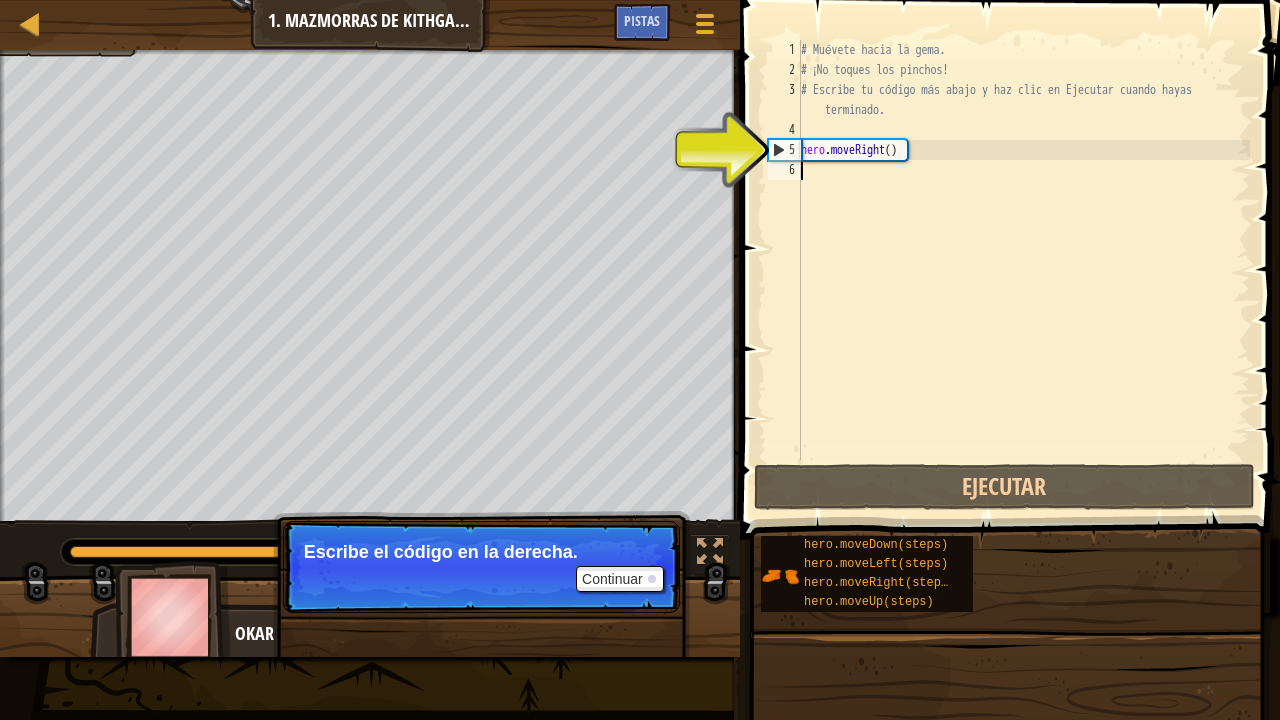 click on "6" at bounding box center (784, 170) 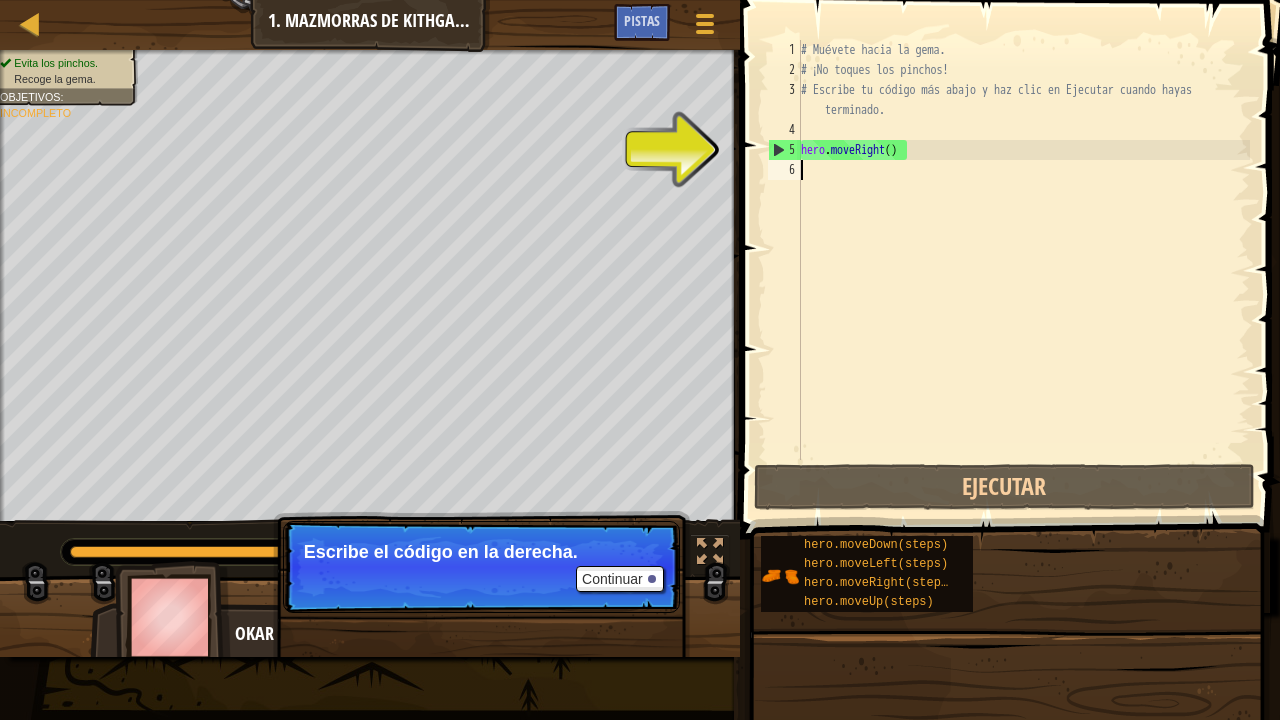 type on "e" 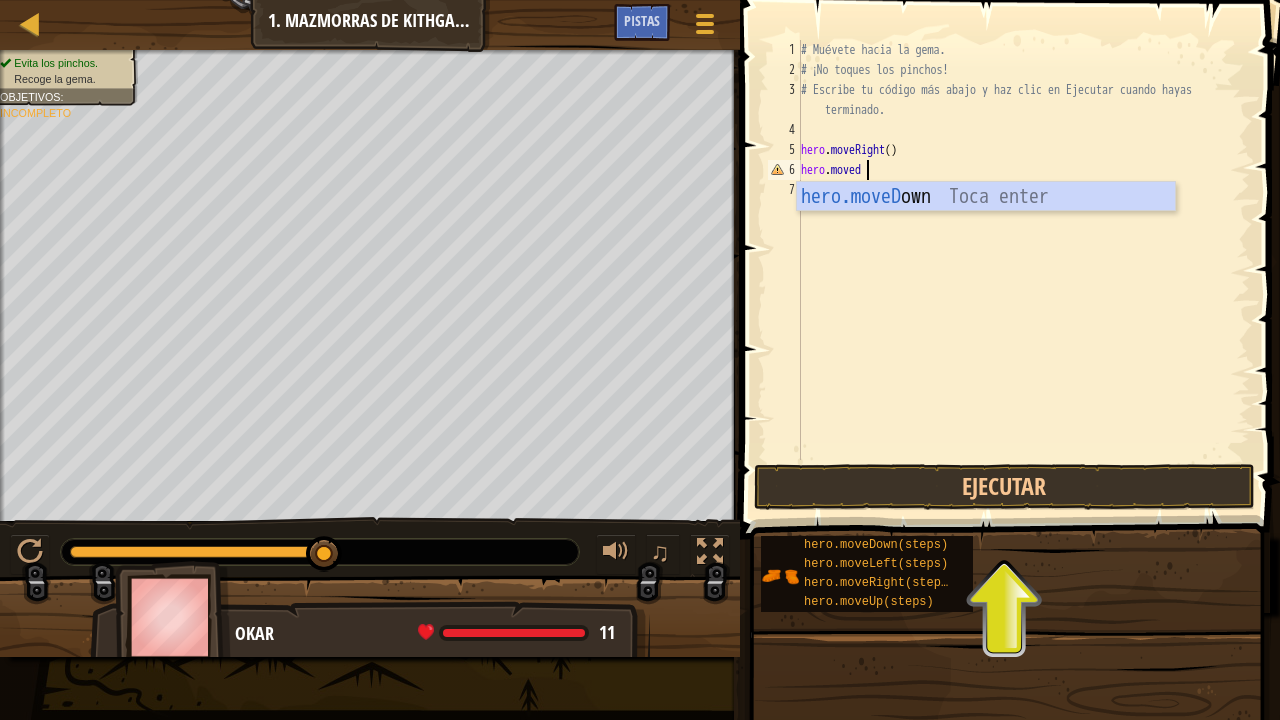 scroll, scrollTop: 9, scrollLeft: 4, axis: both 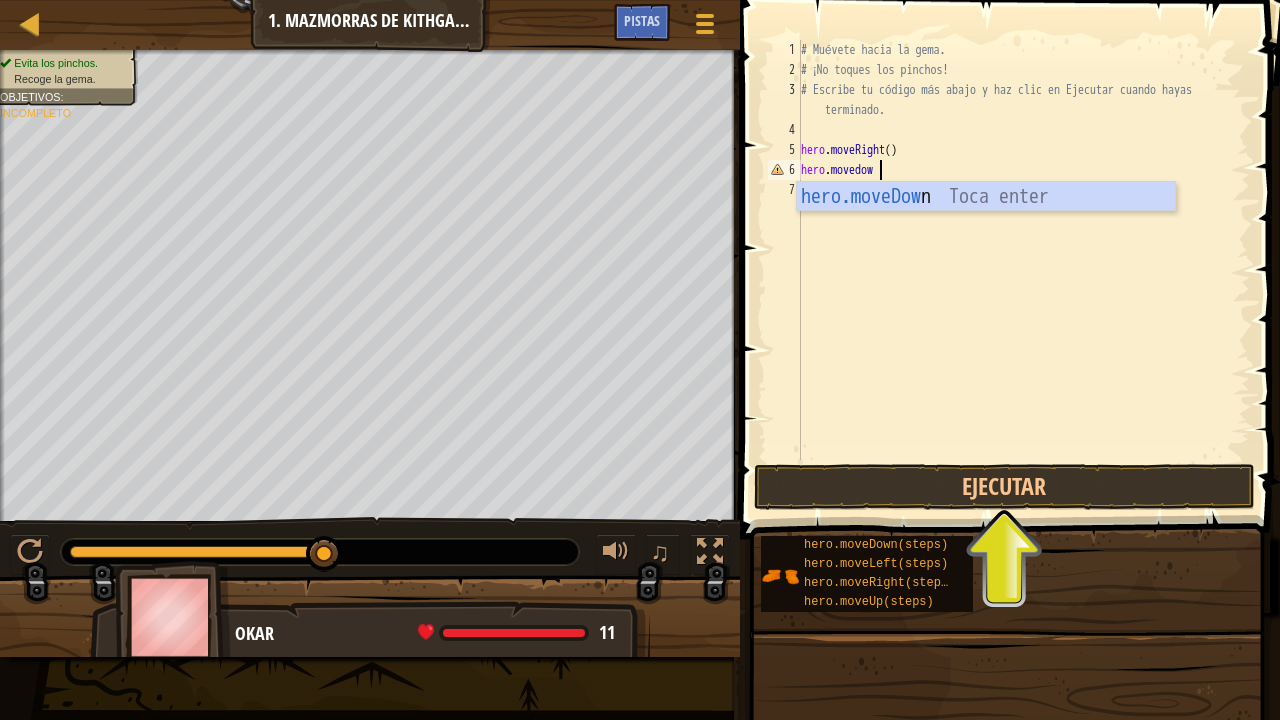 type on "hero.movedown" 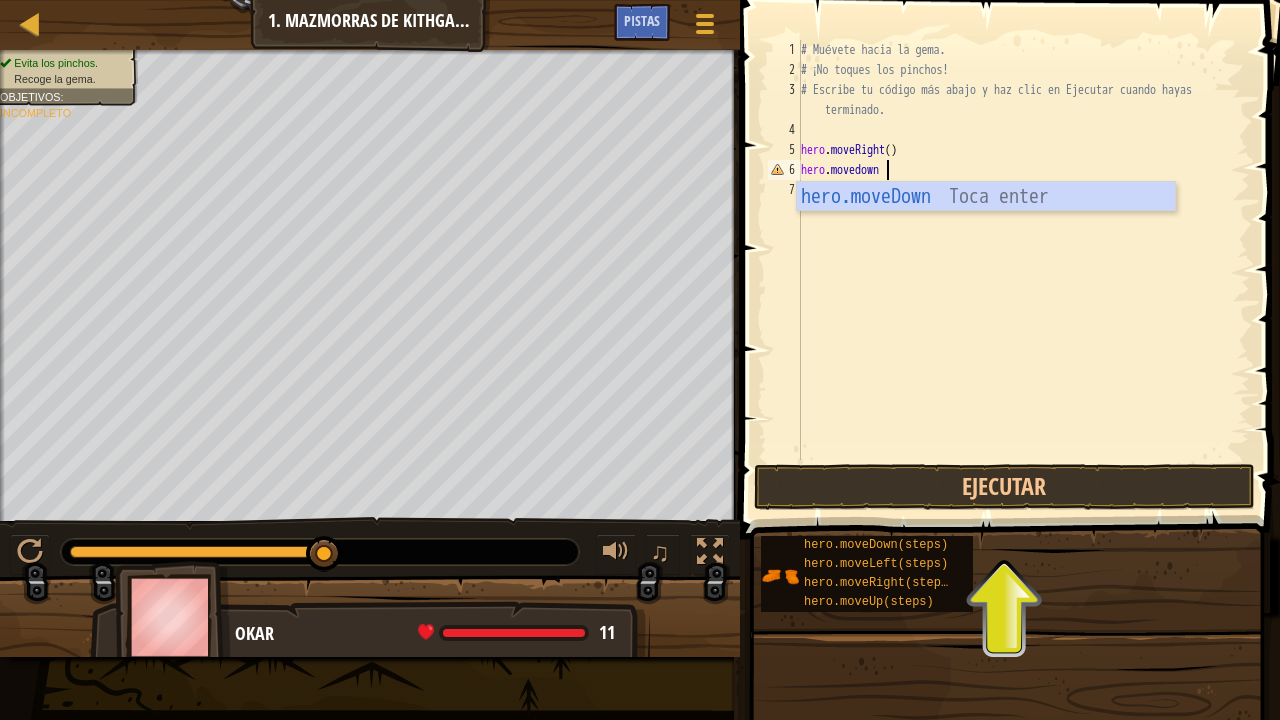 scroll, scrollTop: 9, scrollLeft: 6, axis: both 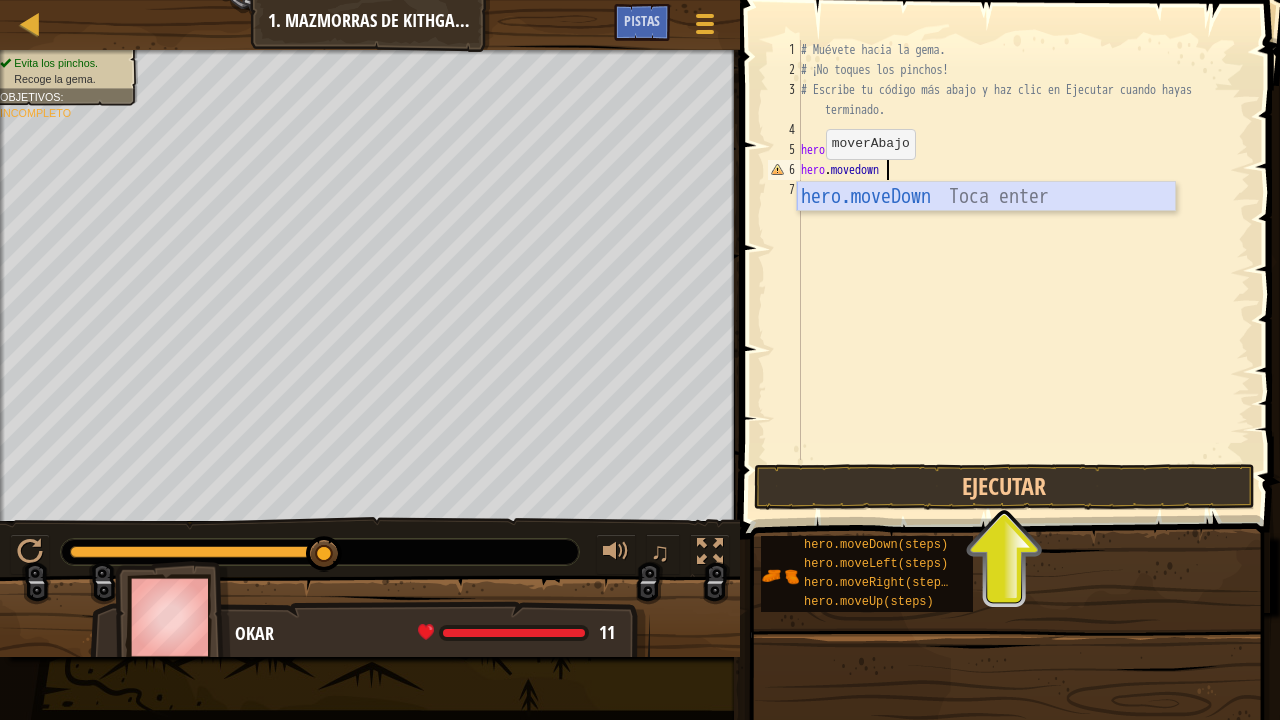click on "hero.moveDown Toca enter" at bounding box center (986, 227) 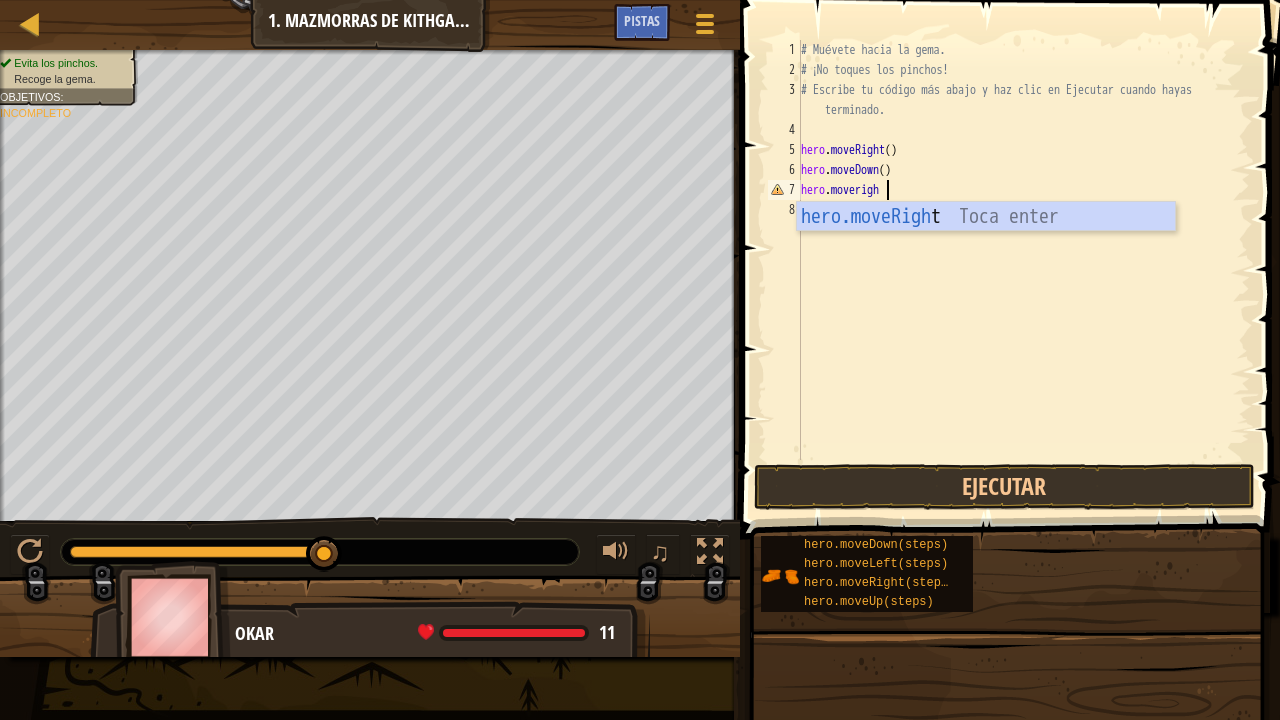 scroll, scrollTop: 9, scrollLeft: 6, axis: both 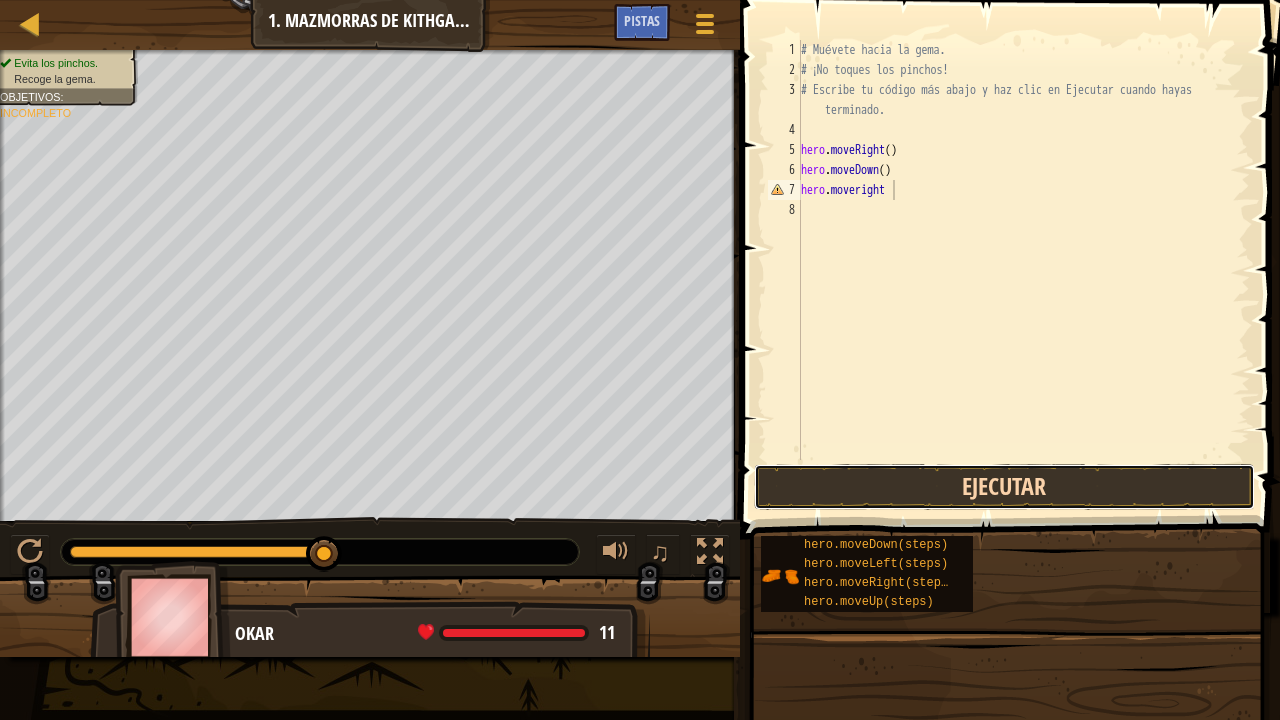 click on "Ejecutar" at bounding box center (1004, 487) 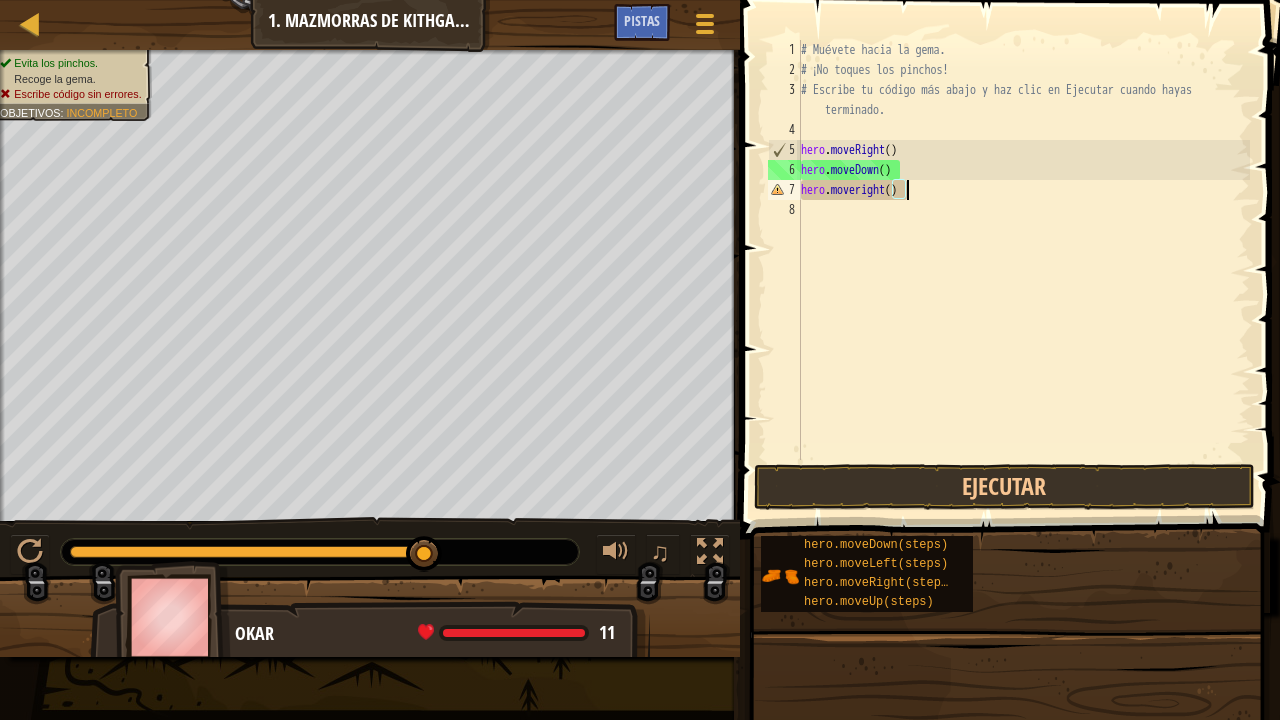 scroll, scrollTop: 9, scrollLeft: 8, axis: both 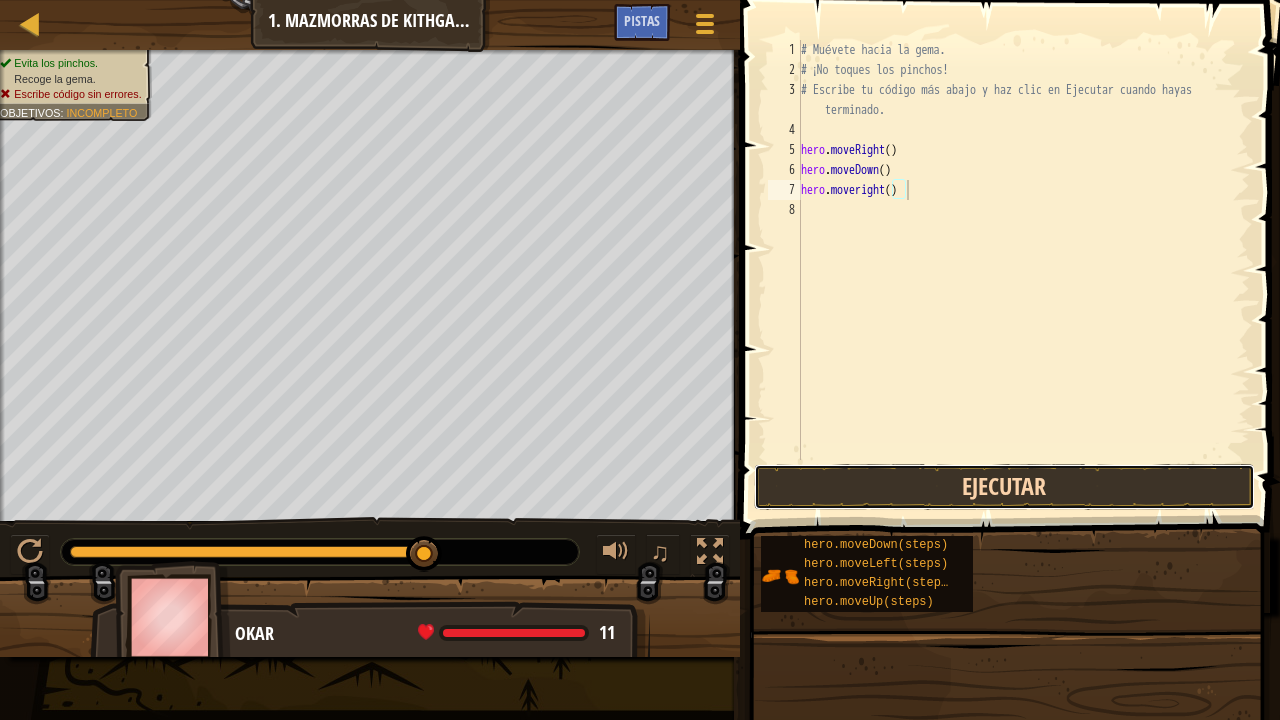 click on "Ejecutar" at bounding box center [1004, 487] 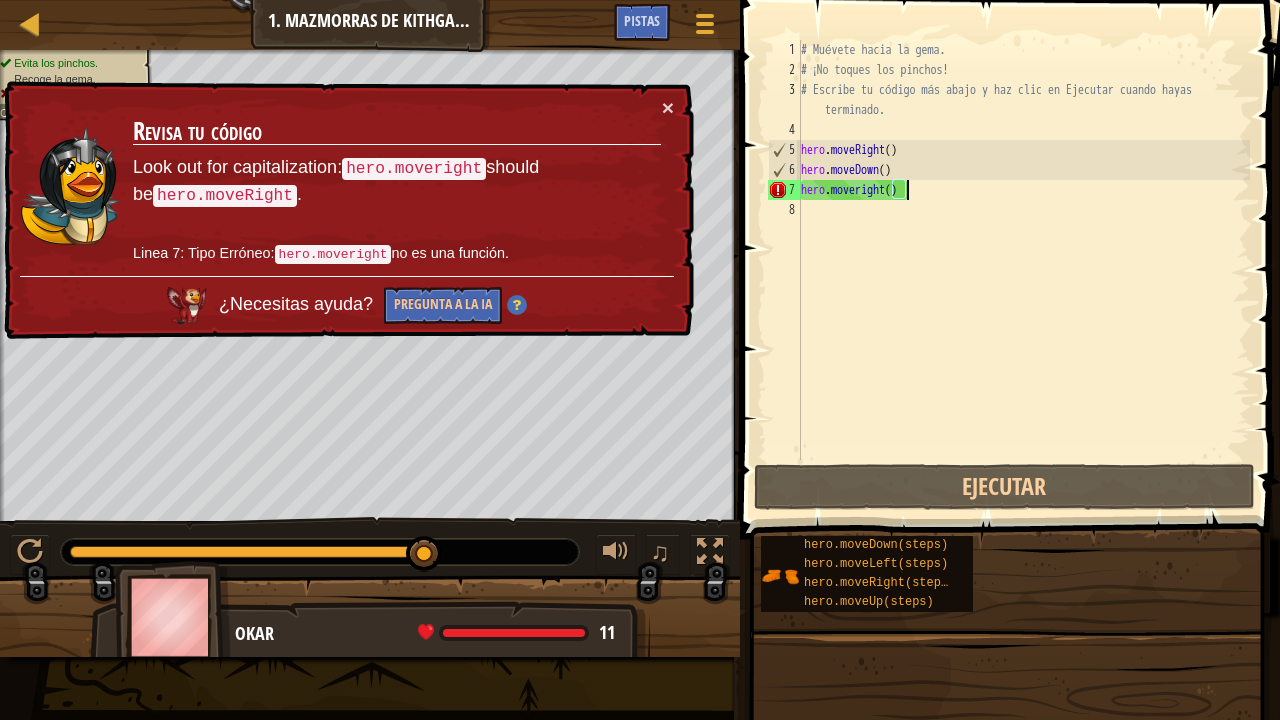 click on "# Muévete hacia la gema. # ¡No toques los pinchos! # Escribe tu código más abajo y haz clic en Ejecutar cuando hayas       terminado. hero . moveRight ( ) hero . moveDown ( ) hero . moveright ( )" at bounding box center [1023, 270] 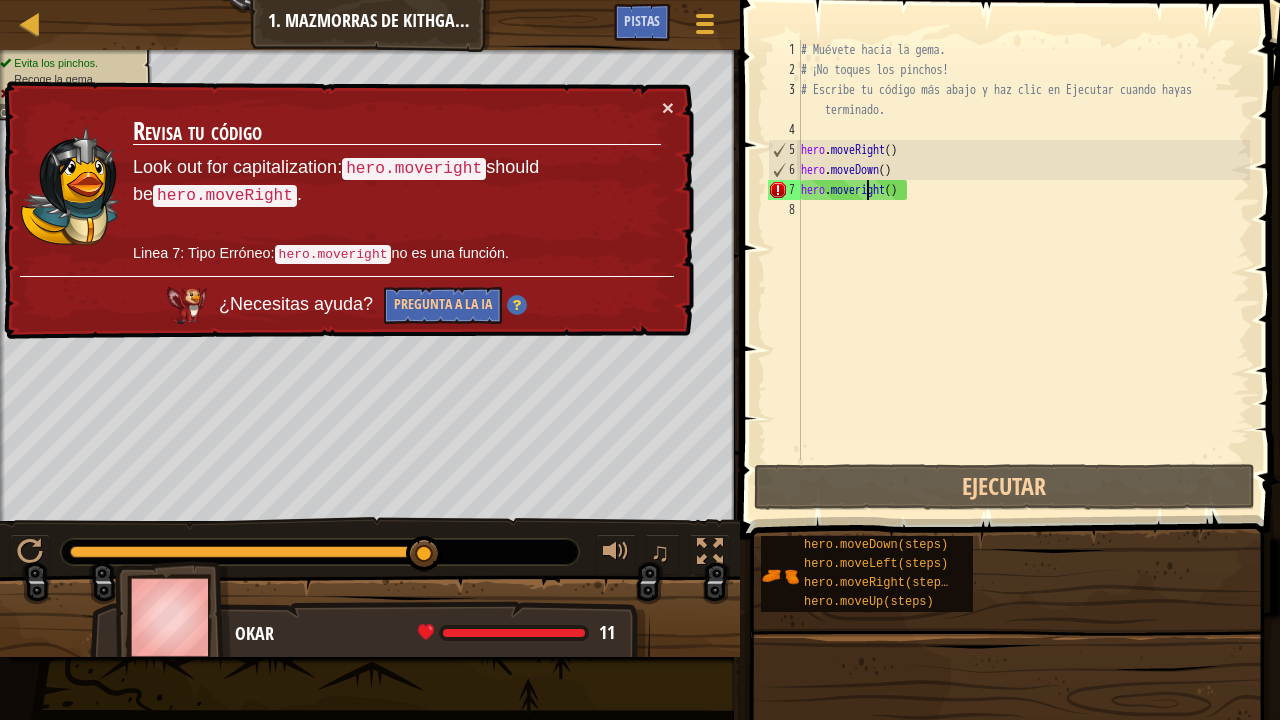 scroll, scrollTop: 9, scrollLeft: 6, axis: both 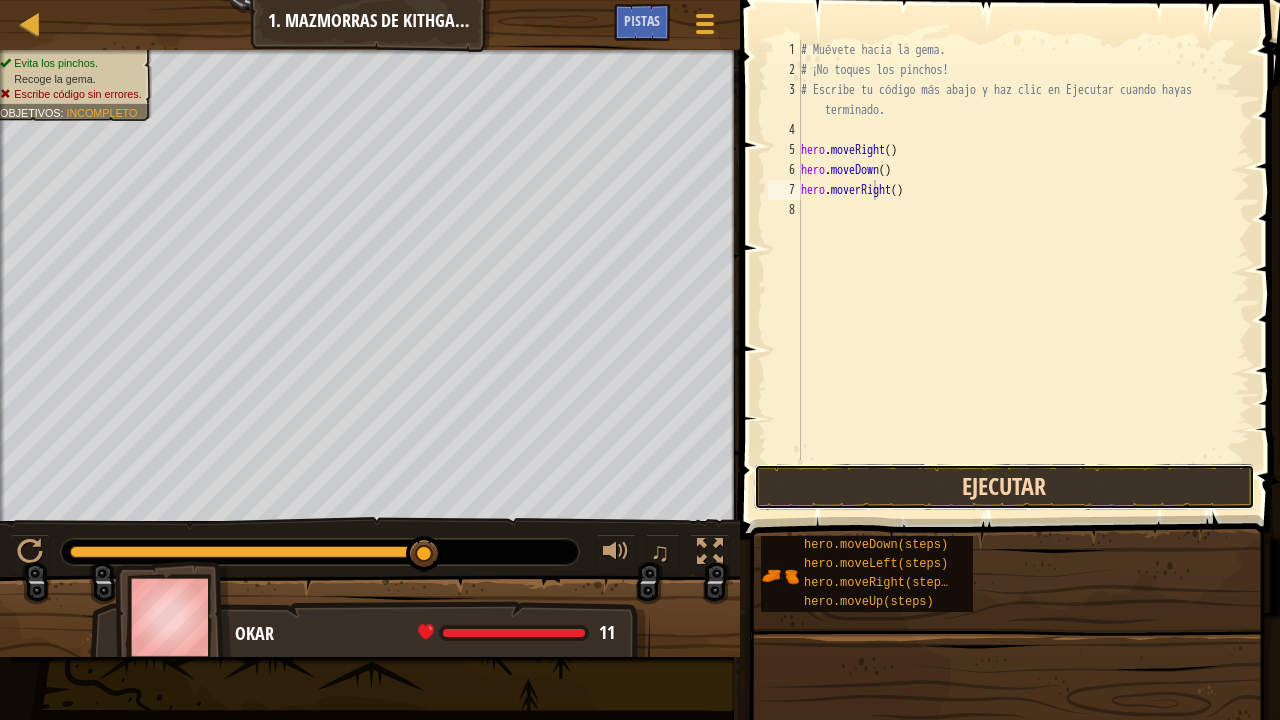click on "Ejecutar" at bounding box center [1004, 487] 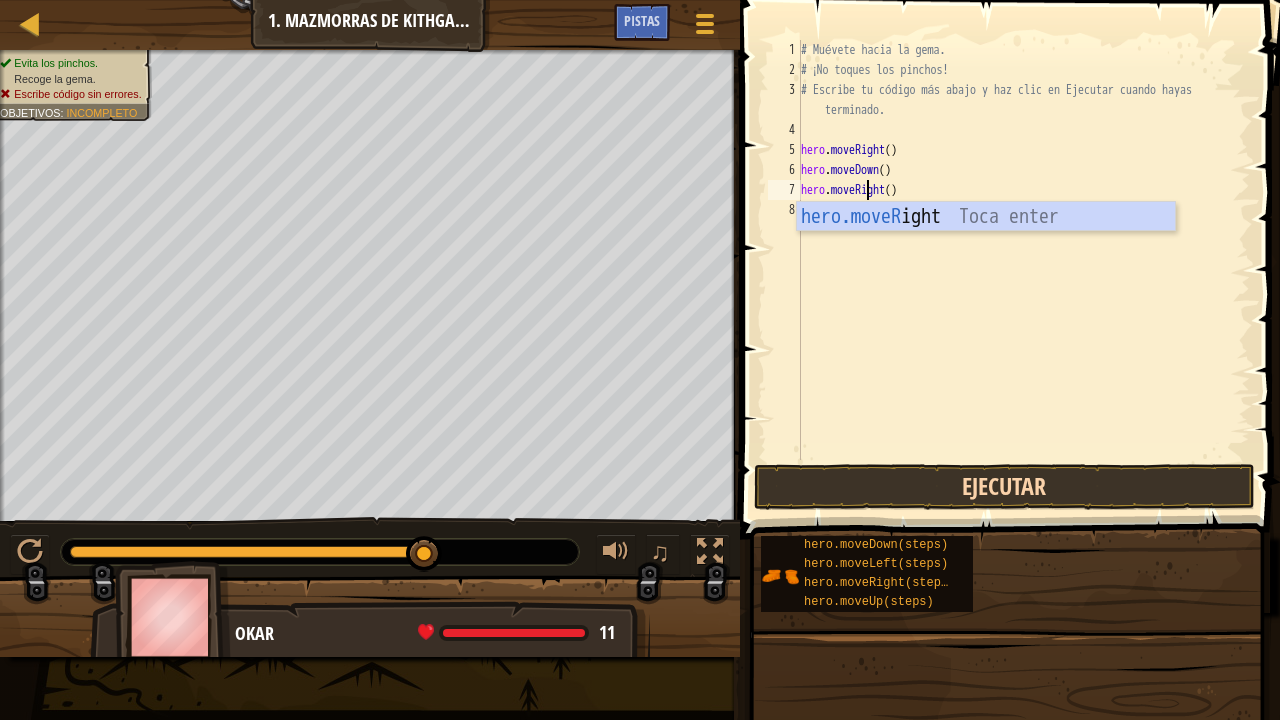 type on "hero.moveRight()" 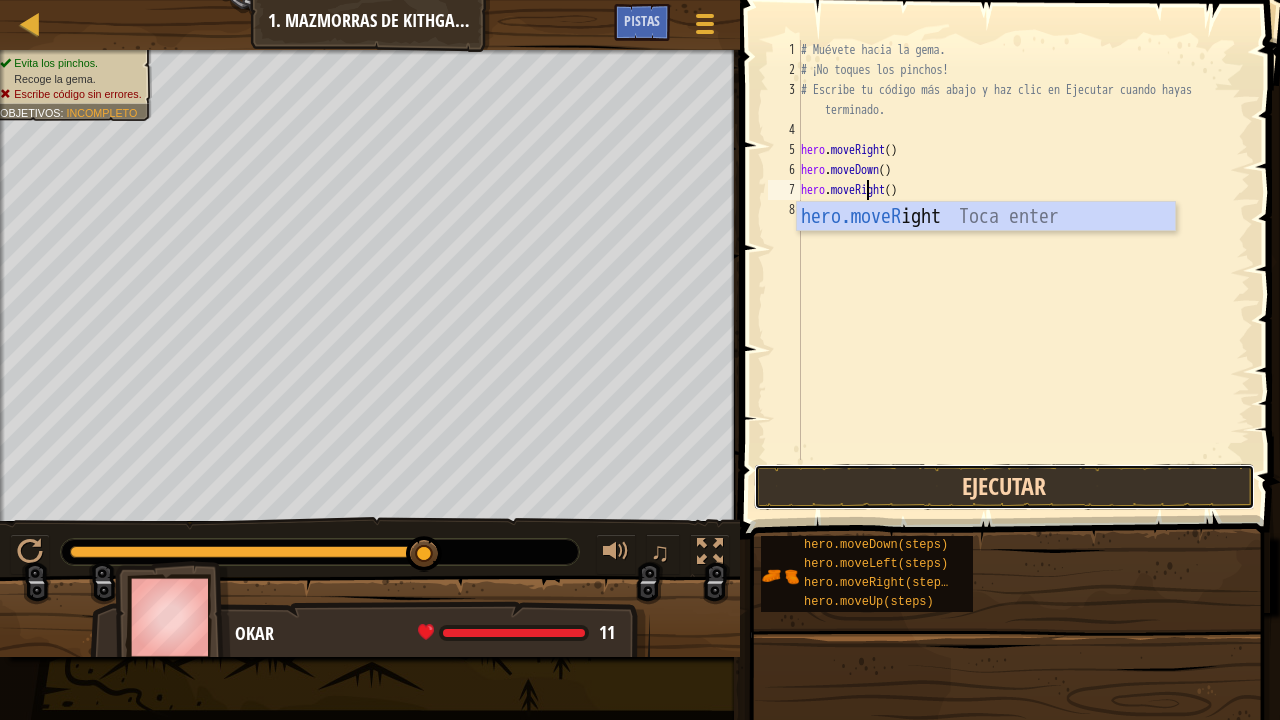 click on "Ejecutar" at bounding box center [1004, 487] 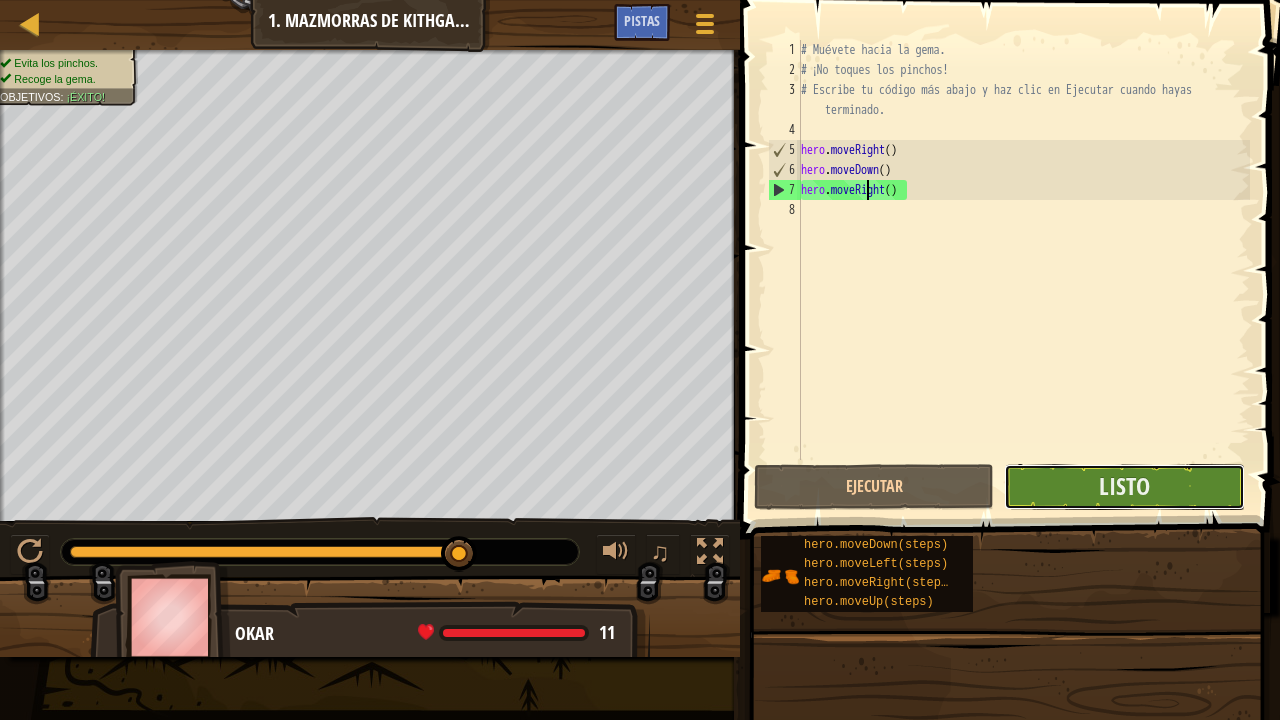 click on "Listo" at bounding box center [1124, 487] 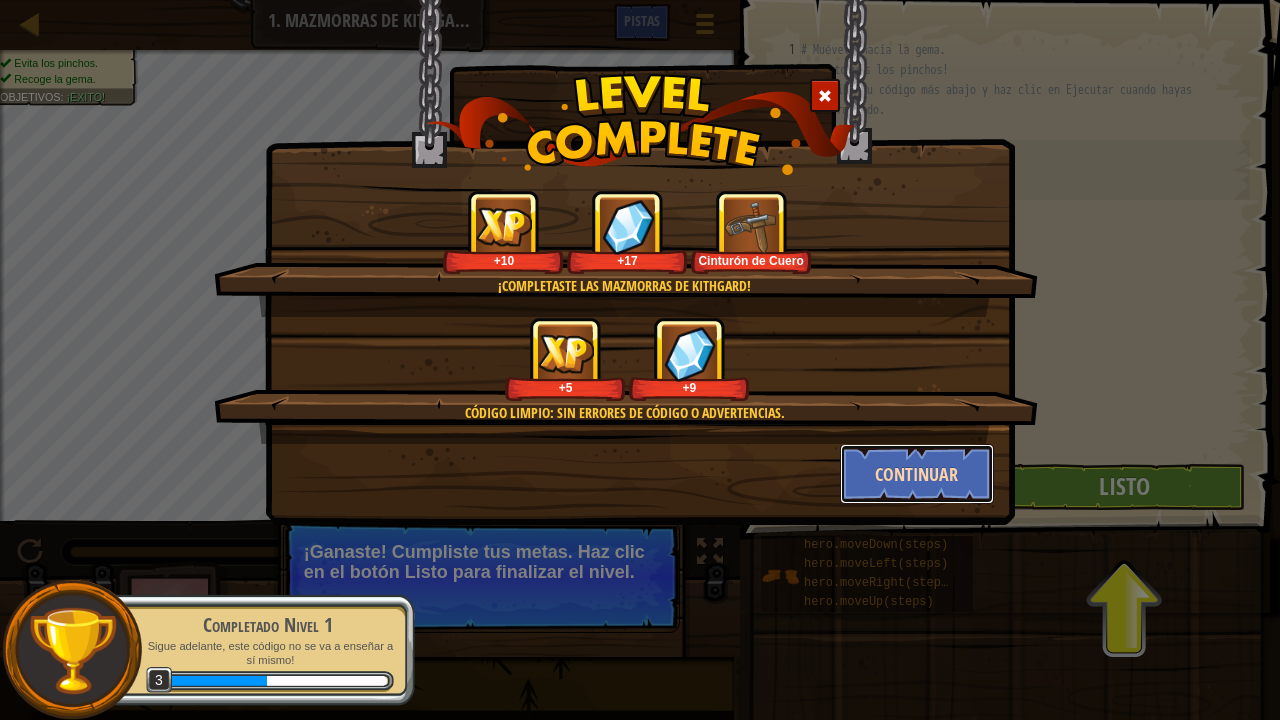 click on "Continuar" at bounding box center [917, 474] 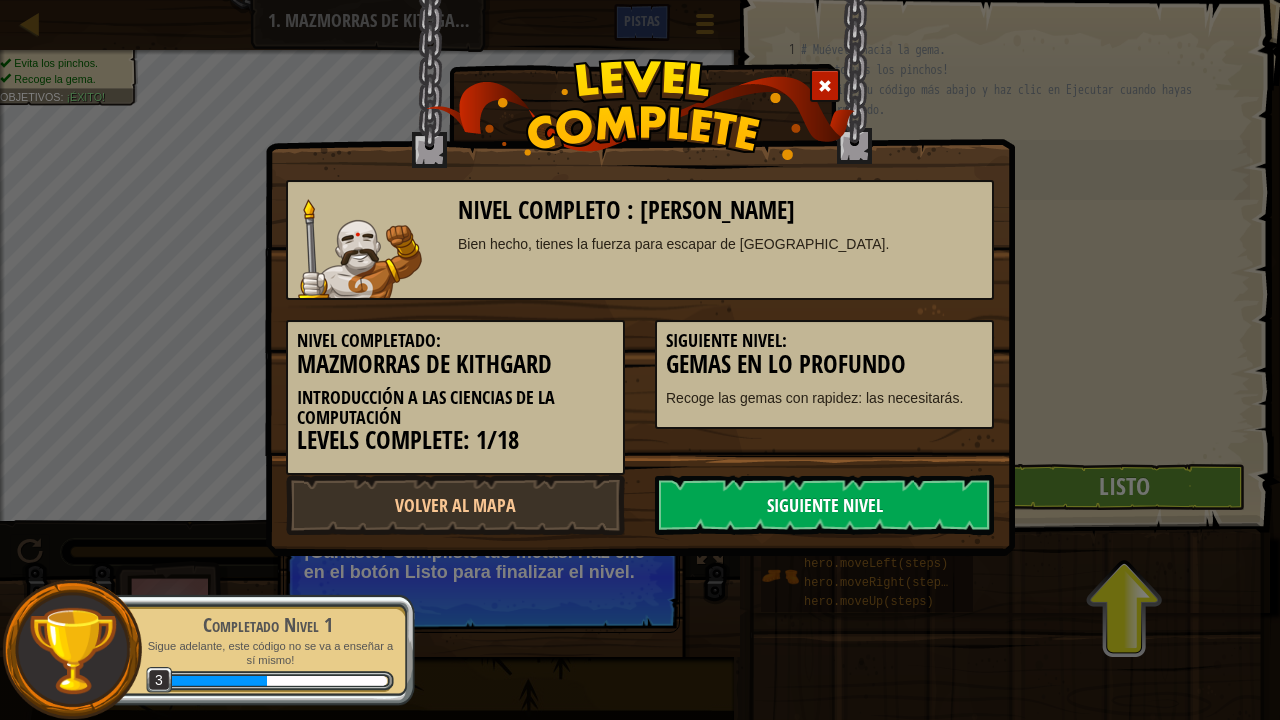 click on "Siguiente Nivel" at bounding box center (824, 505) 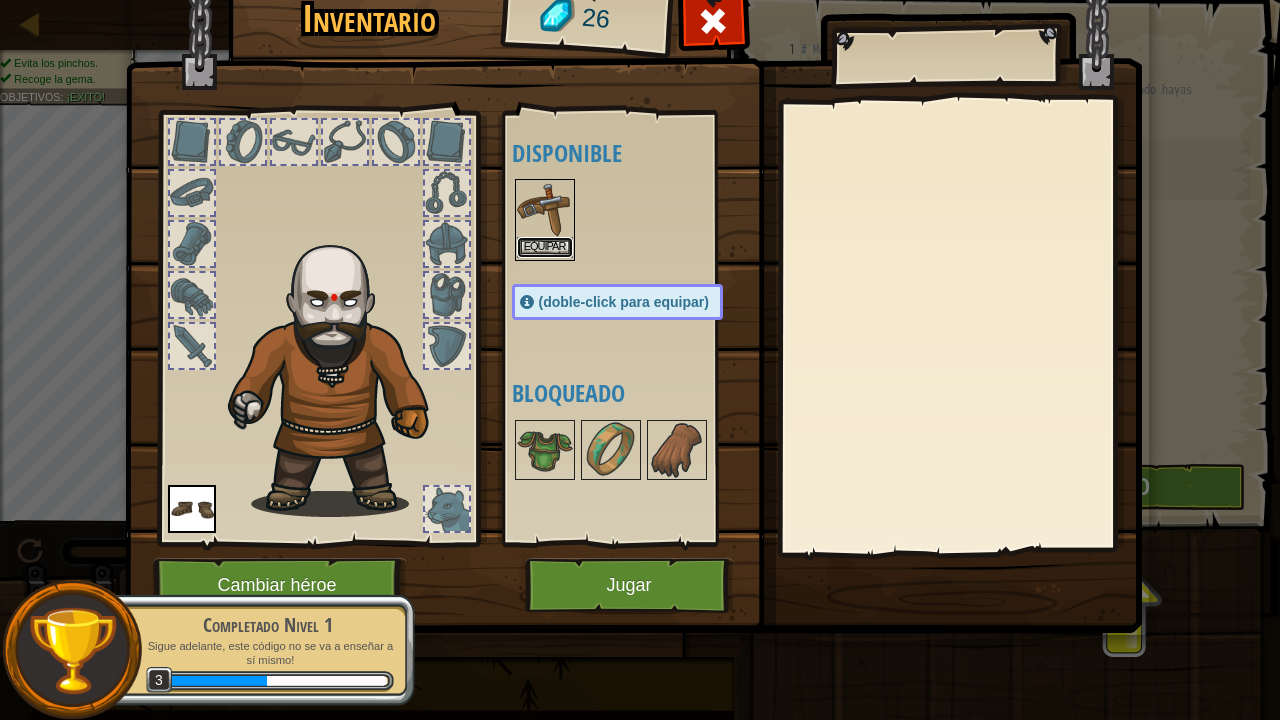 click on "Equipar" at bounding box center [545, 247] 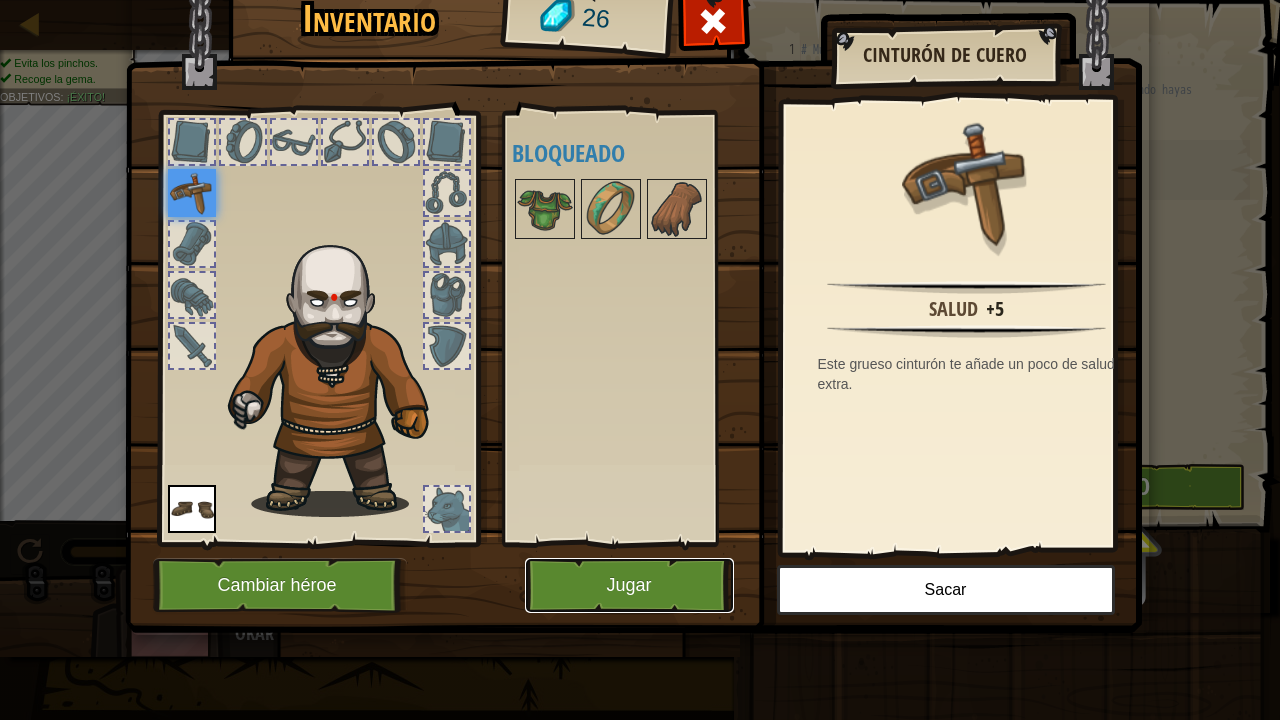 click on "Jugar" at bounding box center [629, 585] 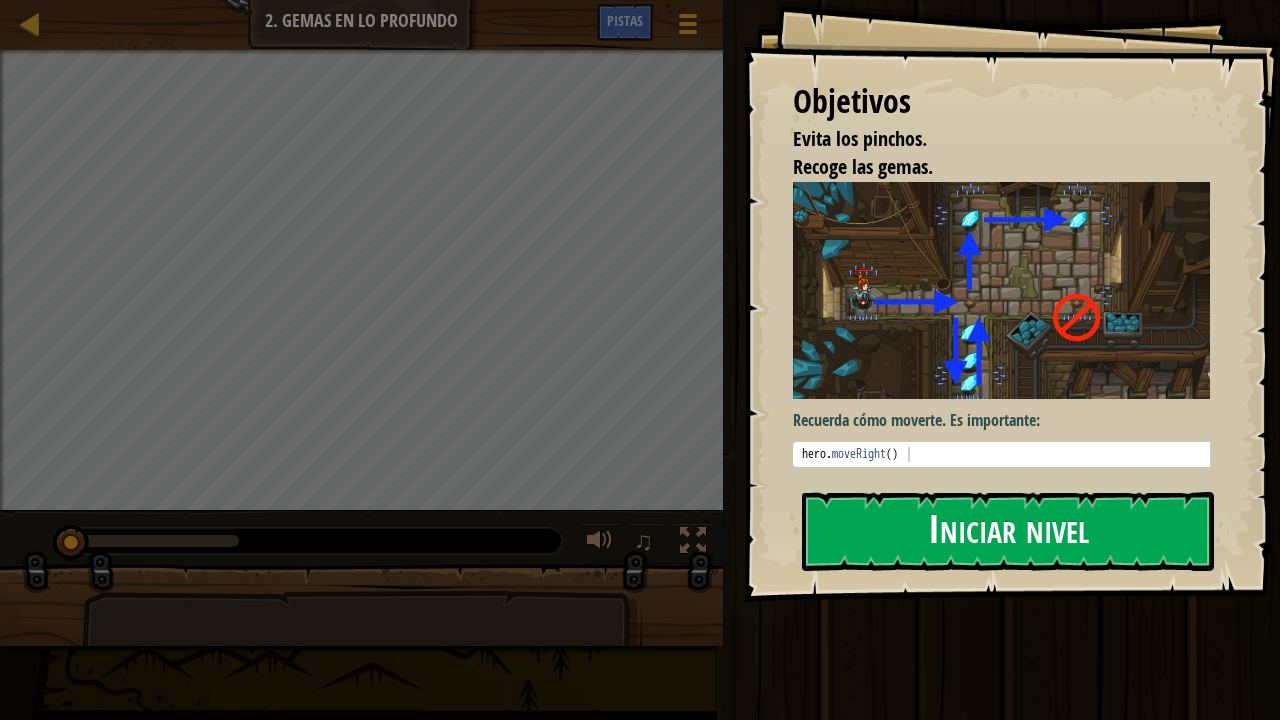 click on "Iniciar nivel" at bounding box center [1008, 531] 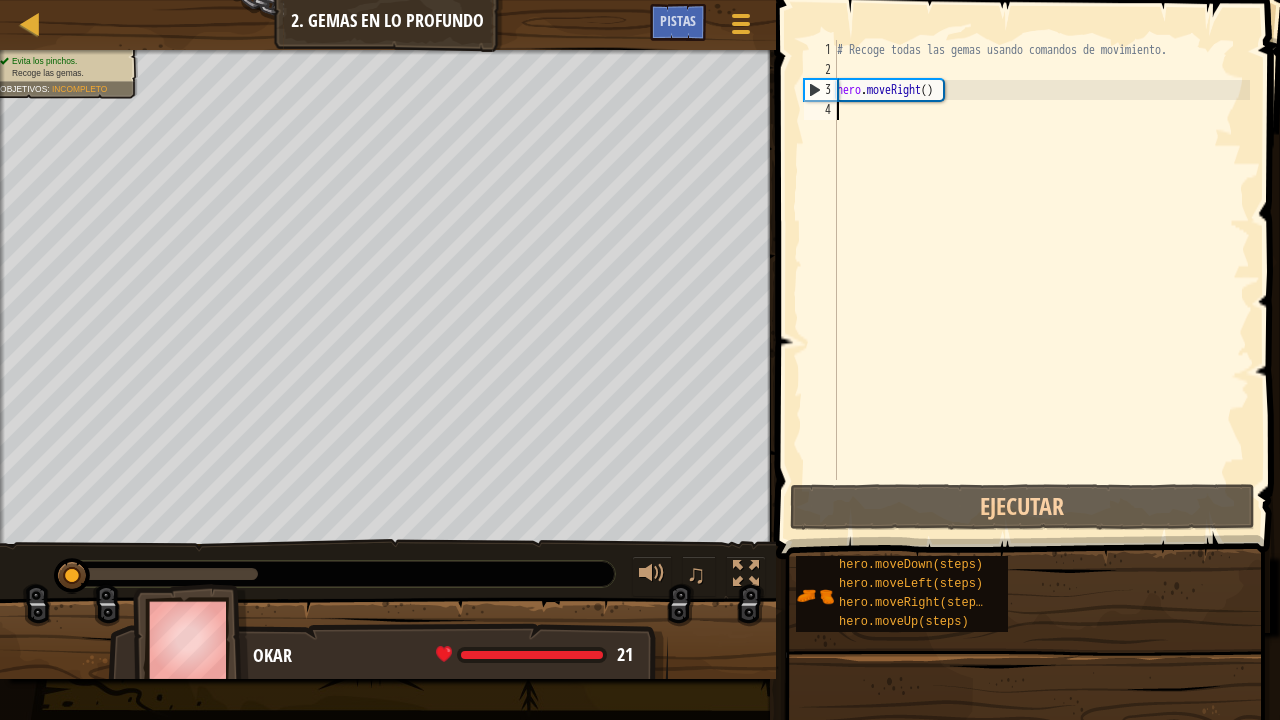 click on "# Recoge todas las gemas usando comandos de movimiento. hero . moveRight ( )" at bounding box center (1041, 280) 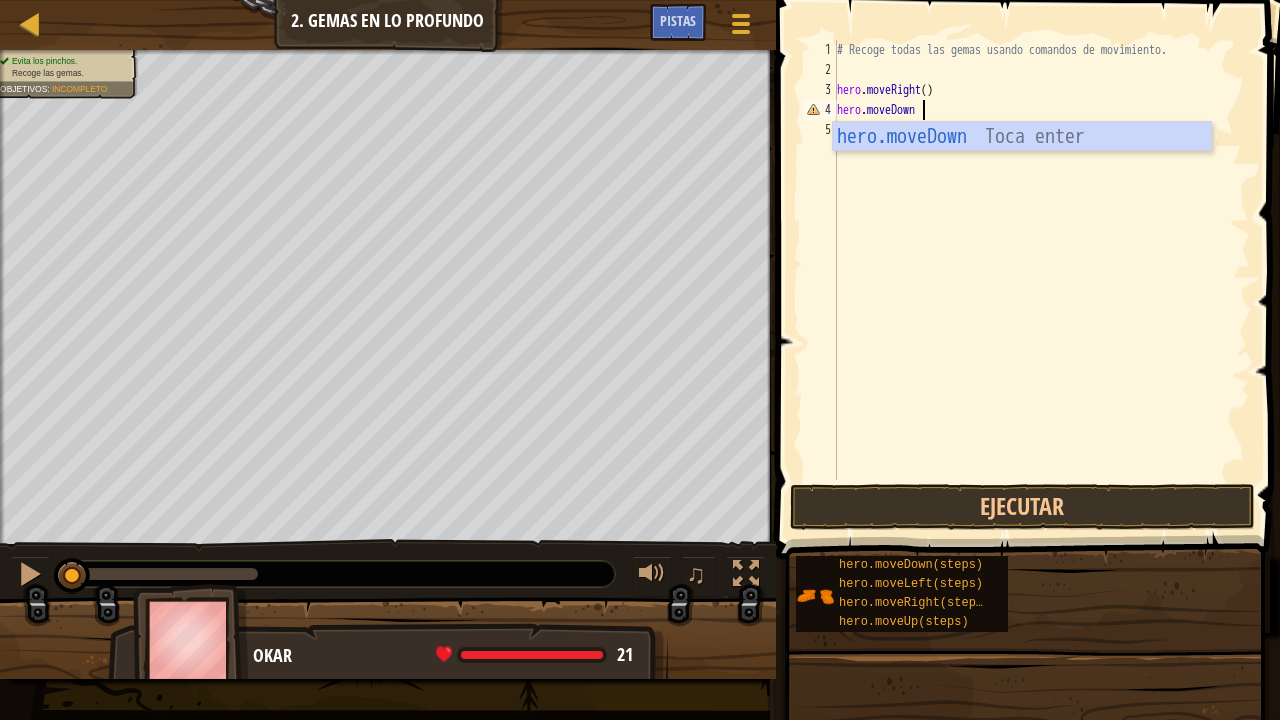 scroll, scrollTop: 9, scrollLeft: 6, axis: both 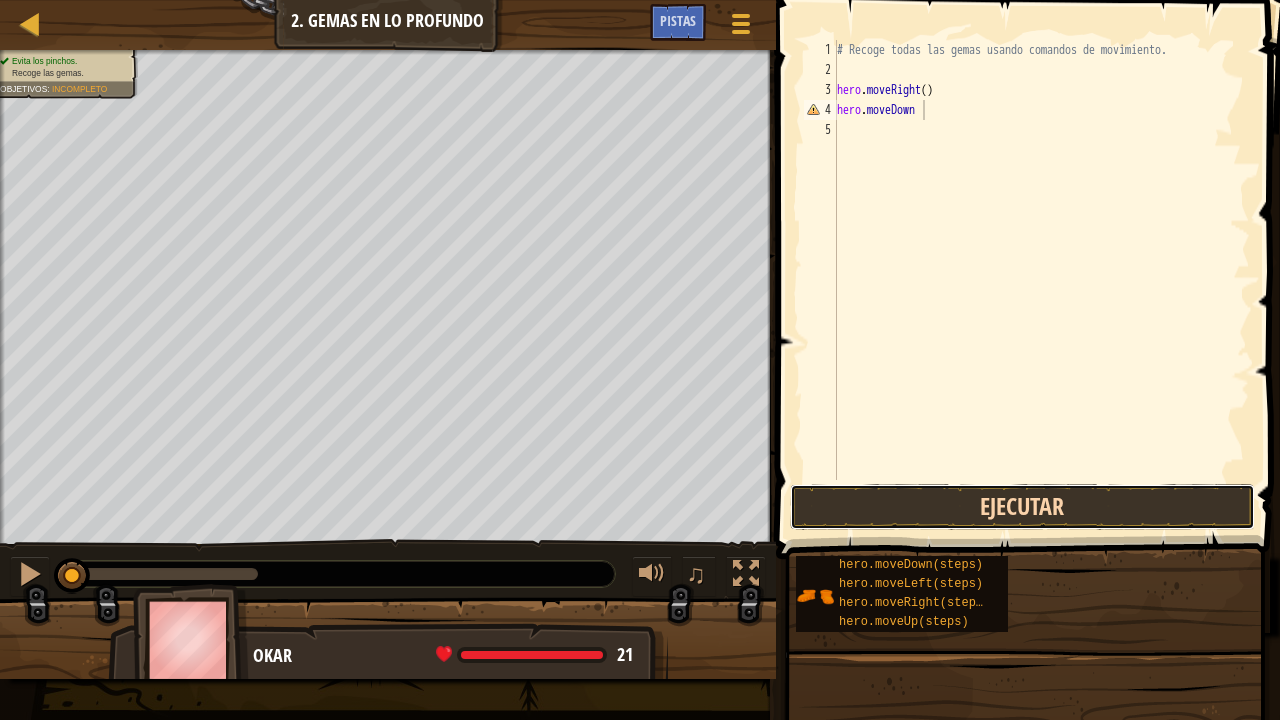 click on "Ejecutar" at bounding box center [1023, 507] 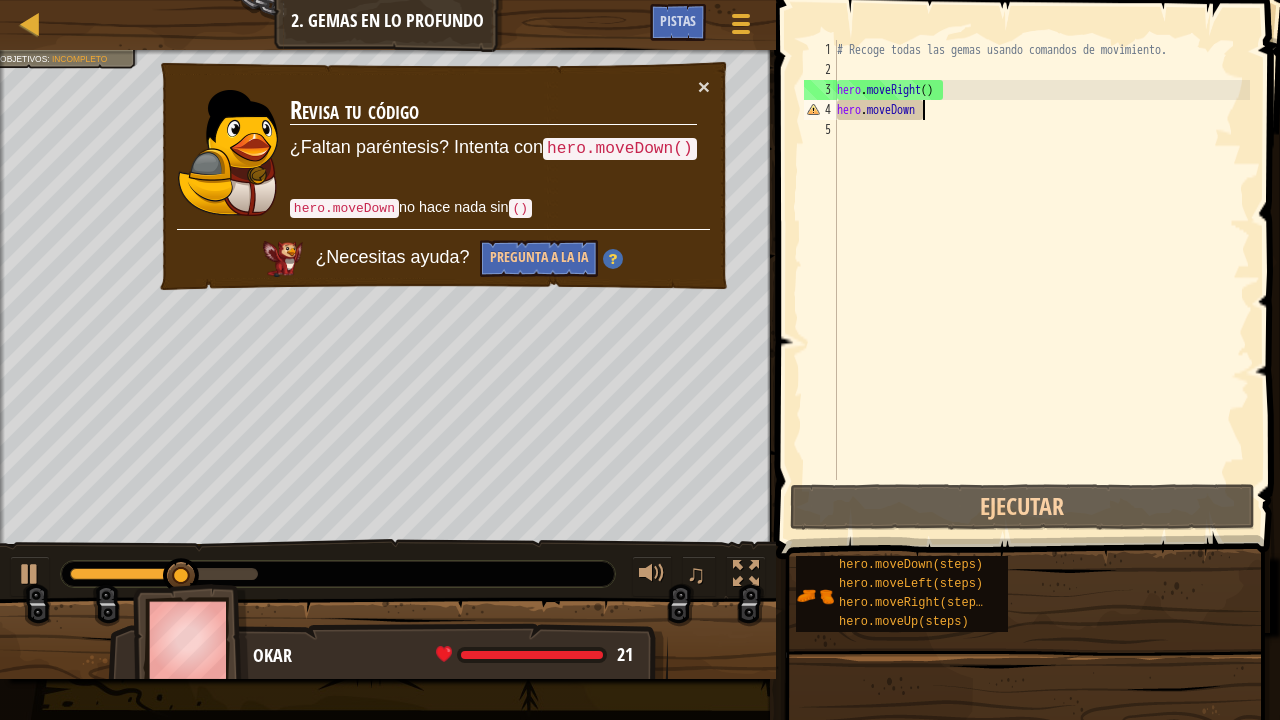 click on "# Recoge todas las gemas usando comandos de movimiento. hero . moveRight ( ) hero . moveDown" at bounding box center [1041, 280] 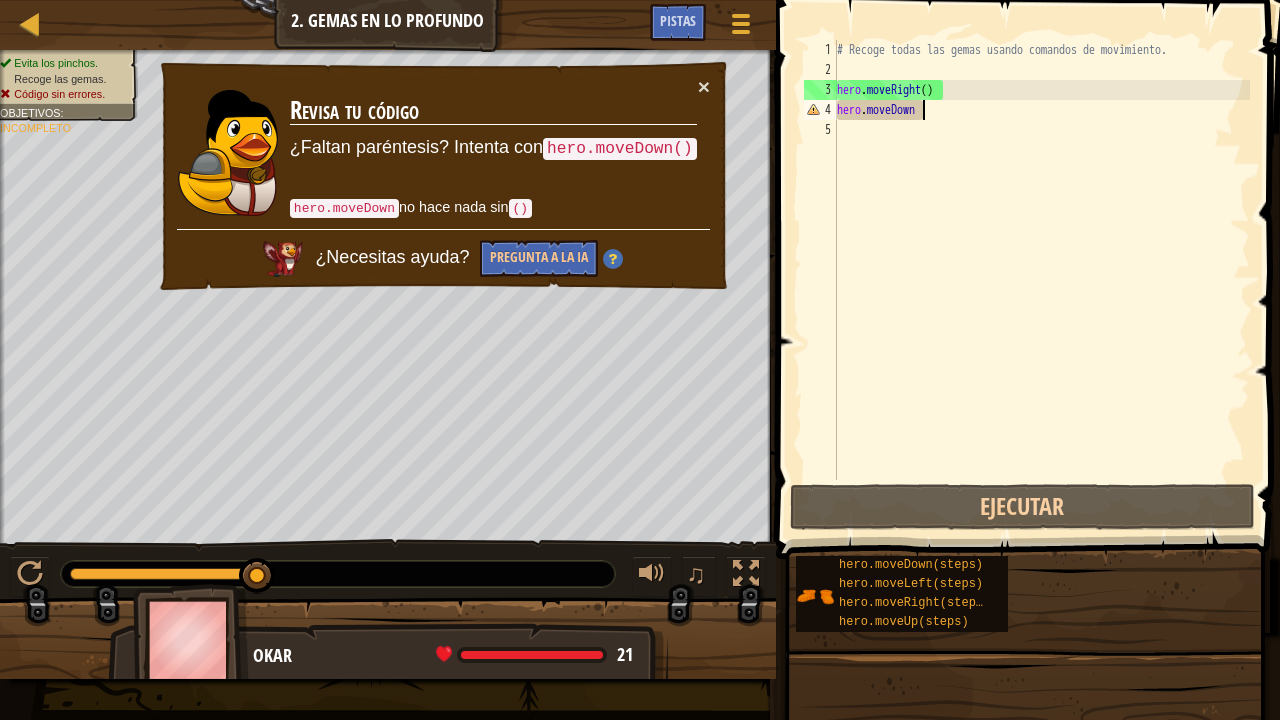 scroll, scrollTop: 9, scrollLeft: 6, axis: both 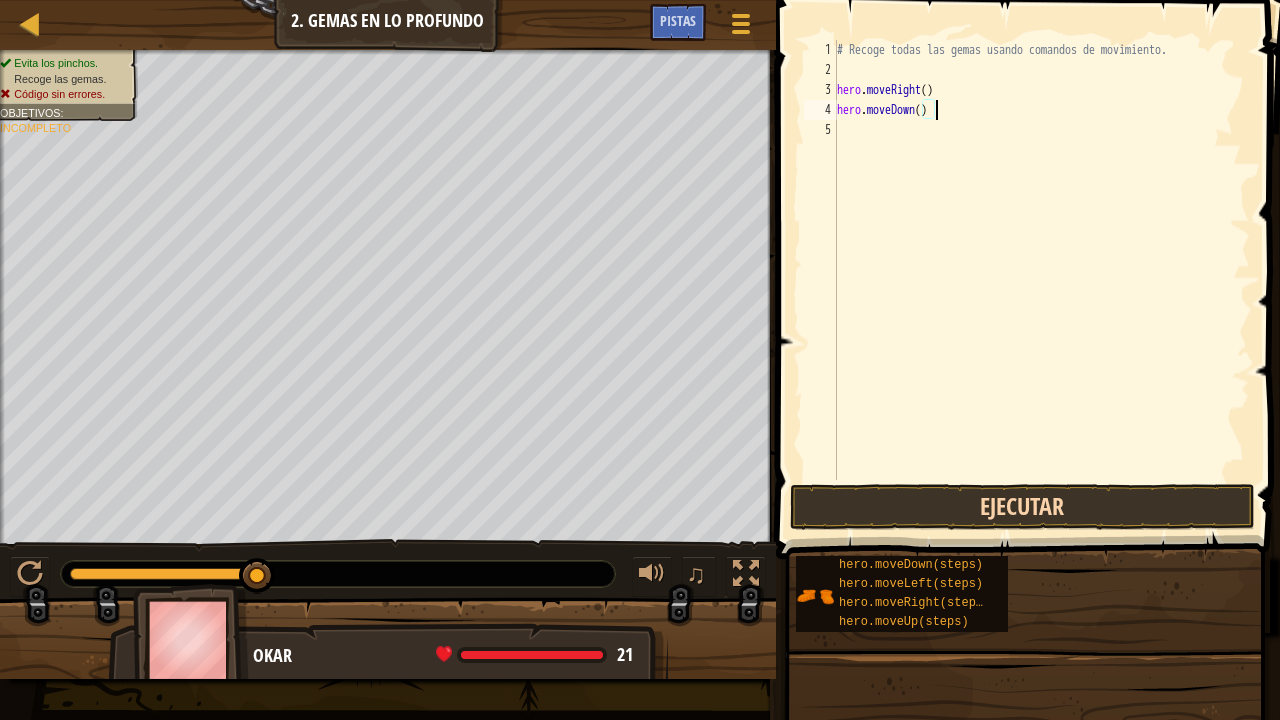 type on "hero.moveDown()" 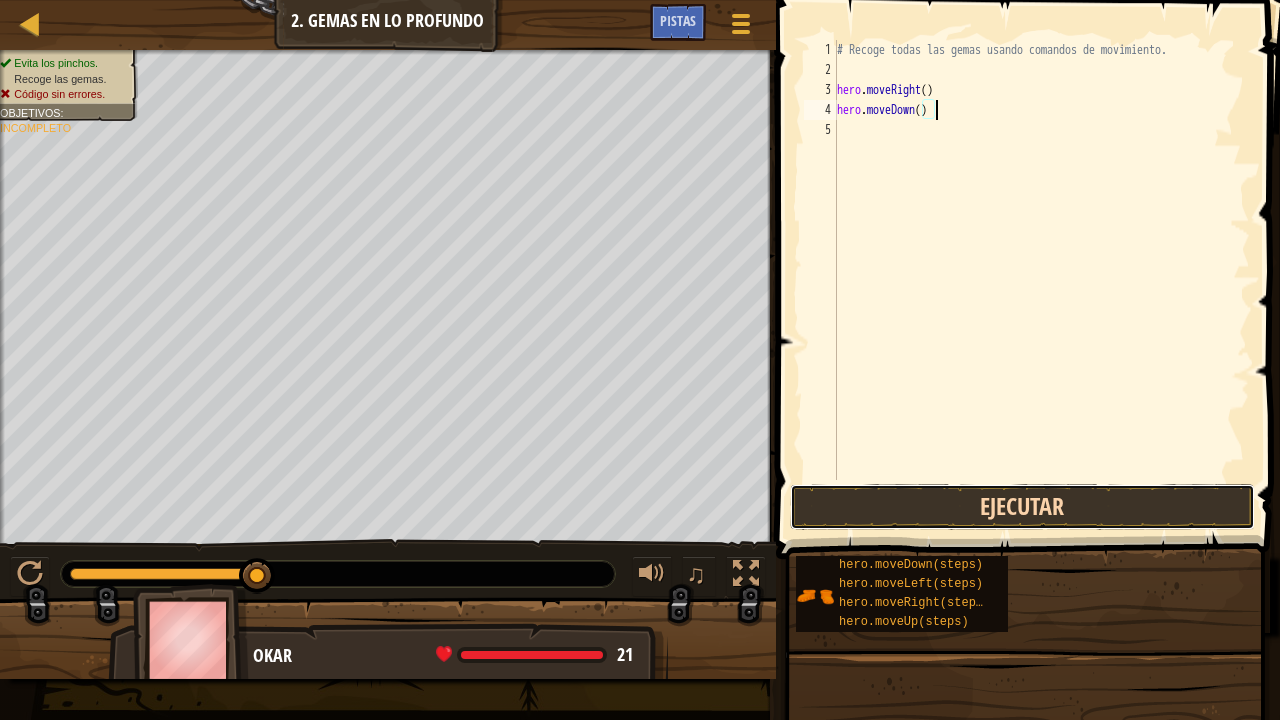 click on "Ejecutar" at bounding box center [1023, 507] 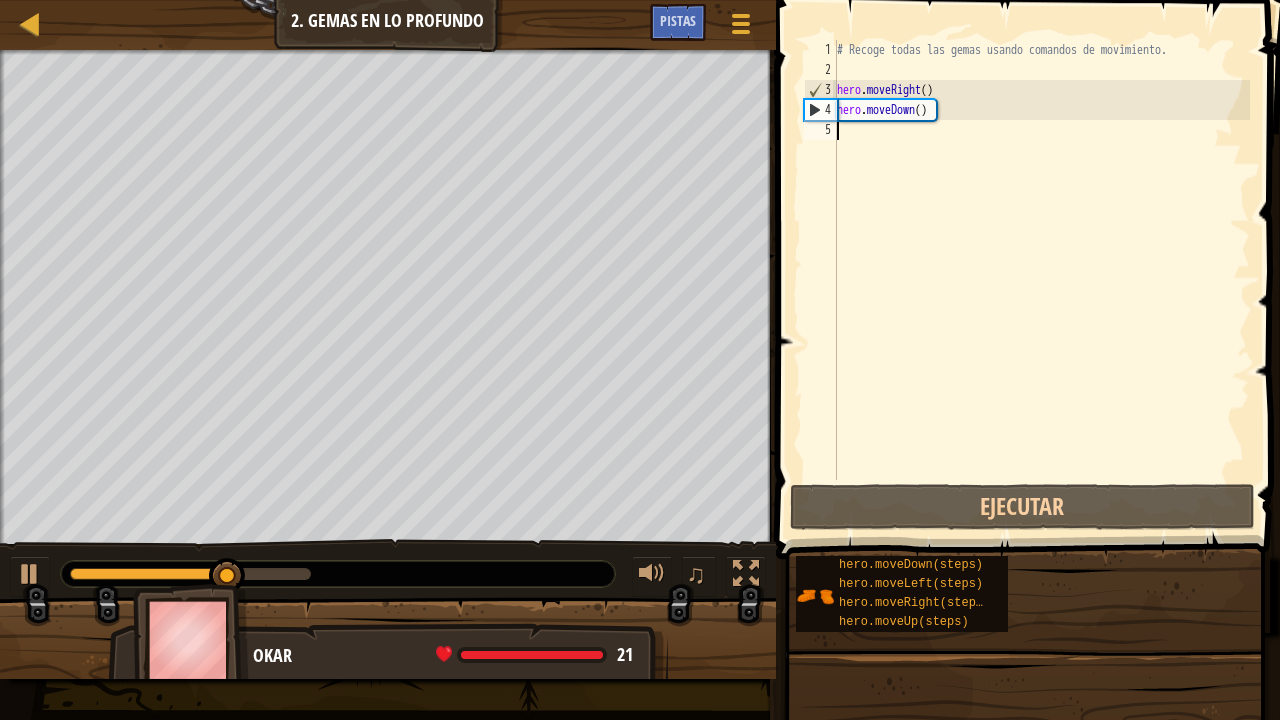 click on "# Recoge todas las gemas usando comandos de movimiento. hero . moveRight ( ) hero . moveDown ( )" at bounding box center (1041, 280) 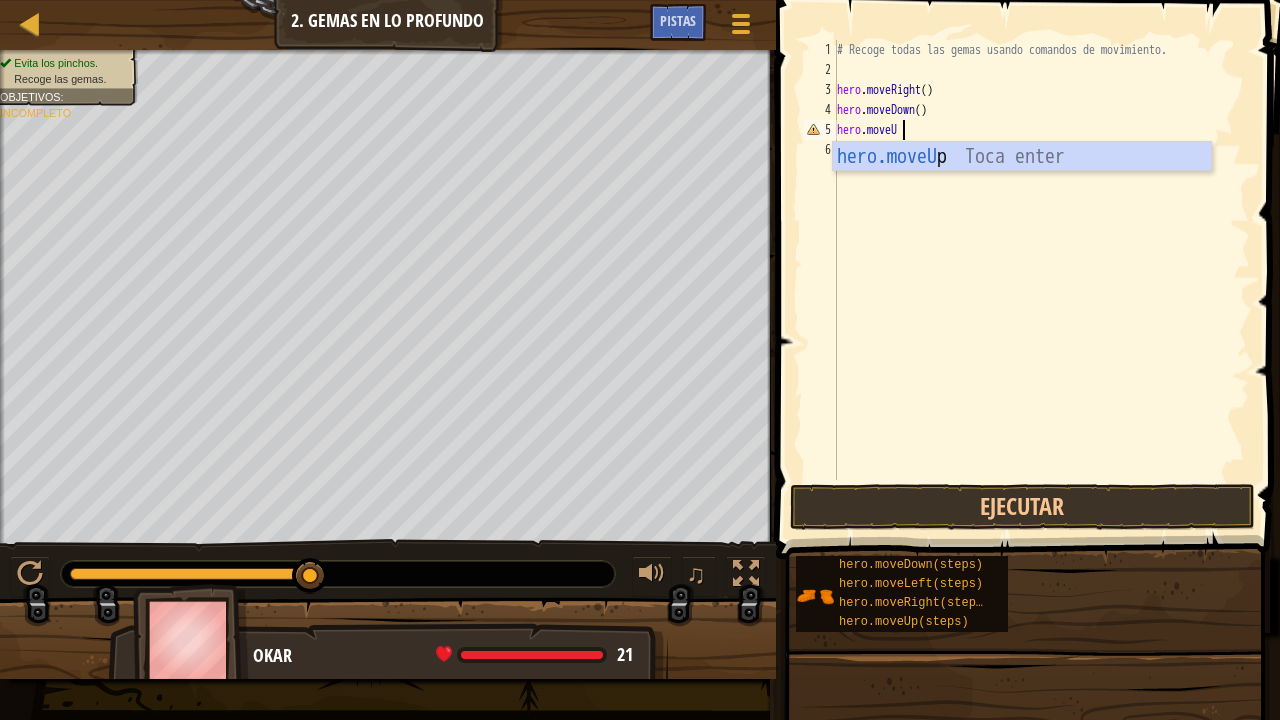 scroll, scrollTop: 9, scrollLeft: 4, axis: both 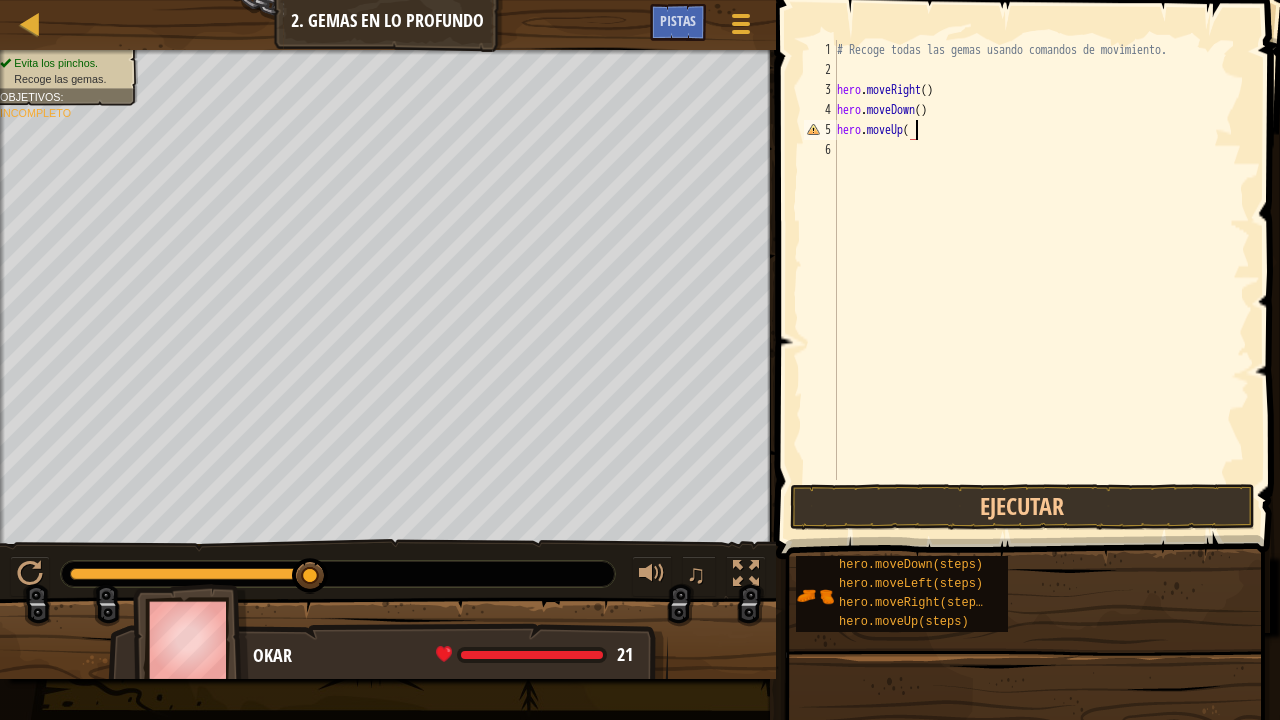 type on "hero.moveUp()" 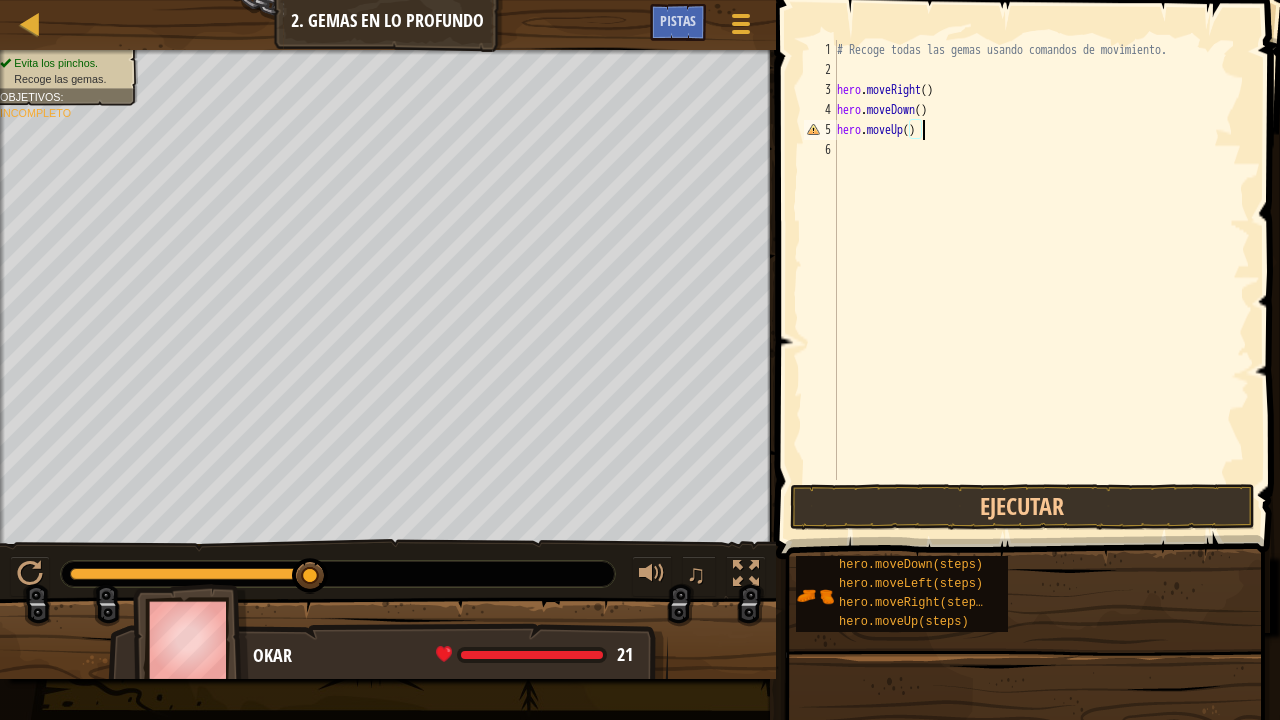 scroll, scrollTop: 9, scrollLeft: 6, axis: both 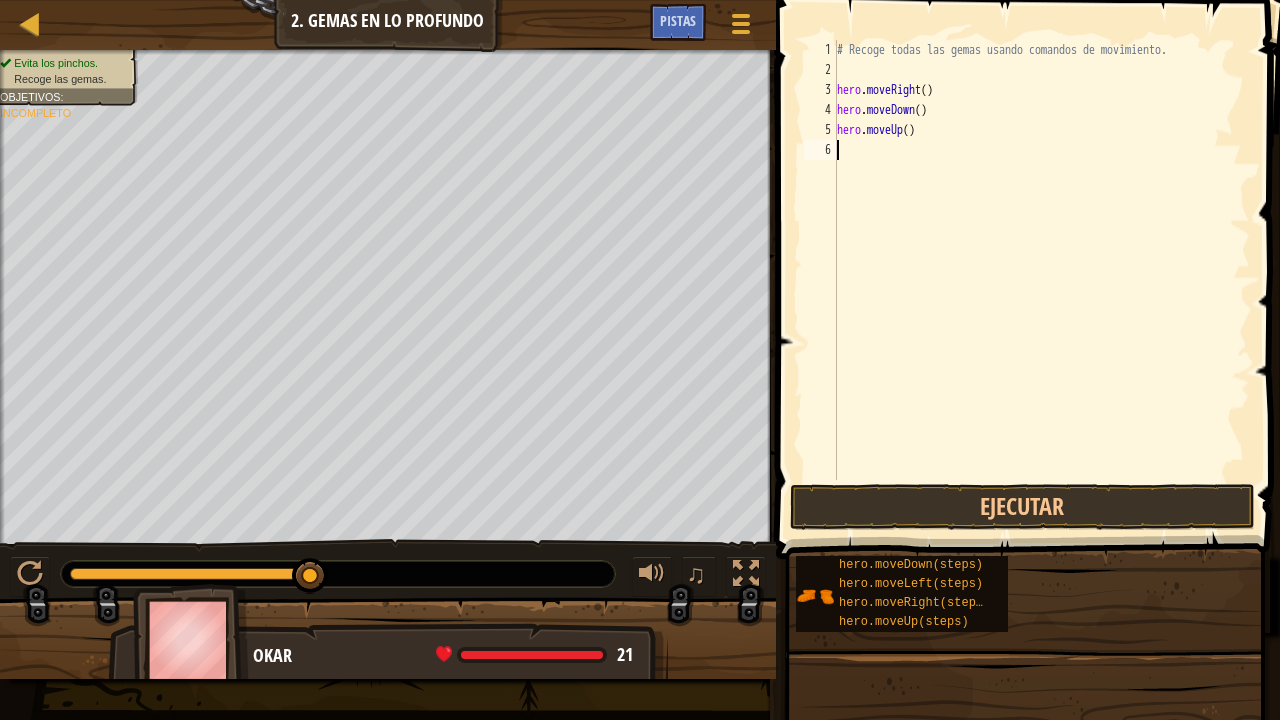 click on "# Recoge todas las gemas usando comandos de movimiento. hero . moveRight ( ) hero . moveDown ( ) hero . moveUp ( )" at bounding box center (1041, 280) 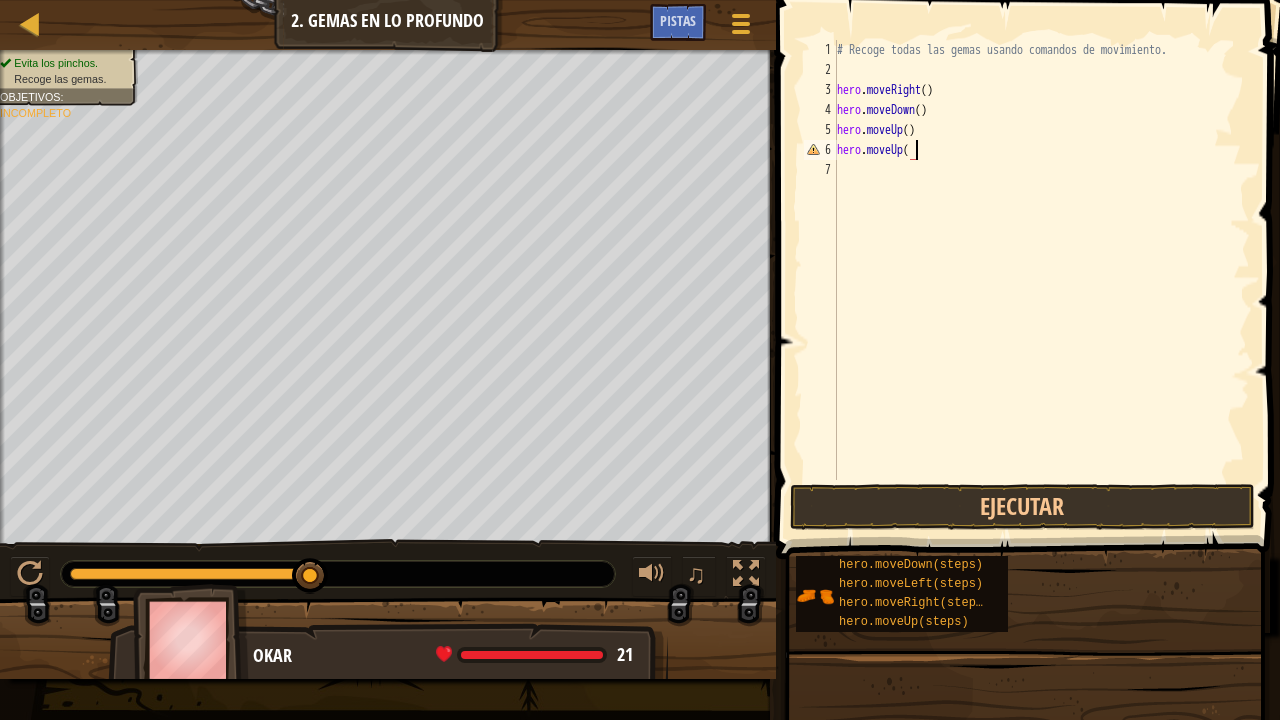 scroll, scrollTop: 9, scrollLeft: 6, axis: both 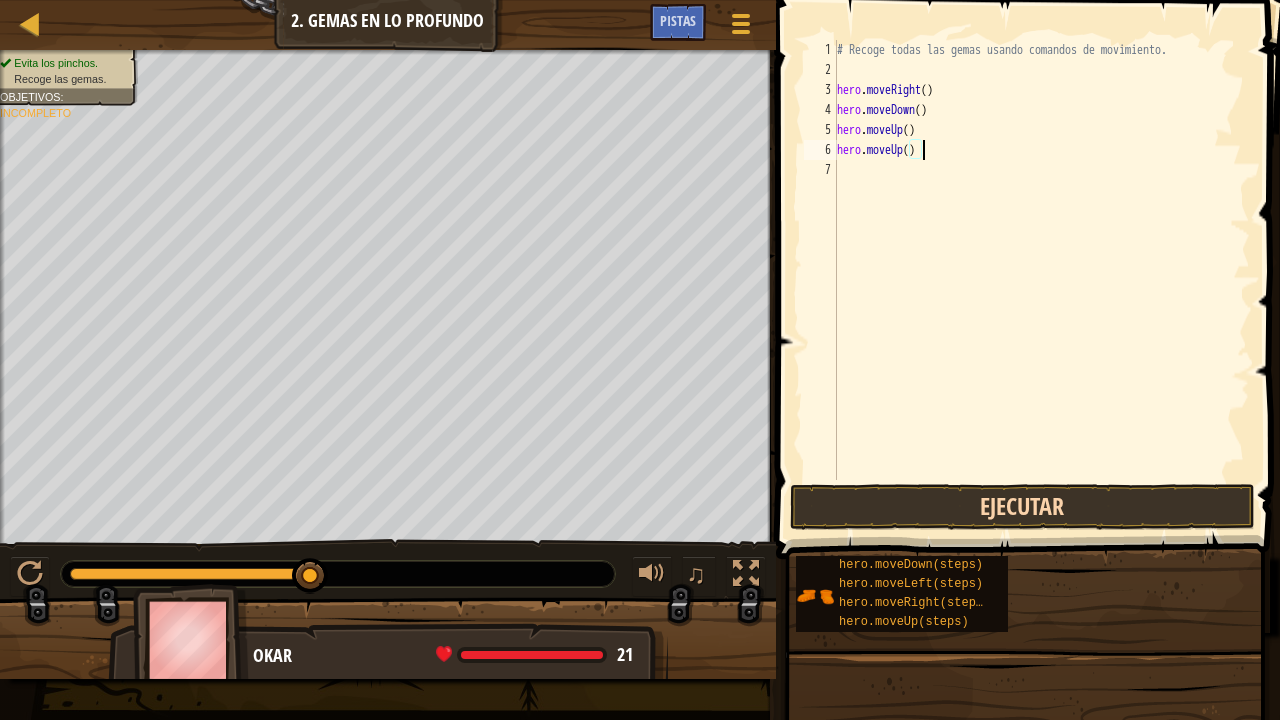 type on "hero.moveUp()" 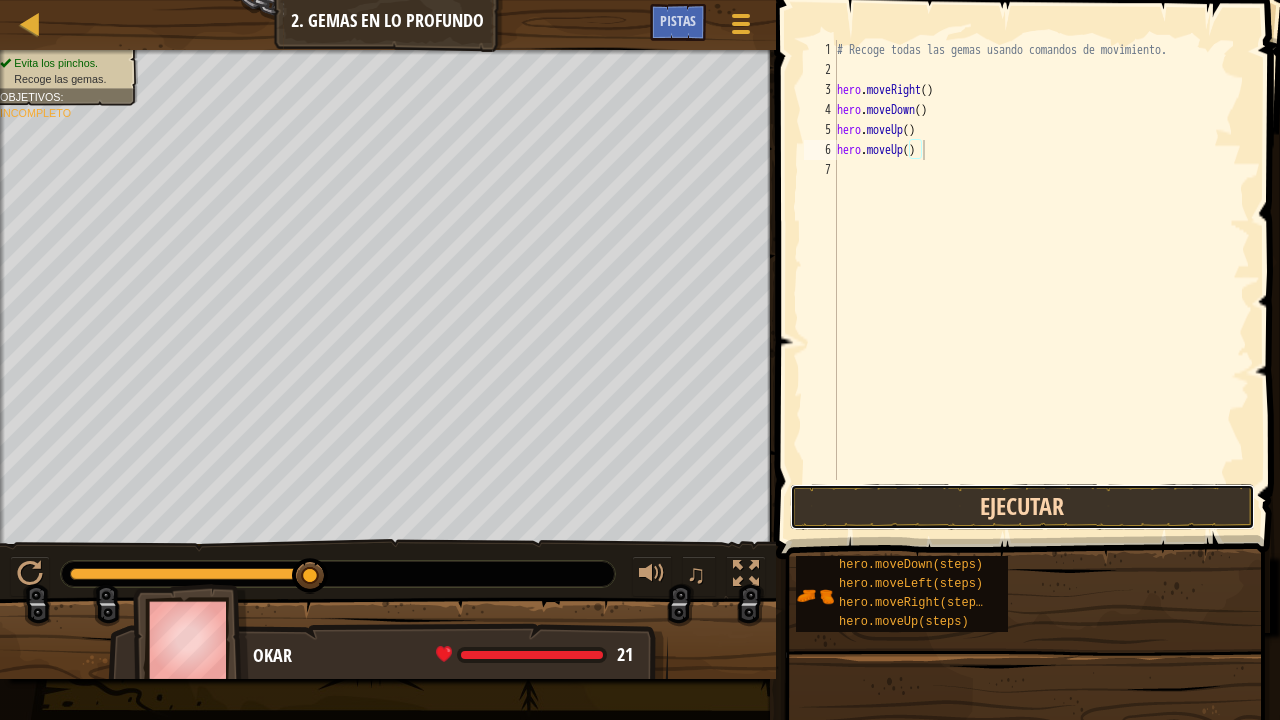 click on "Ejecutar" at bounding box center (1023, 507) 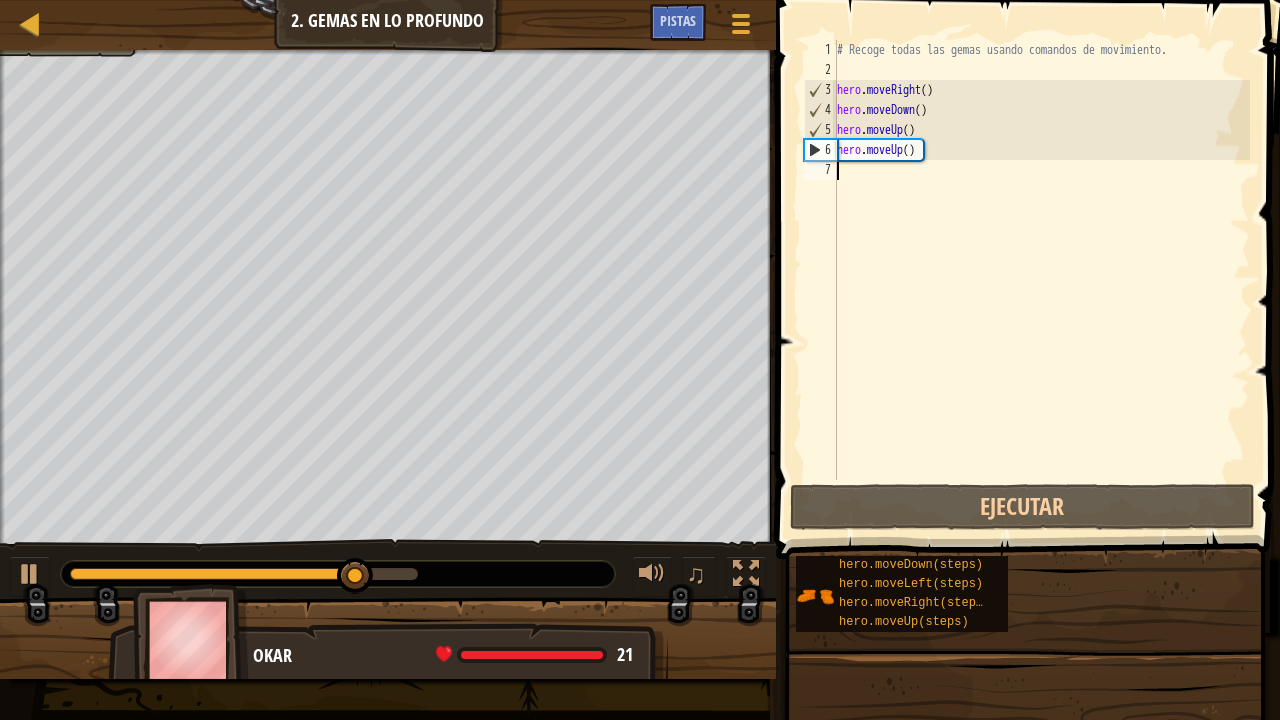 click on "# Recoge todas las gemas usando comandos de movimiento. hero . moveRight ( ) hero . moveDown ( ) hero . moveUp ( ) hero . moveUp ( )" at bounding box center (1041, 280) 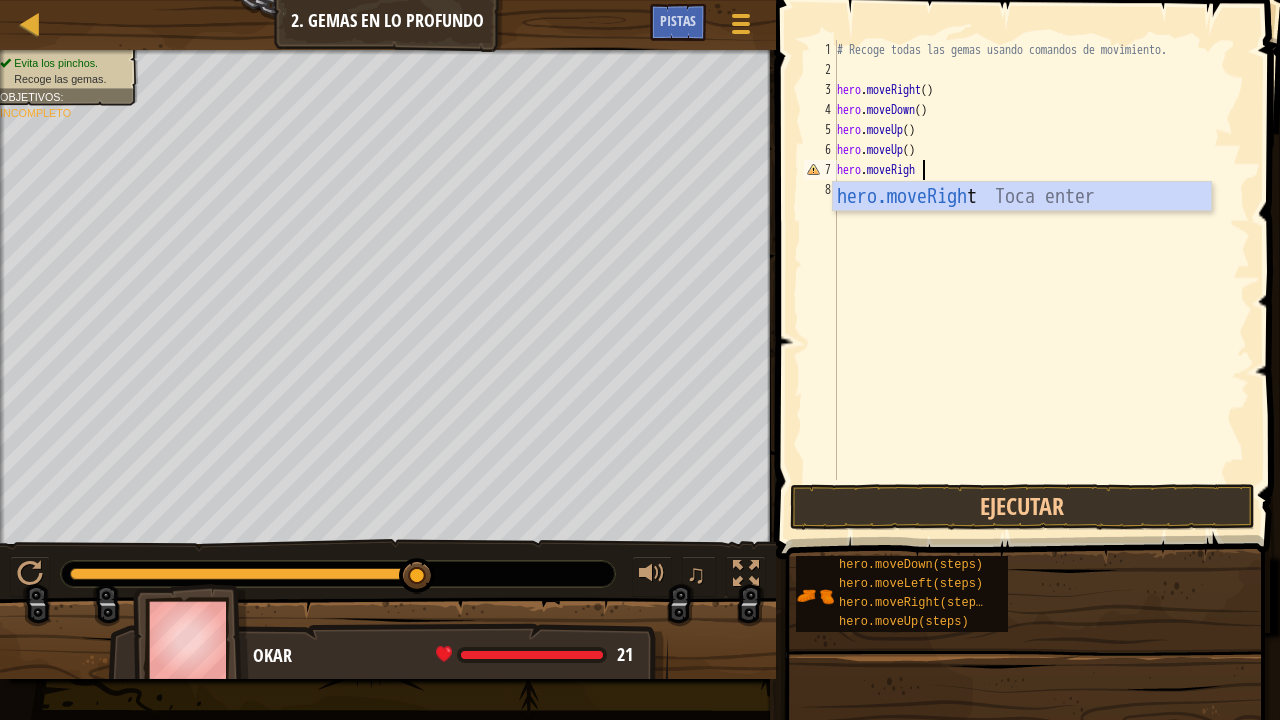 scroll, scrollTop: 9, scrollLeft: 6, axis: both 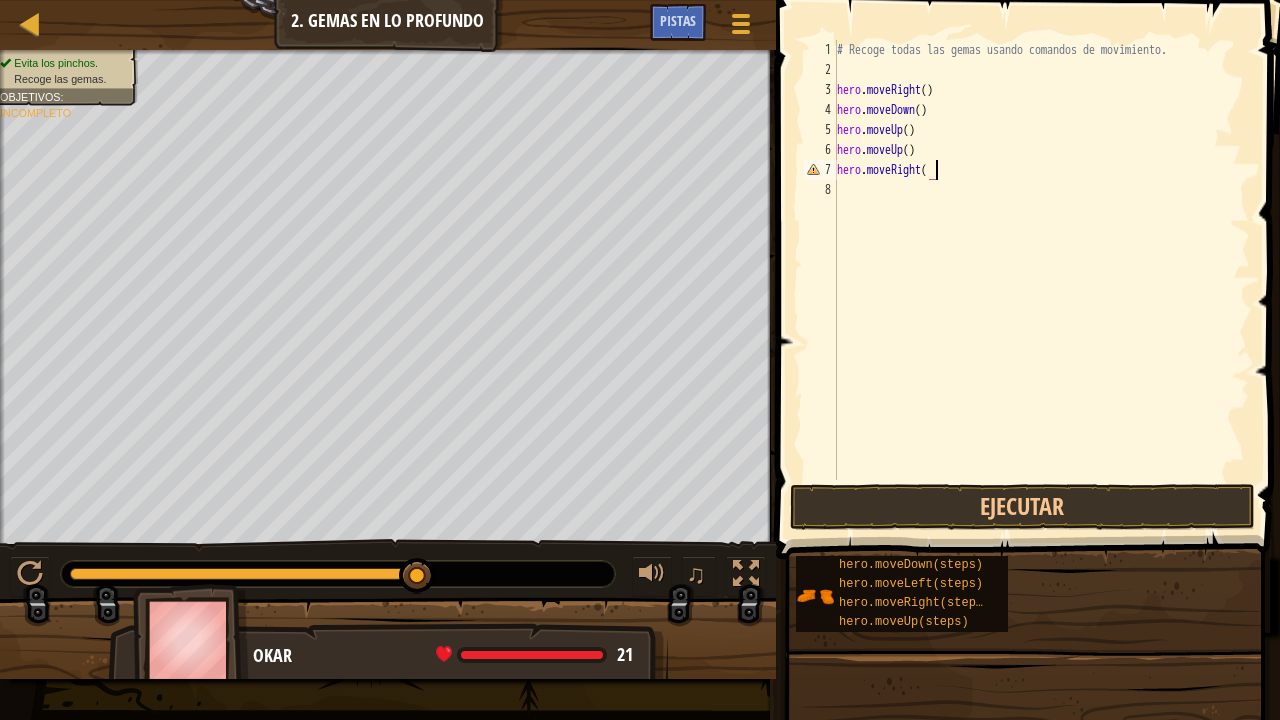 type on "hero.moveRight()" 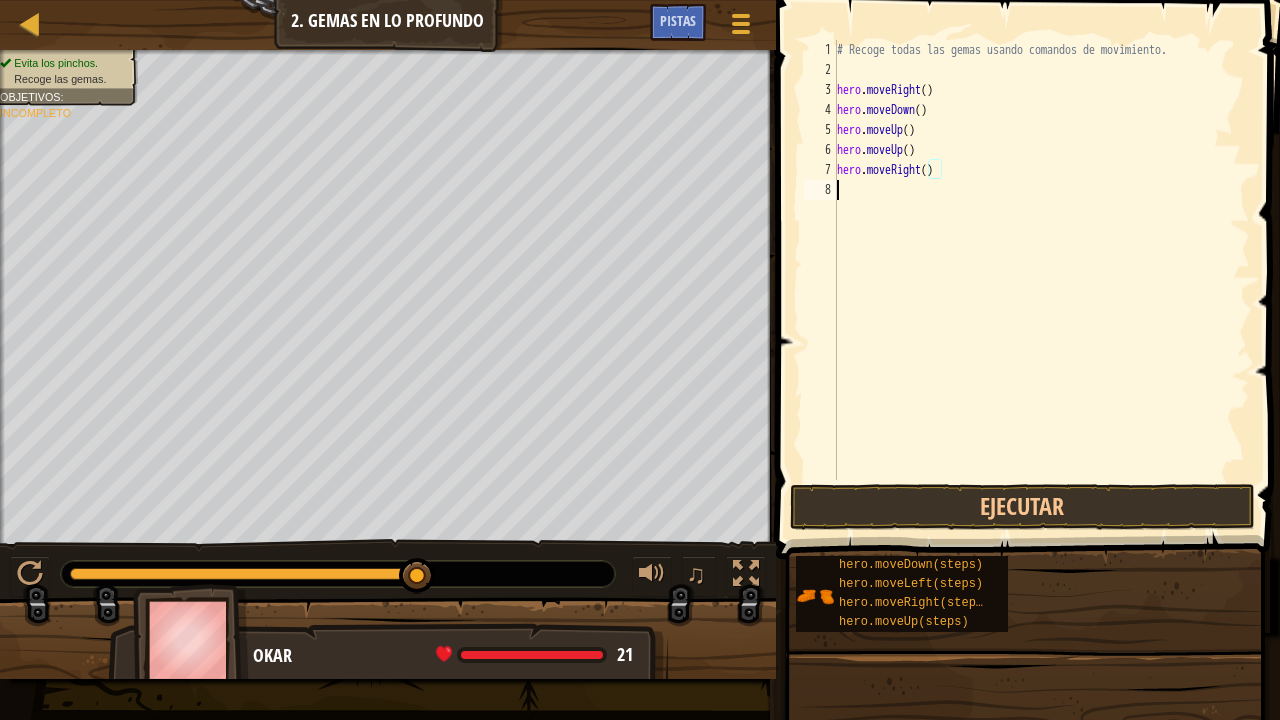 click on "# Recoge todas las gemas usando comandos de movimiento. hero . moveRight ( ) hero . moveDown ( ) hero . moveUp ( ) hero . moveUp ( ) hero . moveRight ( )" at bounding box center [1041, 280] 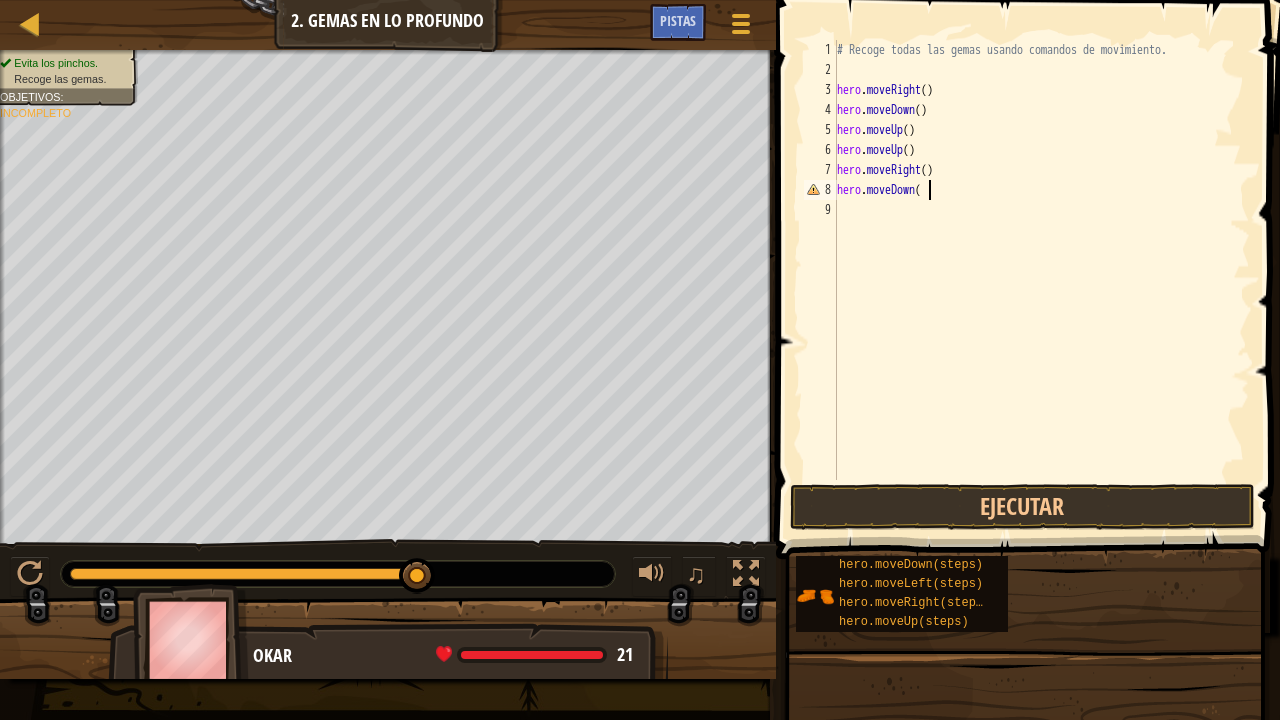 scroll, scrollTop: 9, scrollLeft: 6, axis: both 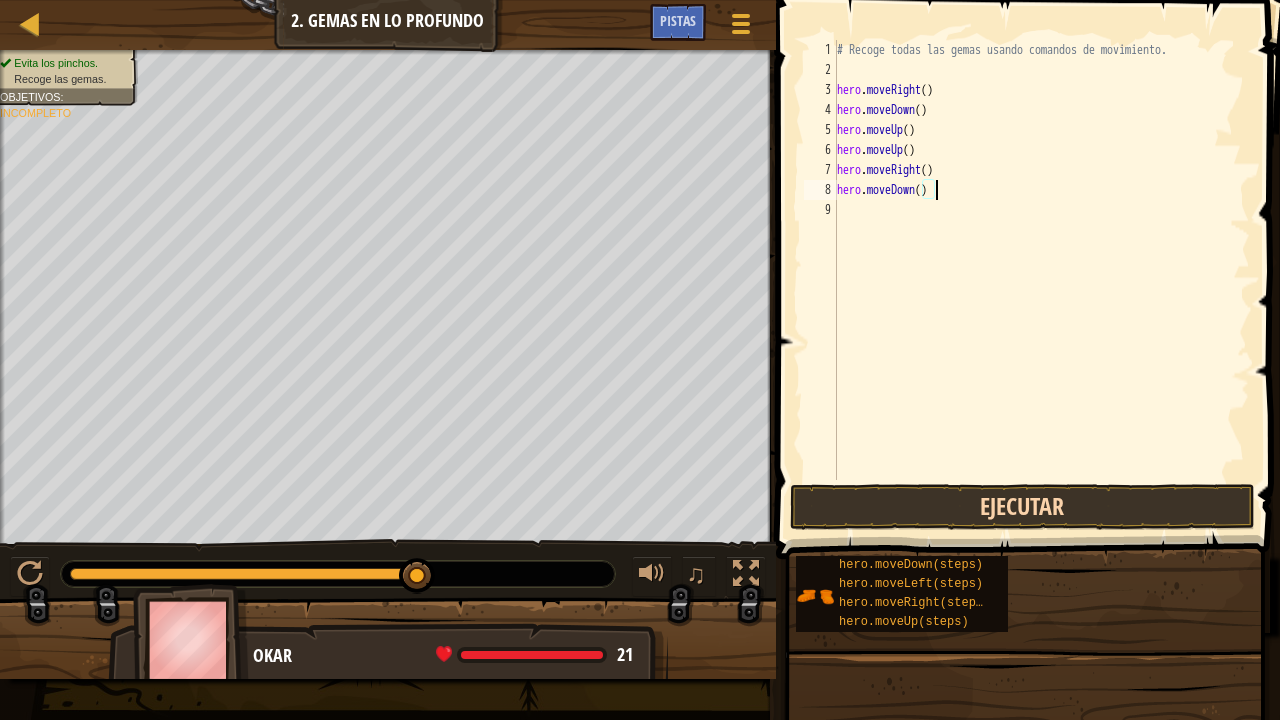 type on "hero.moveDown()" 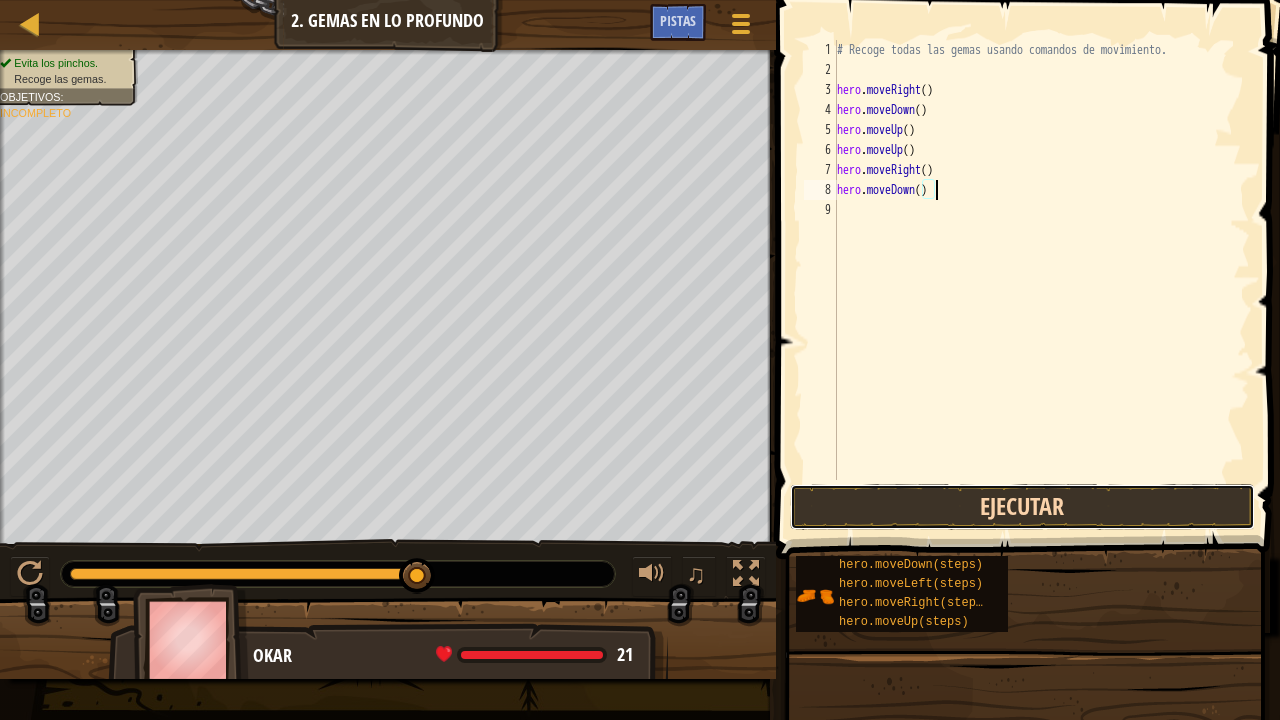 click on "Ejecutar" at bounding box center (1023, 507) 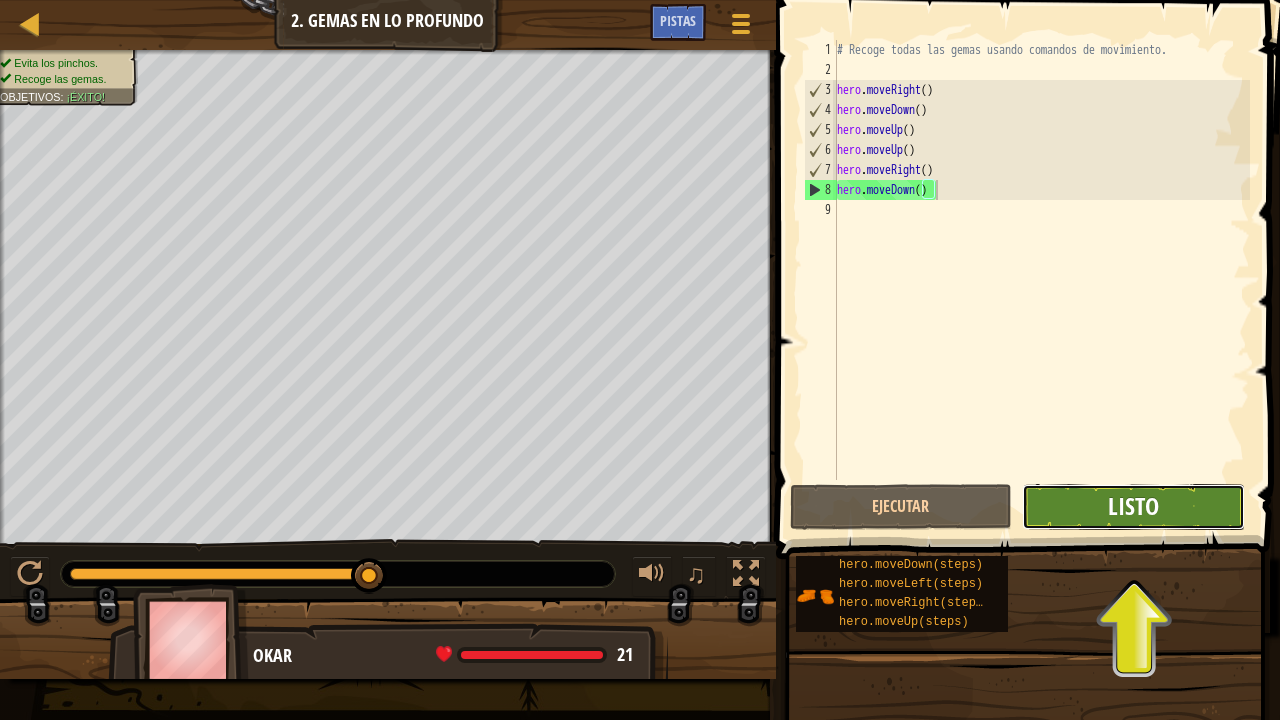click on "Listo" at bounding box center [1133, 506] 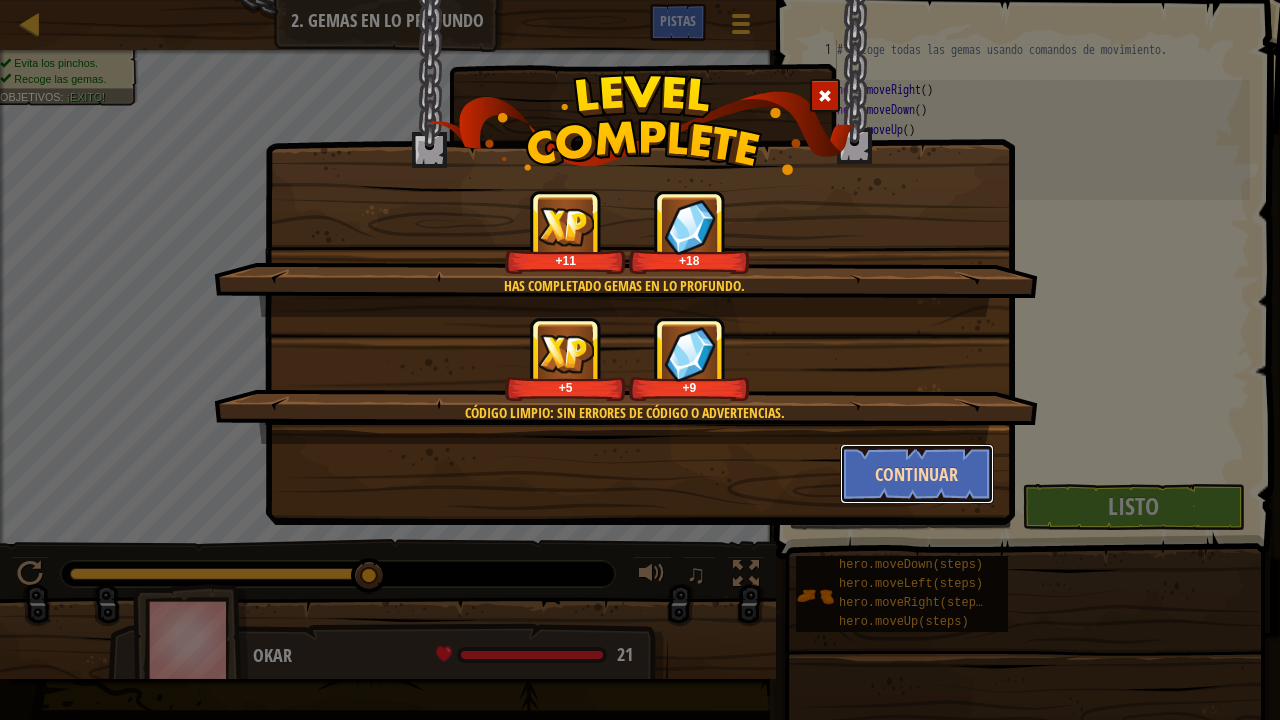 click on "Continuar" at bounding box center [917, 474] 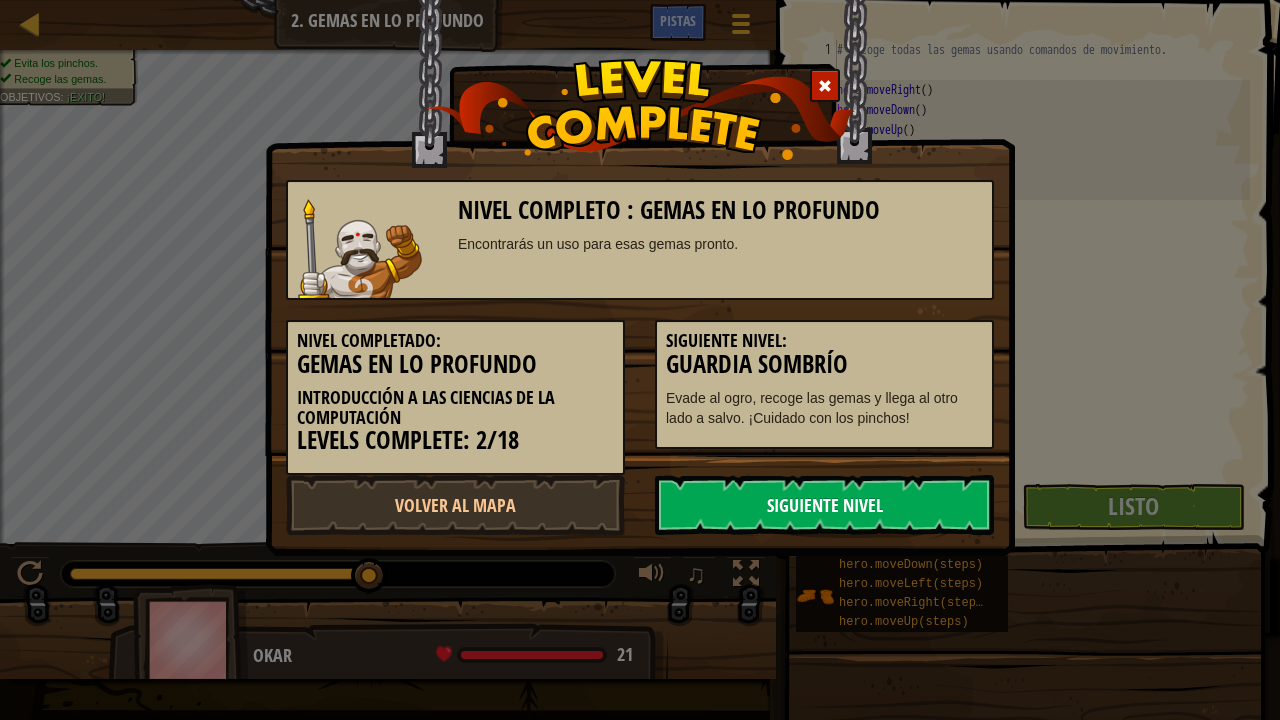 click on "Siguiente Nivel" at bounding box center (824, 505) 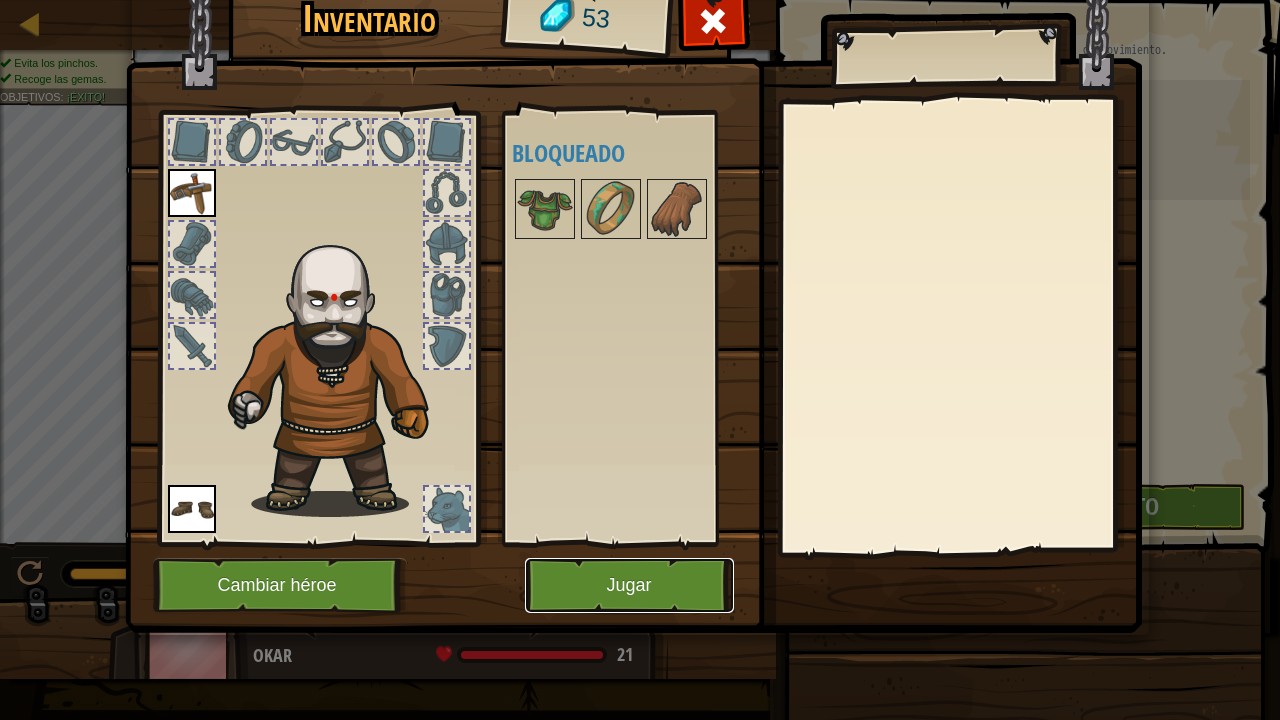 click on "Jugar" at bounding box center (629, 585) 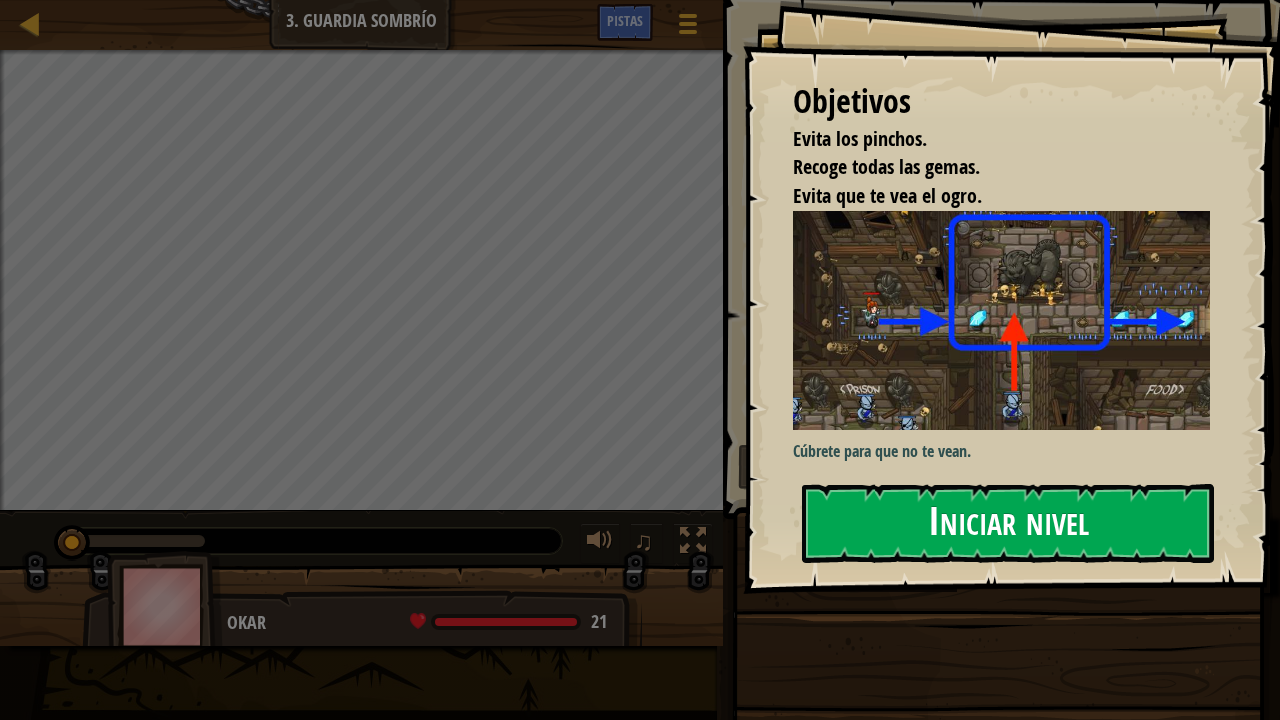 click on "Iniciar nivel" at bounding box center (1008, 523) 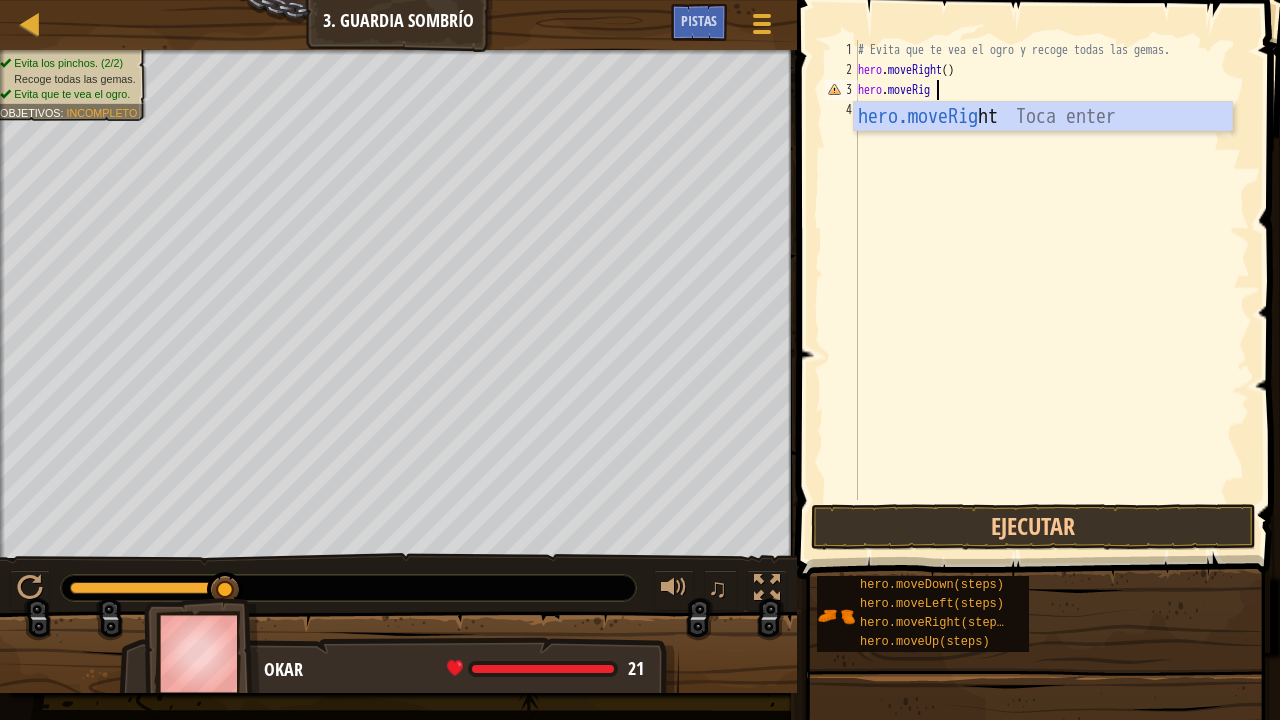scroll, scrollTop: 9, scrollLeft: 6, axis: both 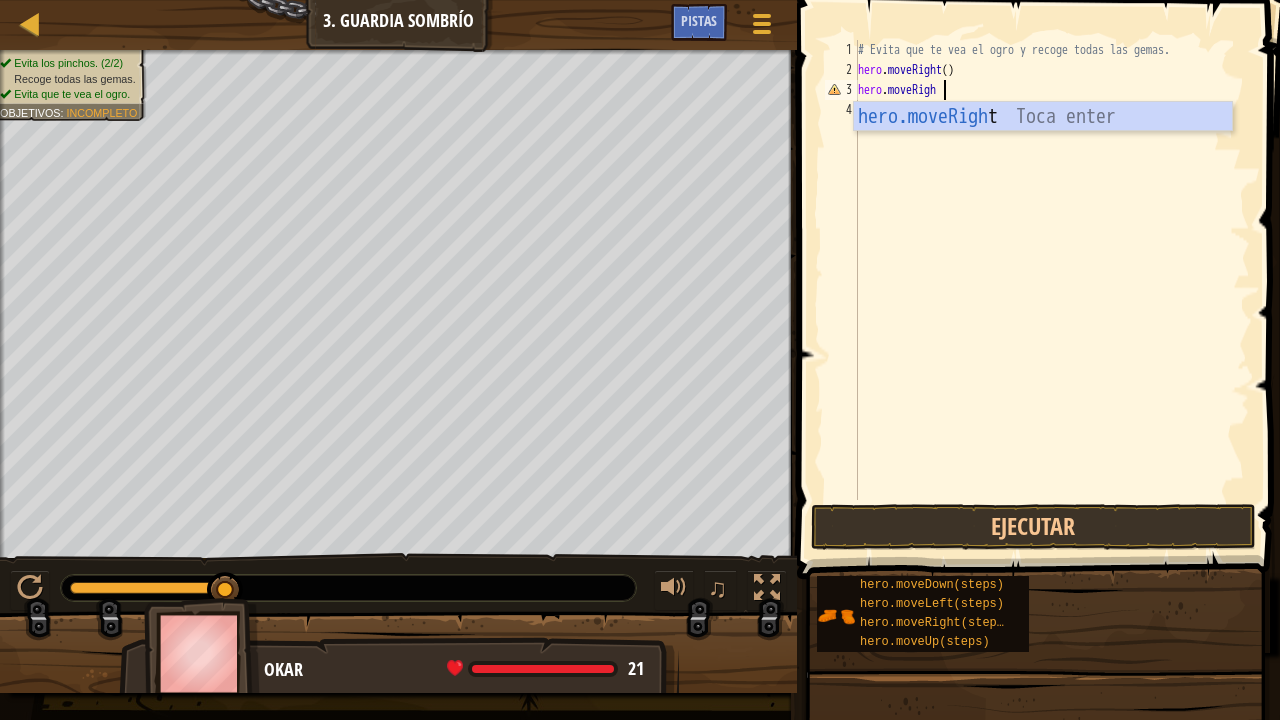 type on "hero.moveRight" 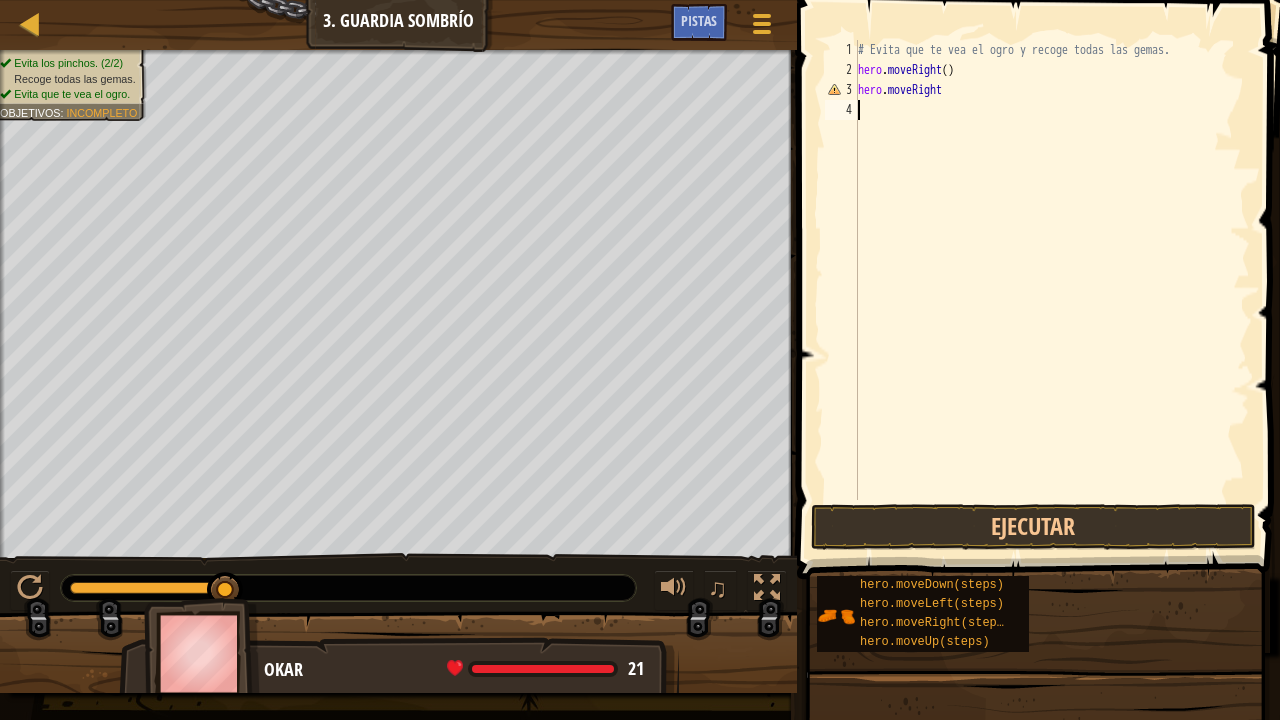 click on "# Evita que te vea el ogro y recoge todas las gemas. hero . moveRight ( ) hero . moveRight" at bounding box center [1052, 290] 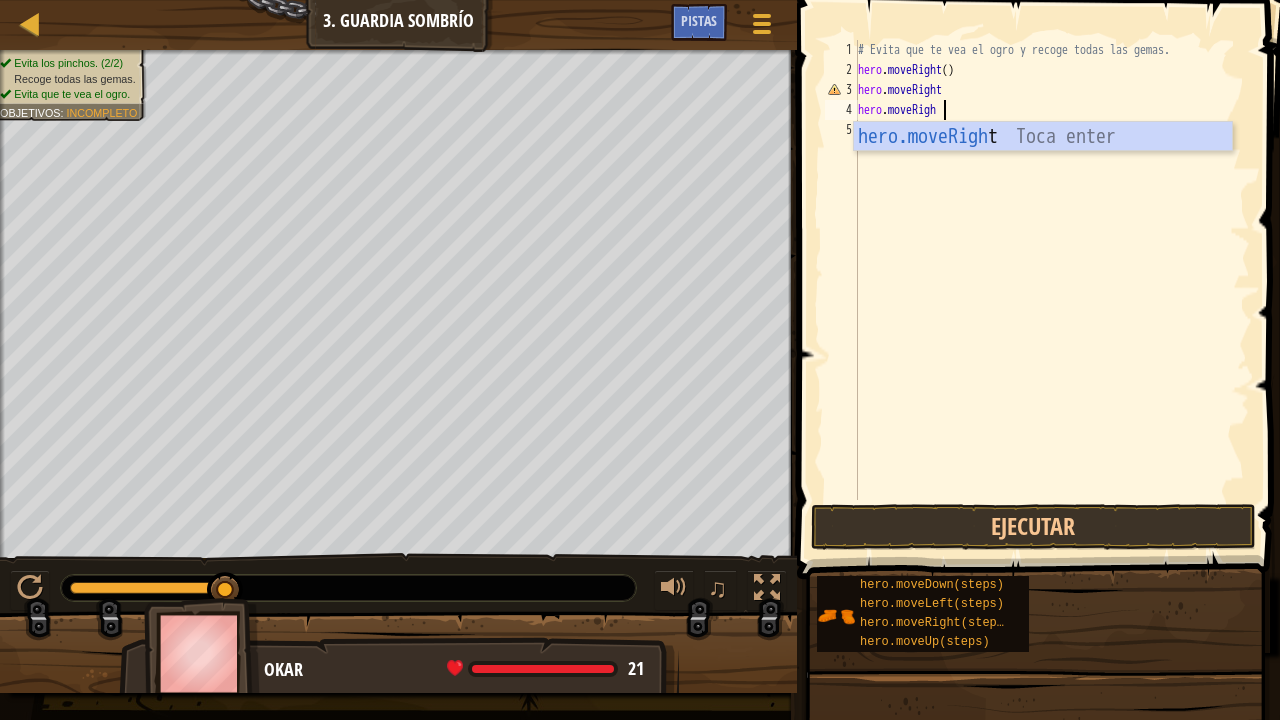 scroll, scrollTop: 9, scrollLeft: 6, axis: both 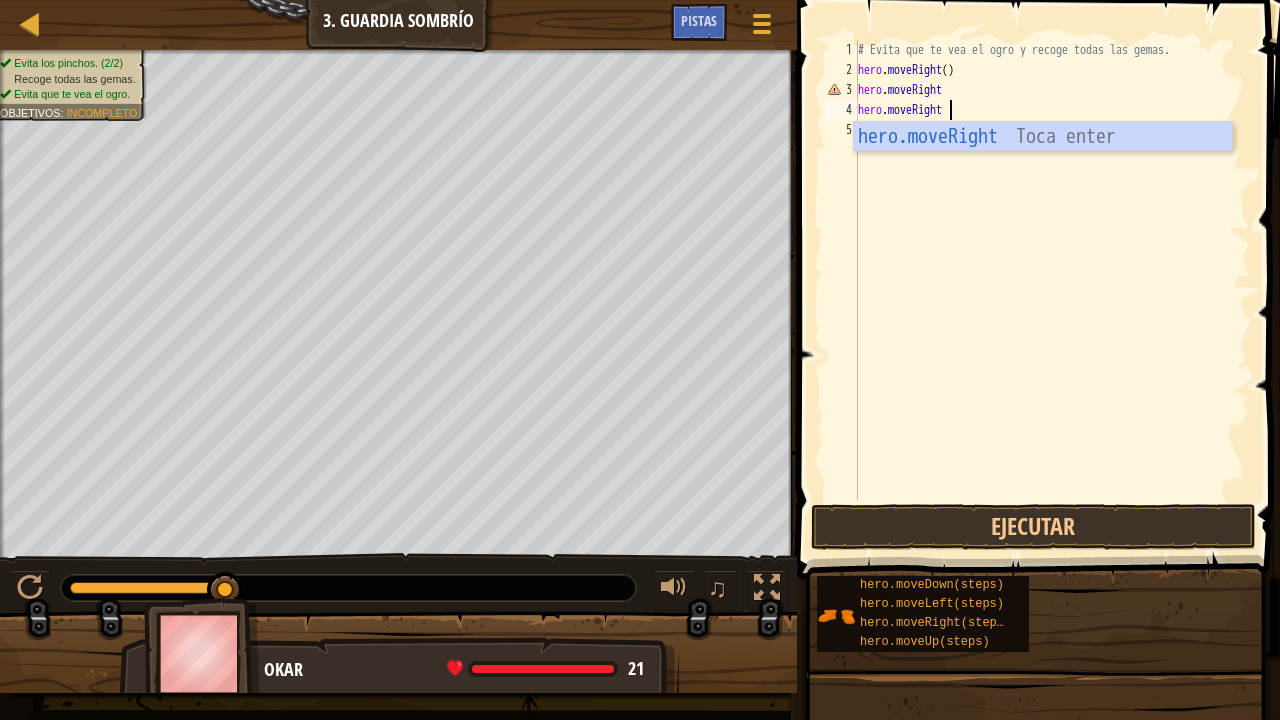 click on "# Evita que te vea el ogro y recoge todas las gemas. hero . moveRight ( ) hero . moveRight hero . moveRight" at bounding box center [1052, 290] 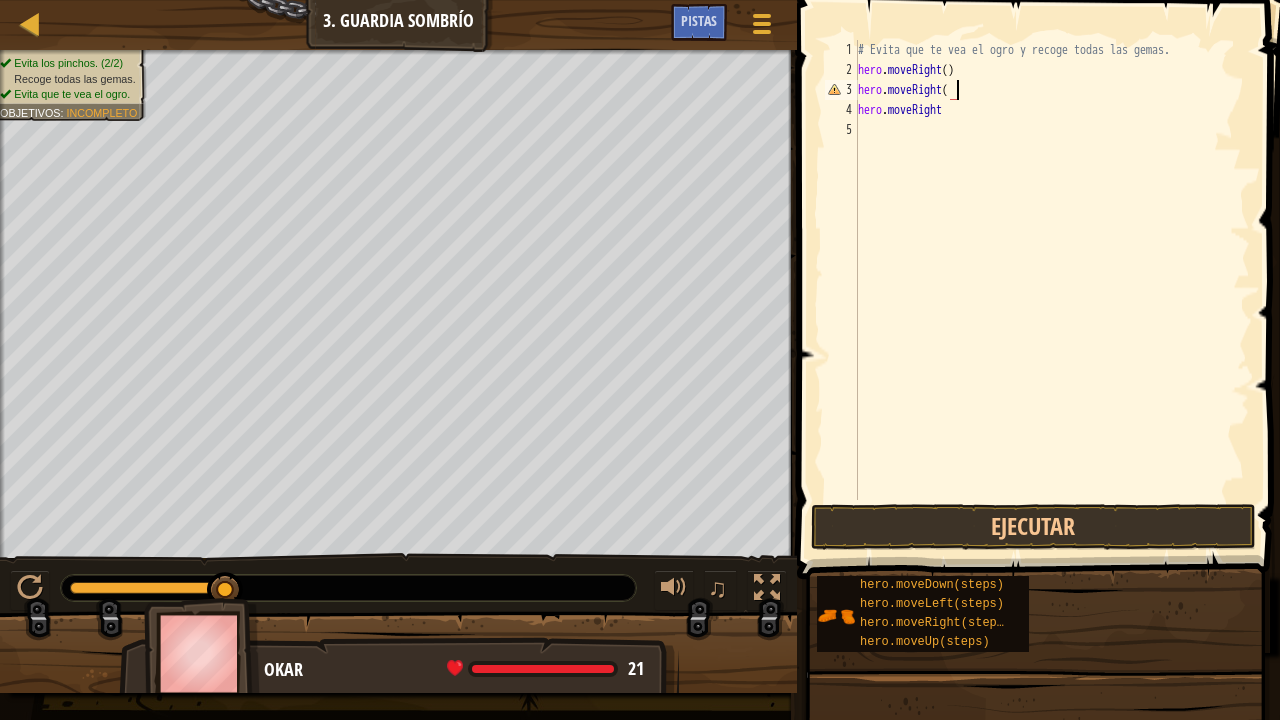 scroll, scrollTop: 9, scrollLeft: 7, axis: both 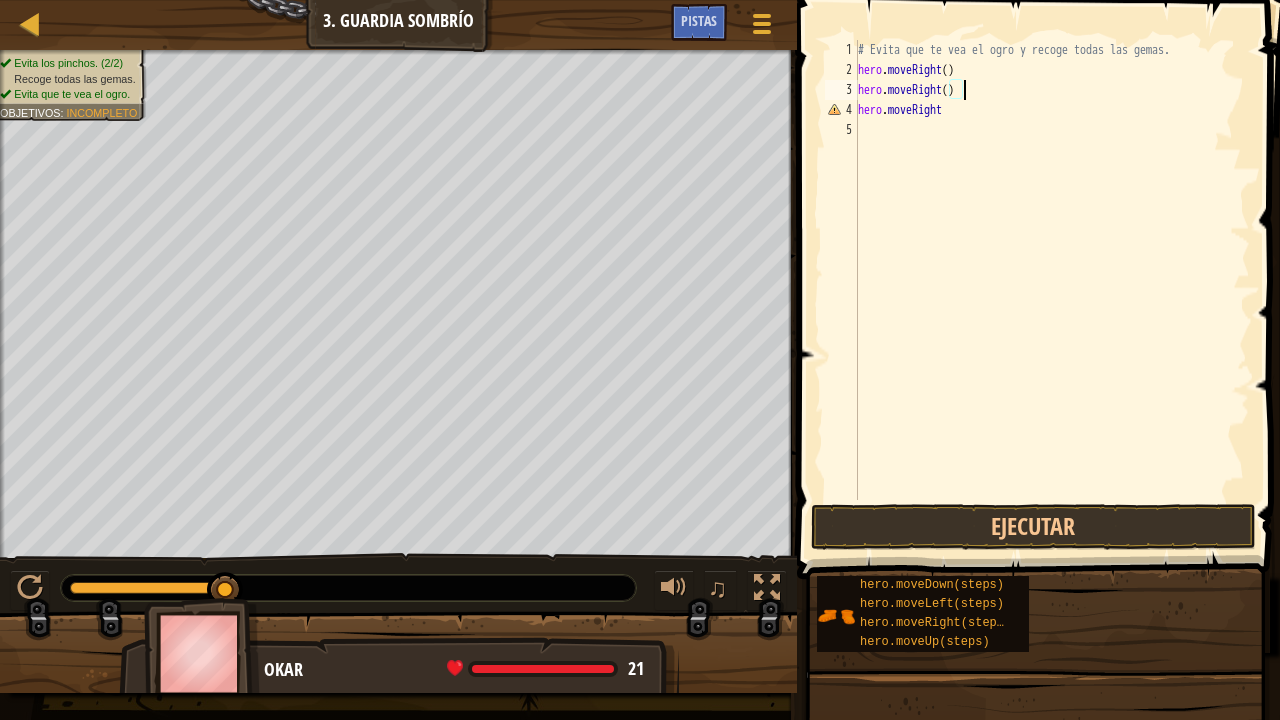 click on "# Evita que te vea el ogro y recoge todas las gemas. hero . moveRight ( ) hero . moveRight ( ) hero . moveRight" at bounding box center [1052, 290] 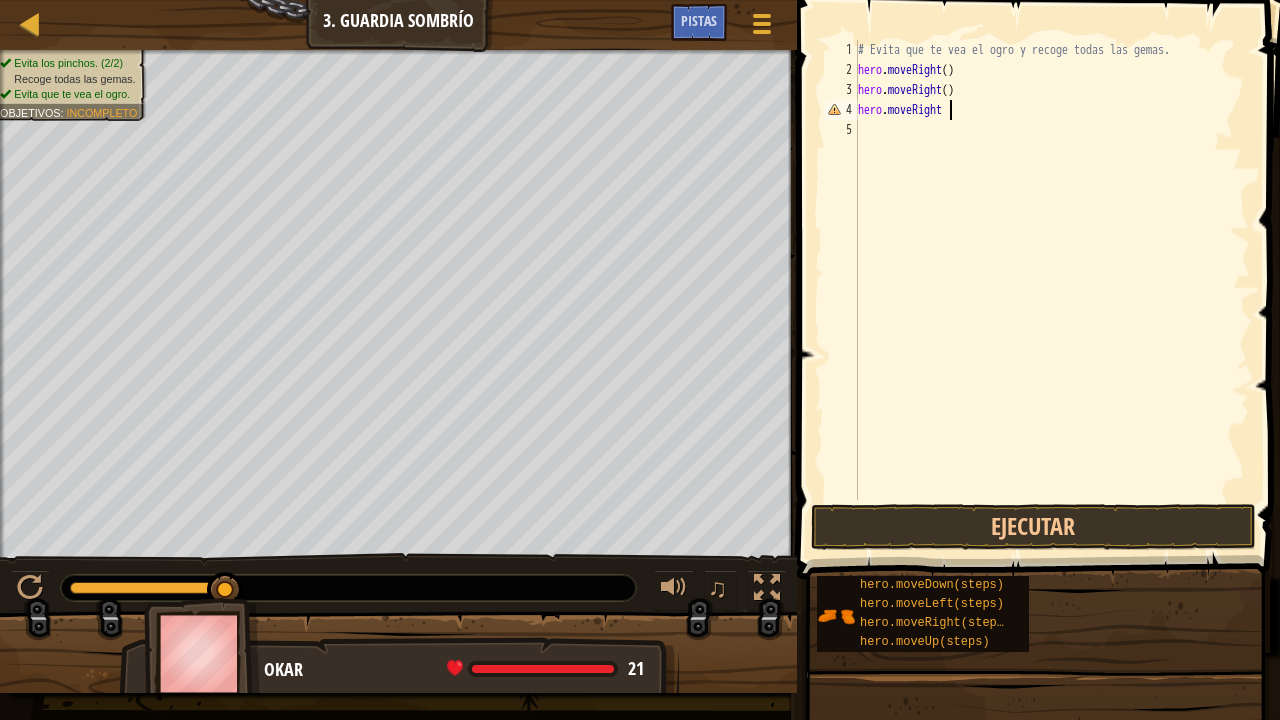 scroll, scrollTop: 9, scrollLeft: 7, axis: both 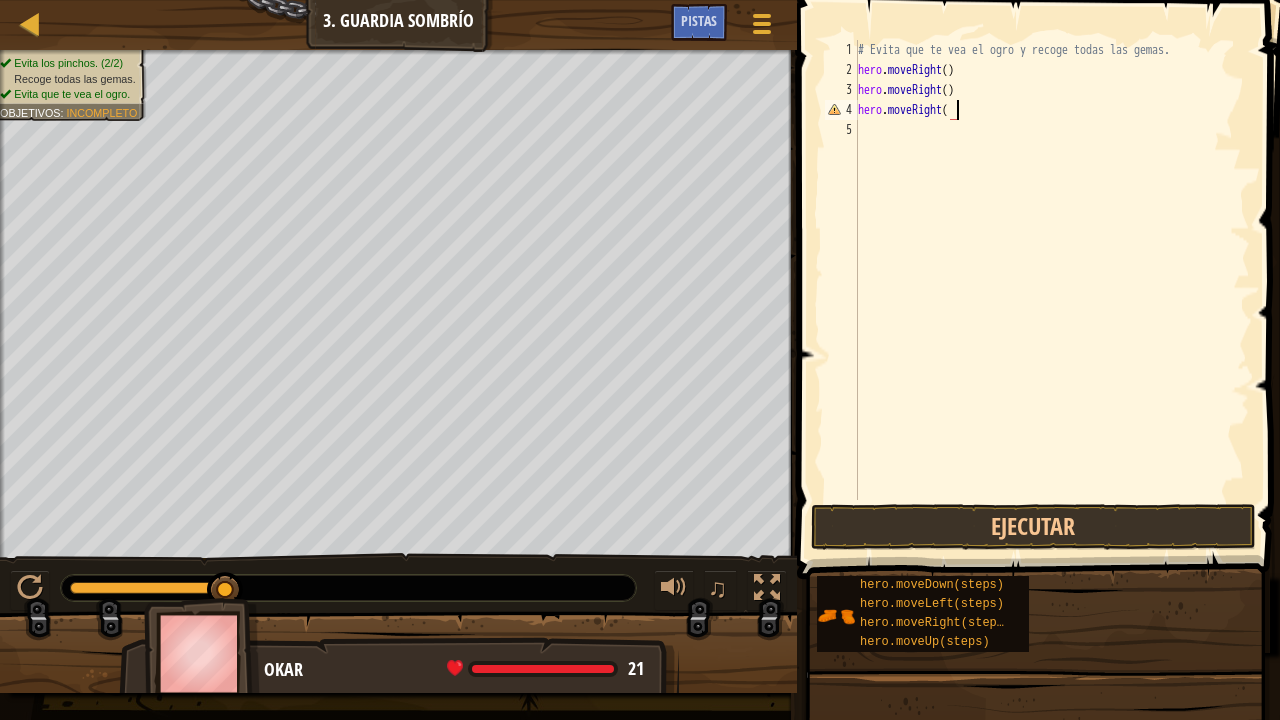 type on "hero.moveRight()" 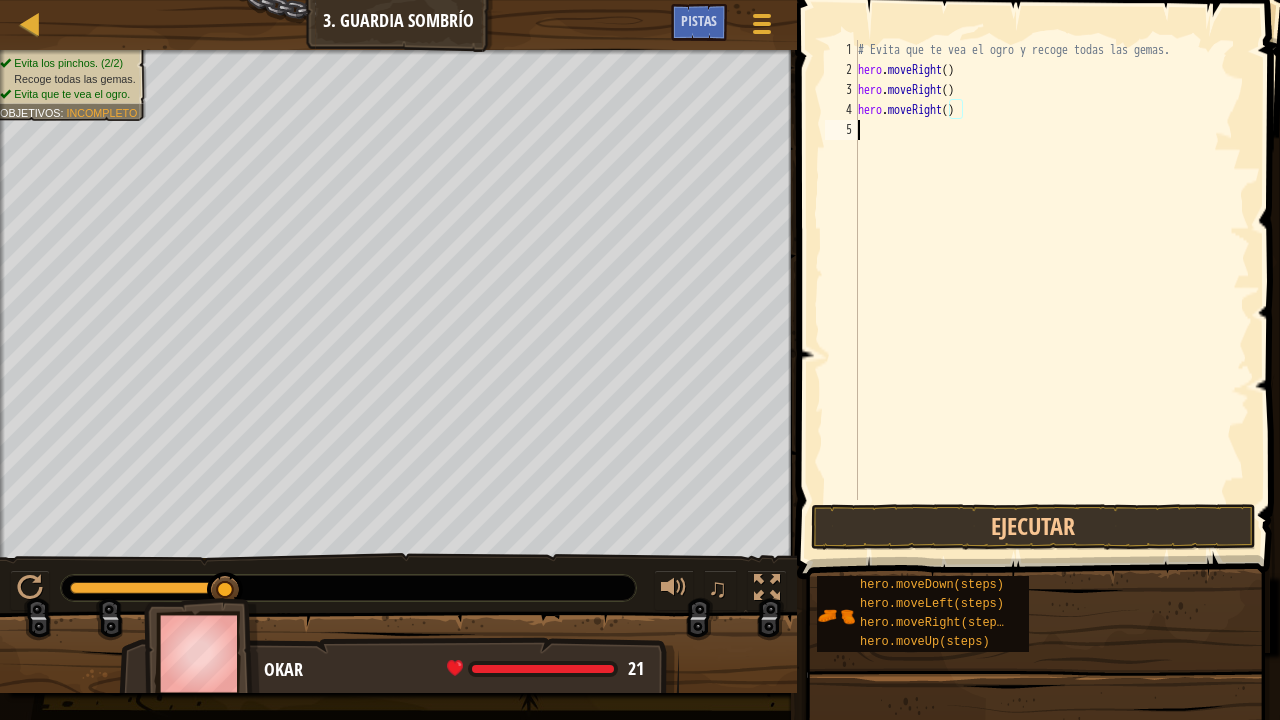 click on "# Evita que te vea el ogro y recoge todas las gemas. hero . moveRight ( ) hero . moveRight ( ) hero . moveRight ( )" at bounding box center [1052, 290] 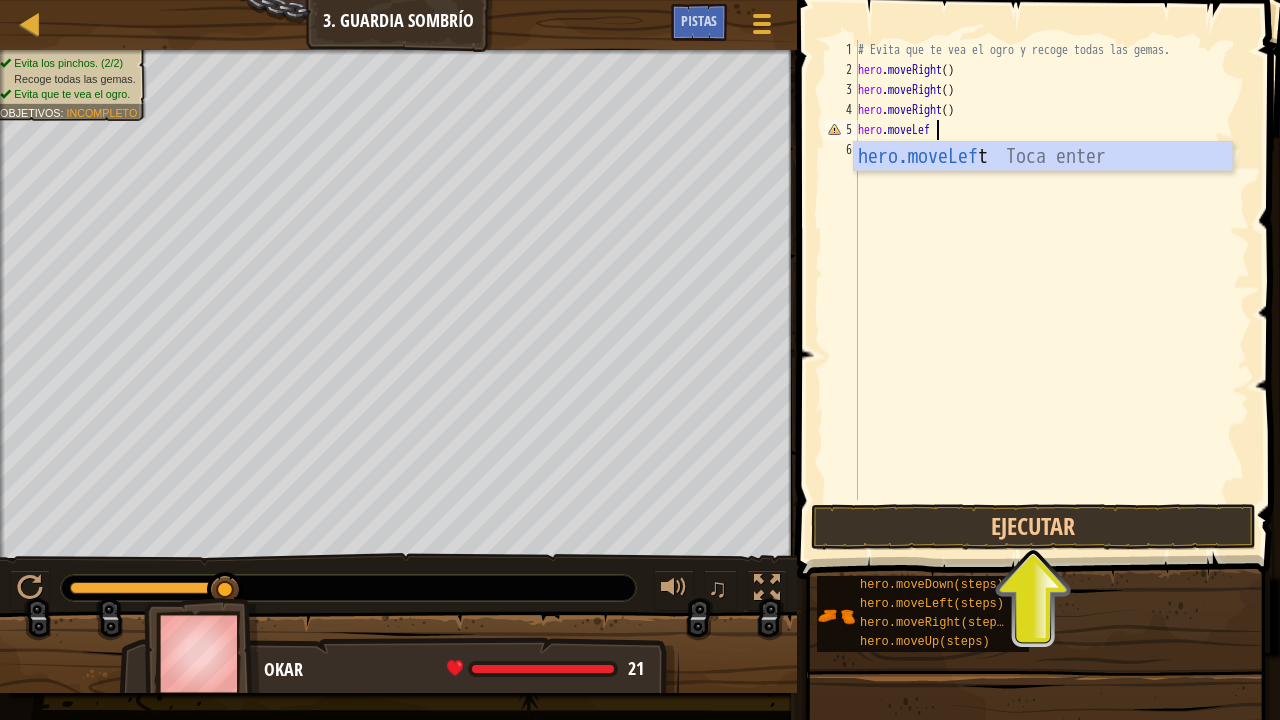 scroll, scrollTop: 9, scrollLeft: 6, axis: both 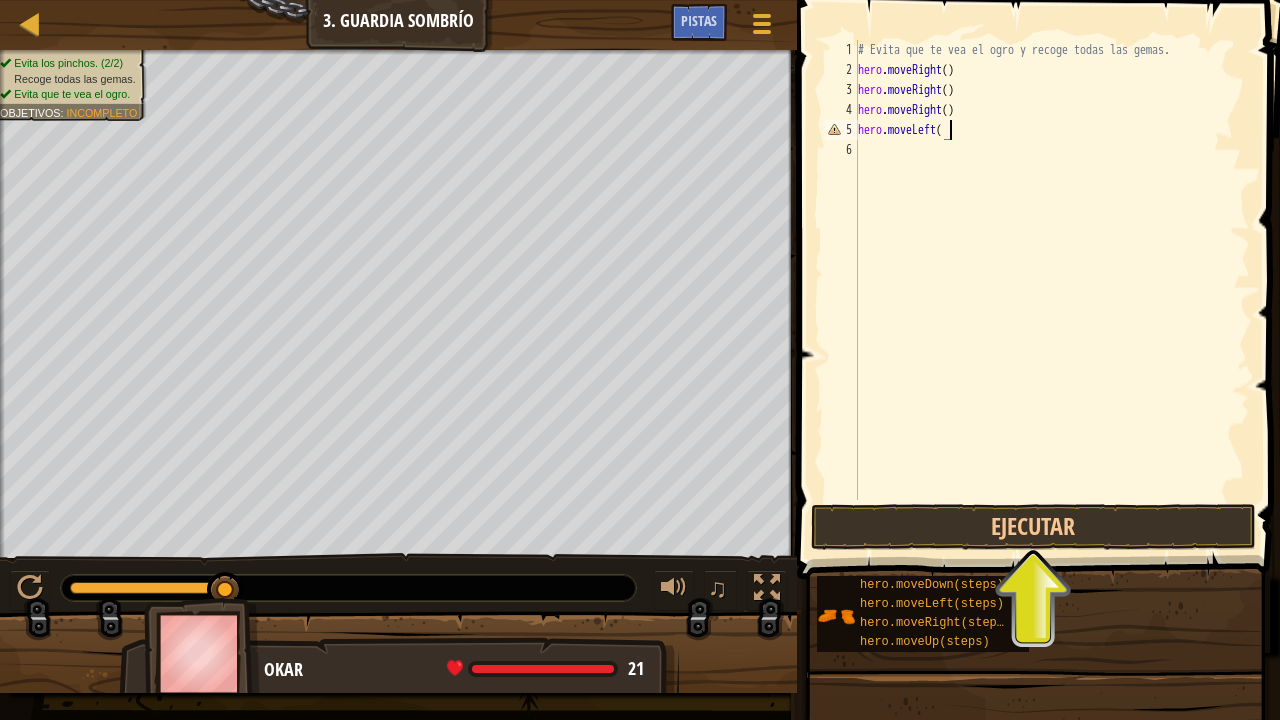 type on "hero.moveLeft()" 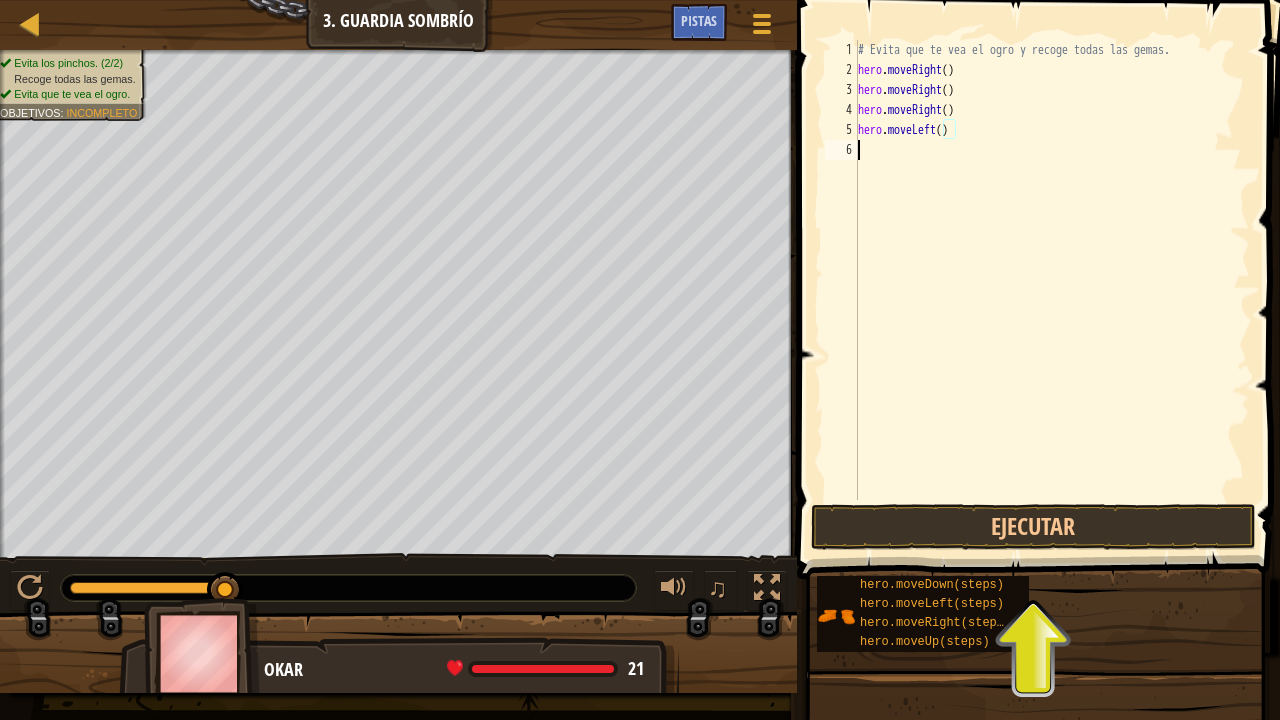 click on "# Evita que te vea el ogro y recoge todas las gemas. hero . moveRight ( ) hero . moveRight ( ) hero . moveRight ( ) hero . moveLeft ( )" at bounding box center [1052, 290] 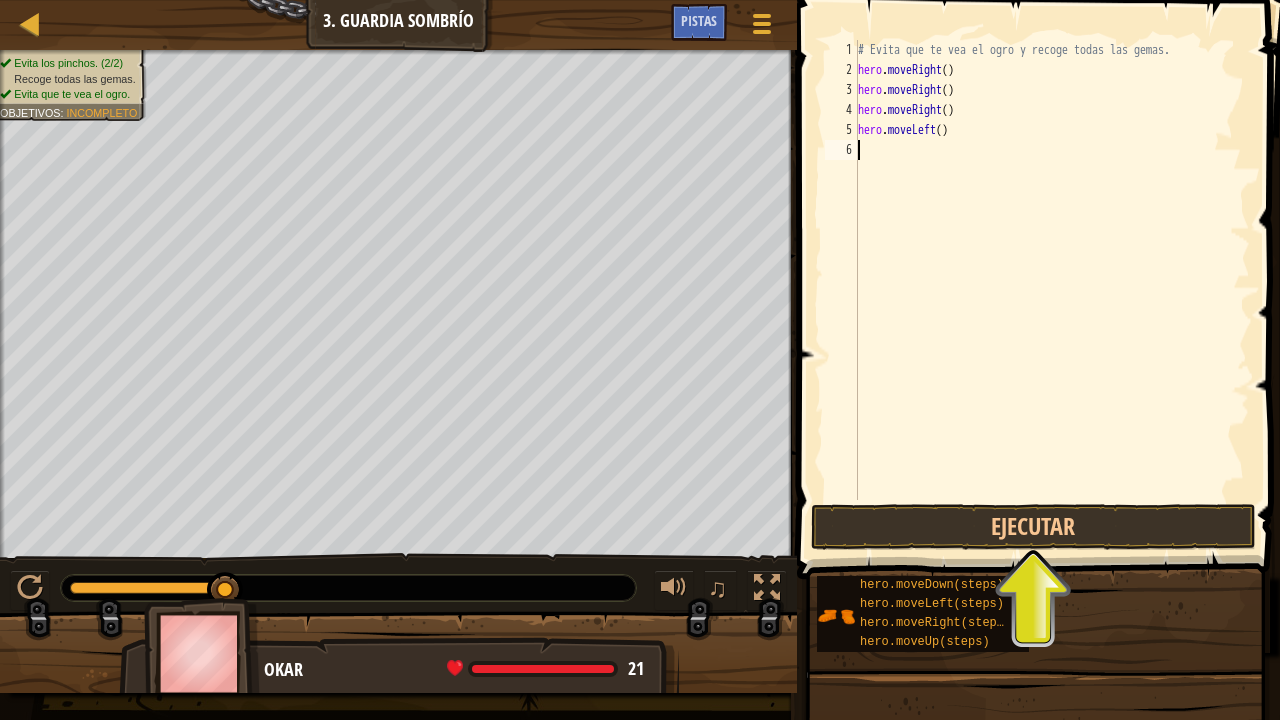 scroll, scrollTop: 9, scrollLeft: 0, axis: vertical 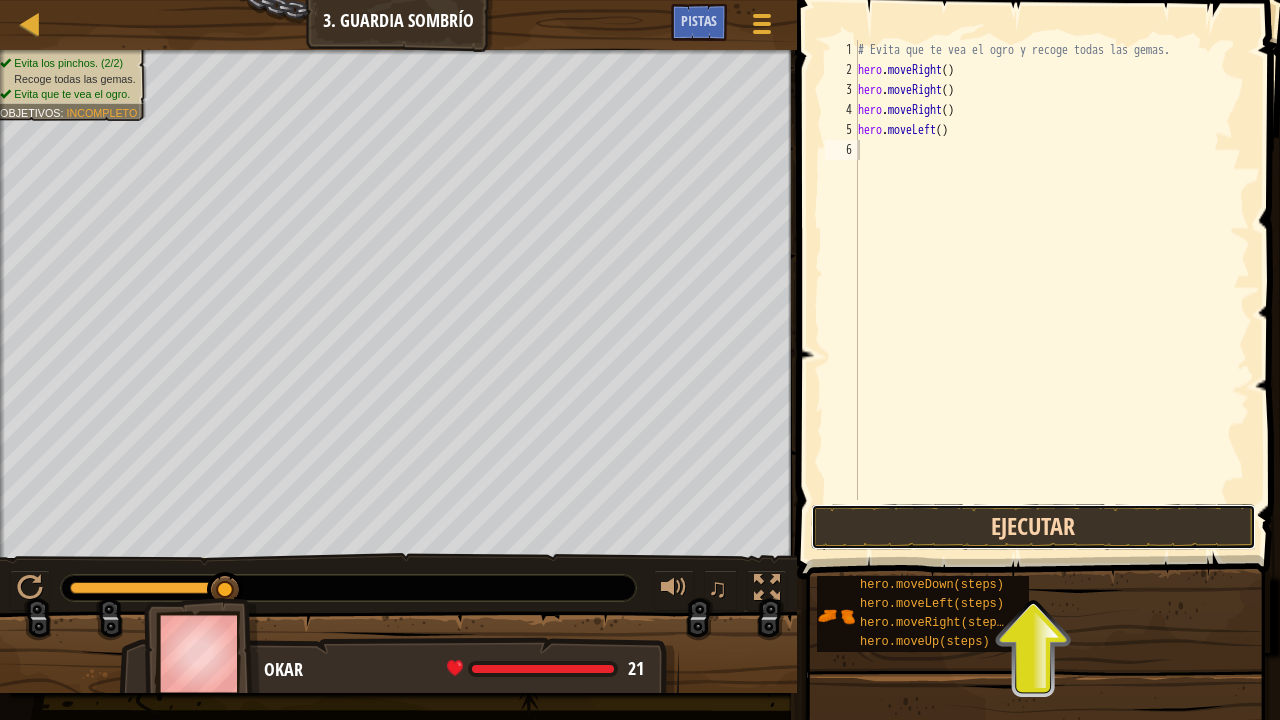 click on "Ejecutar" at bounding box center [1033, 527] 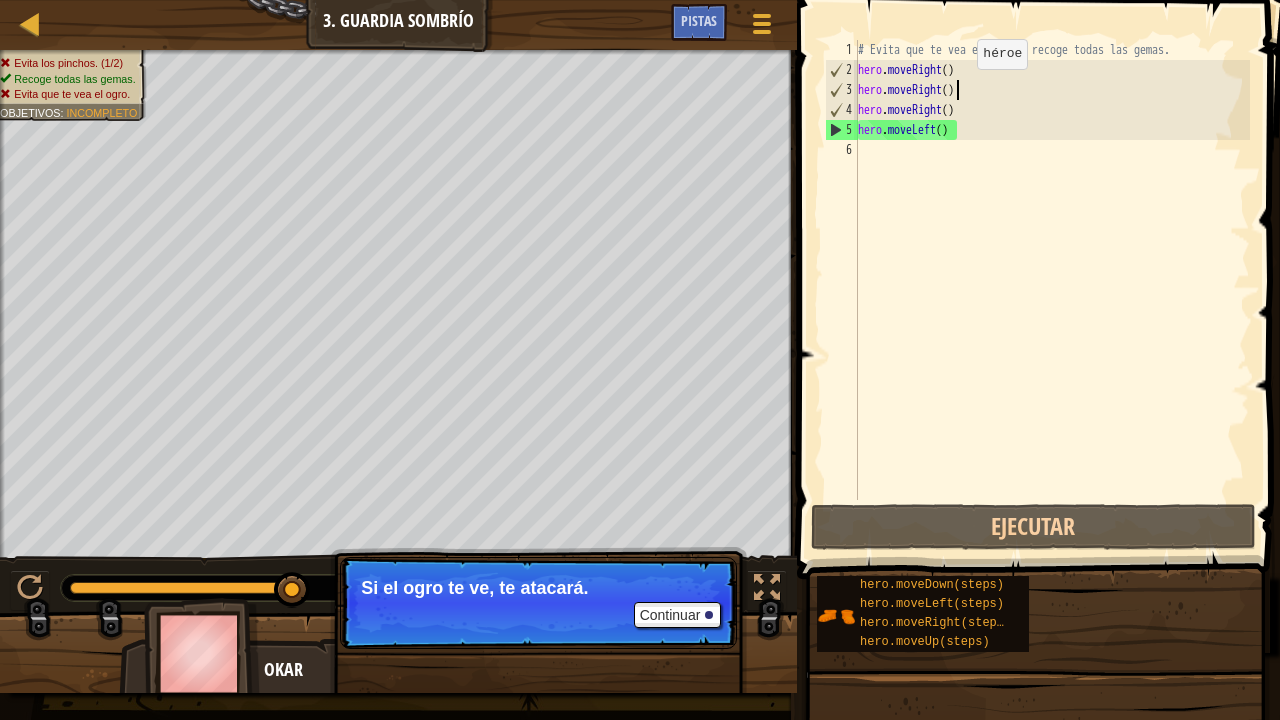 click on "# Evita que te vea el ogro y recoge todas las gemas. hero . moveRight ( ) hero . moveRight ( ) hero . moveRight ( ) hero . moveLeft ( )" at bounding box center [1052, 290] 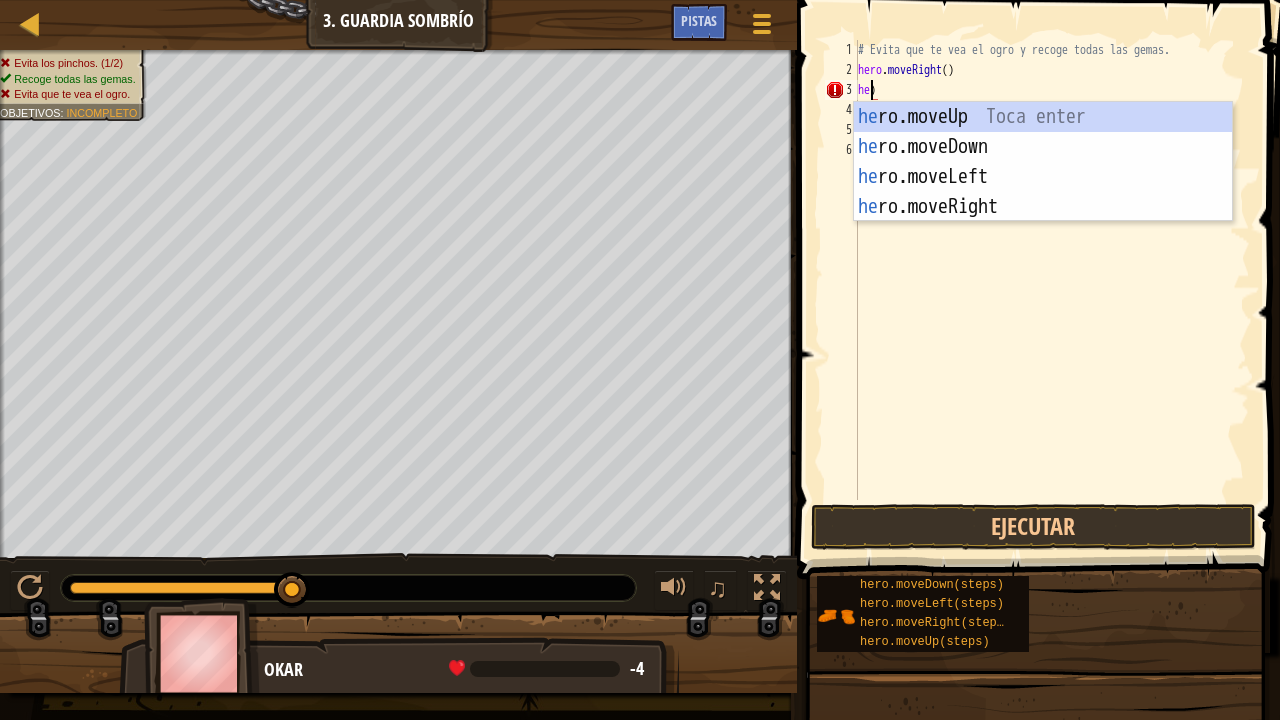 scroll, scrollTop: 9, scrollLeft: 0, axis: vertical 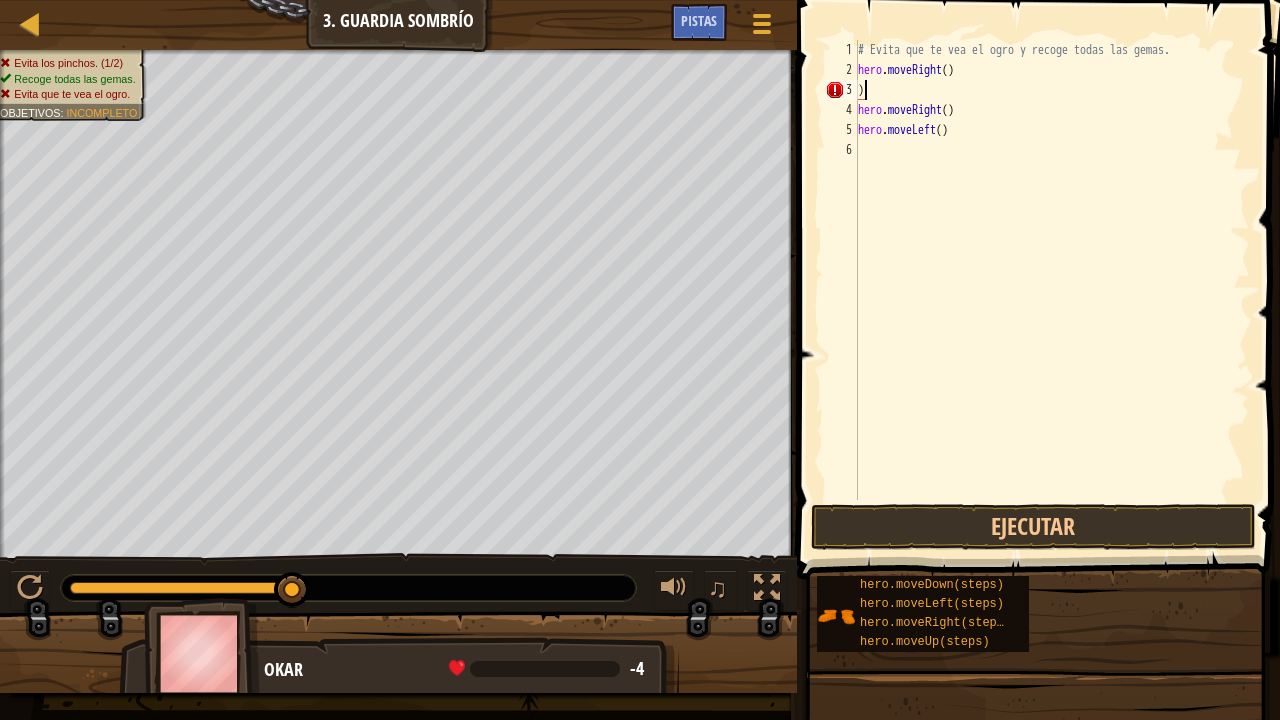 click on "# Evita que te vea el ogro y recoge todas las gemas. hero . moveRight ( ) ) hero . moveRight ( ) hero . moveLeft ( )" at bounding box center [1052, 290] 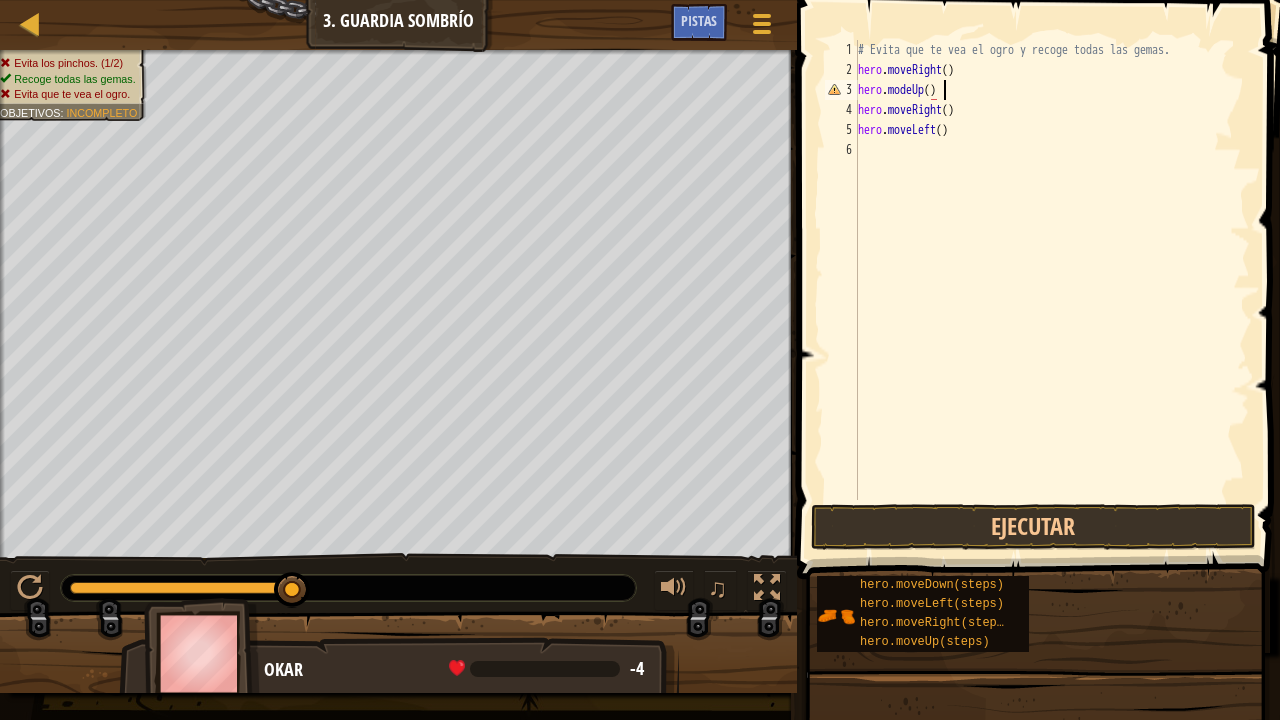 scroll, scrollTop: 9, scrollLeft: 6, axis: both 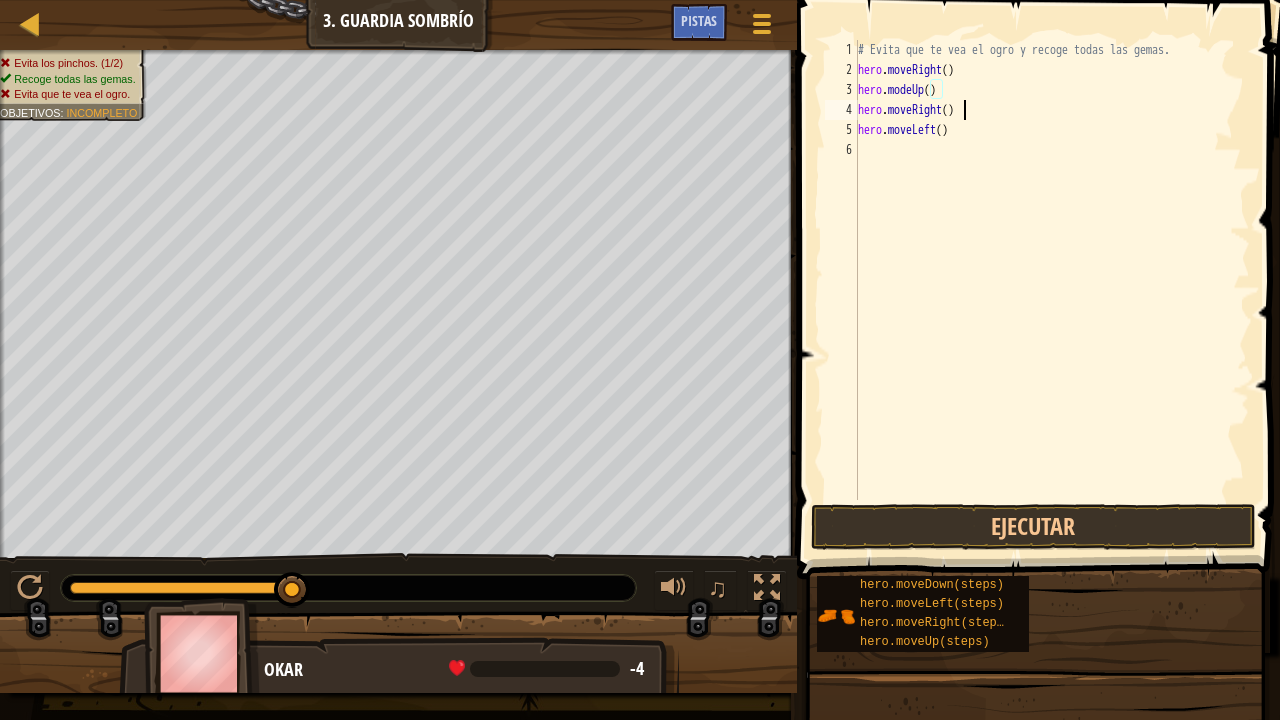 click on "# Evita que te vea el ogro y recoge todas las gemas. hero . moveRight ( ) hero . modeUp ( ) hero . moveRight ( ) hero . moveLeft ( )" at bounding box center [1052, 290] 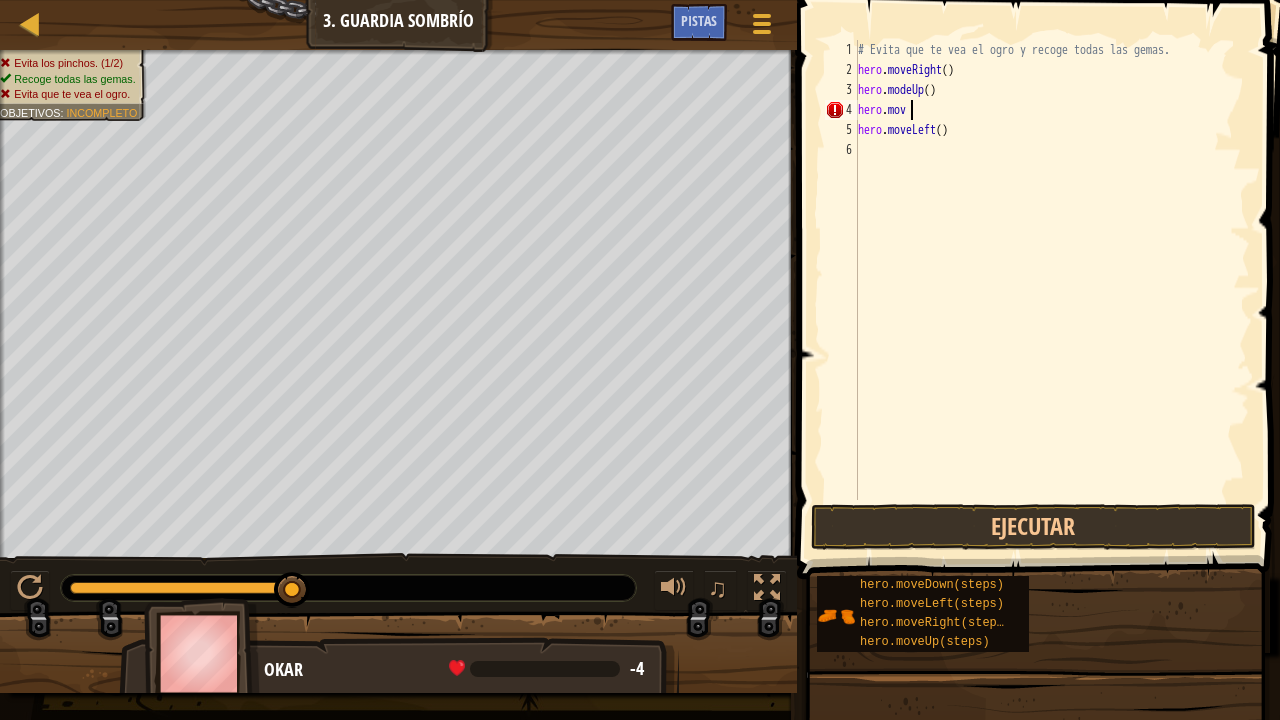 scroll, scrollTop: 9, scrollLeft: 2, axis: both 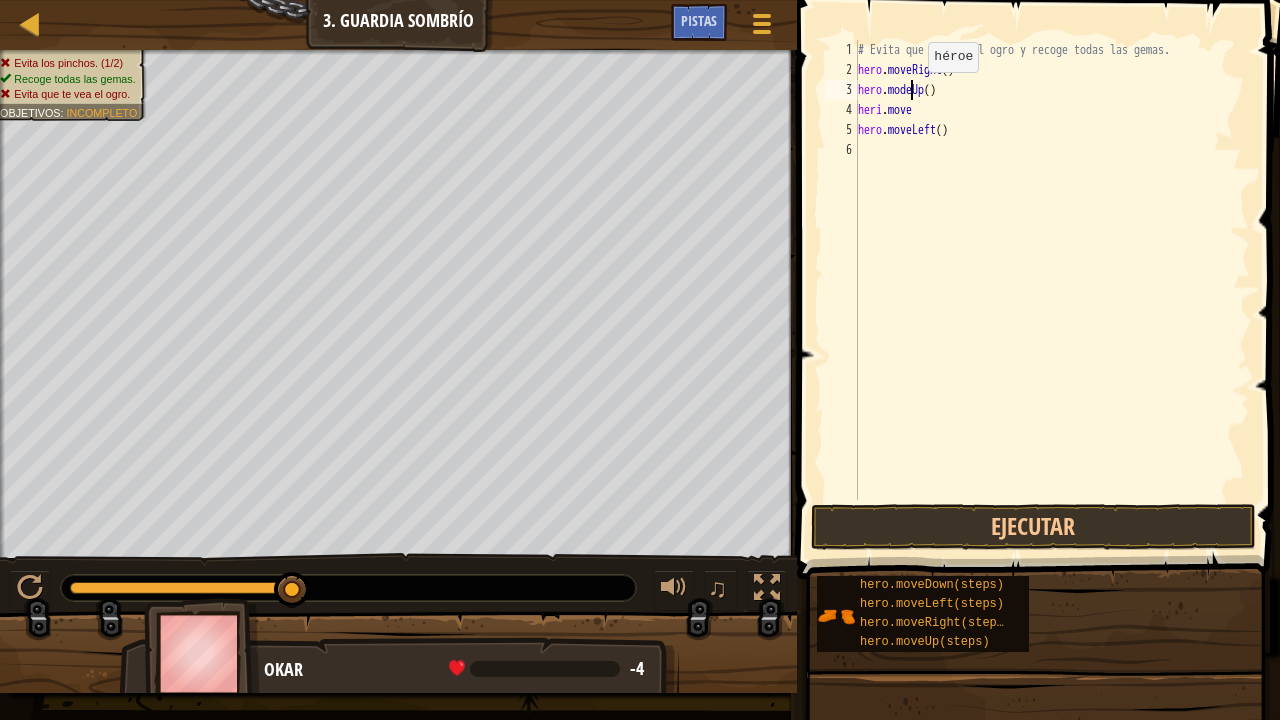 click on "# Evita que te vea el ogro y recoge todas las gemas. hero . moveRight ( ) hero . modeUp ( ) heri . move hero . moveLeft ( )" at bounding box center [1052, 290] 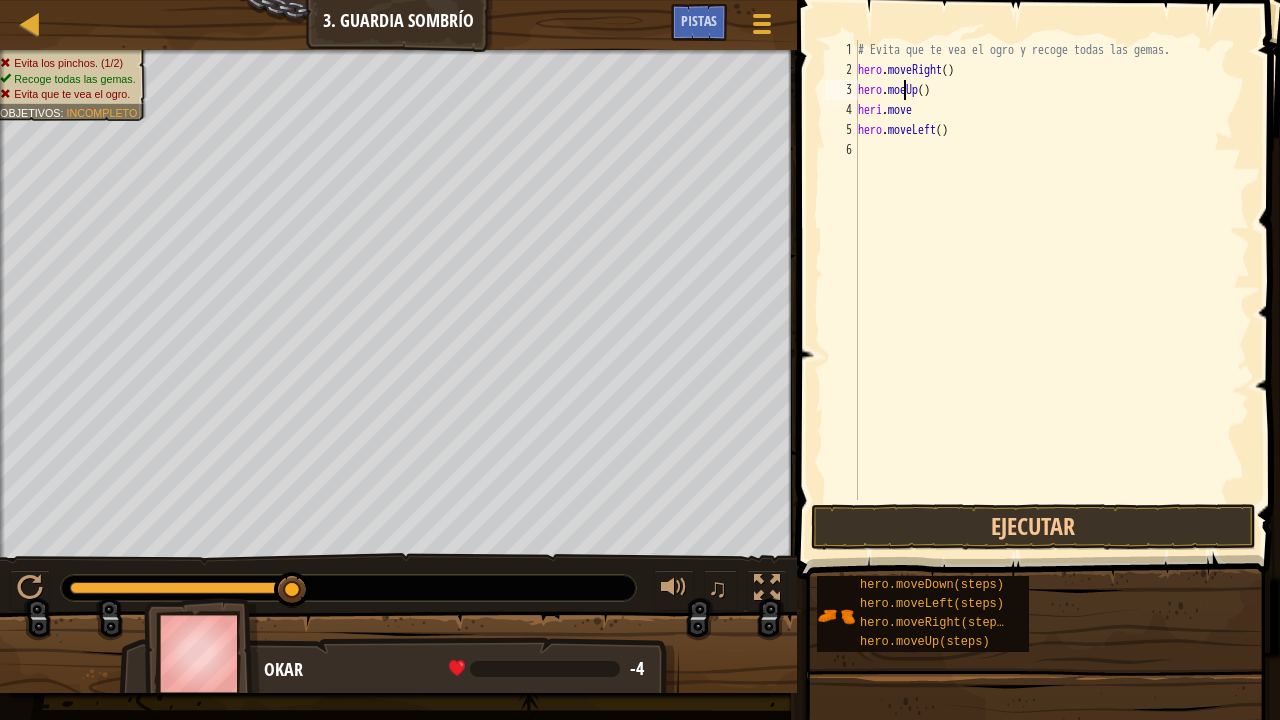 type on "hero.moveUp()" 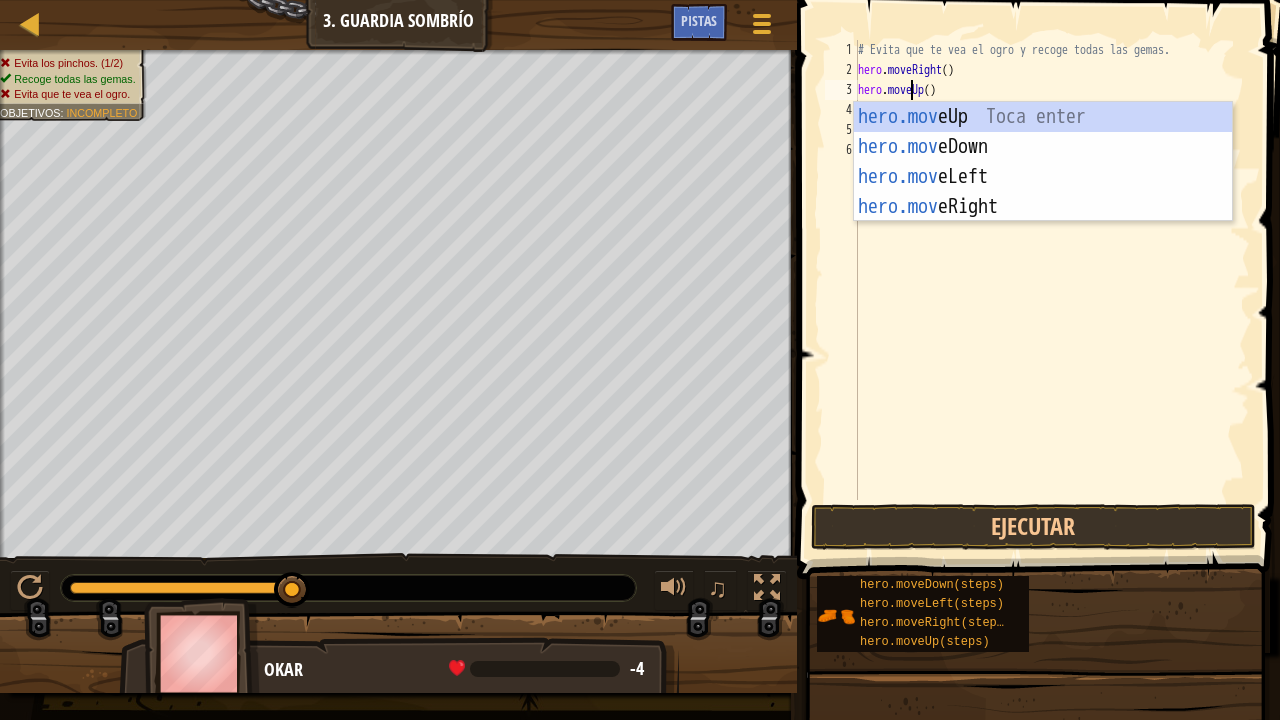 scroll, scrollTop: 9, scrollLeft: 4, axis: both 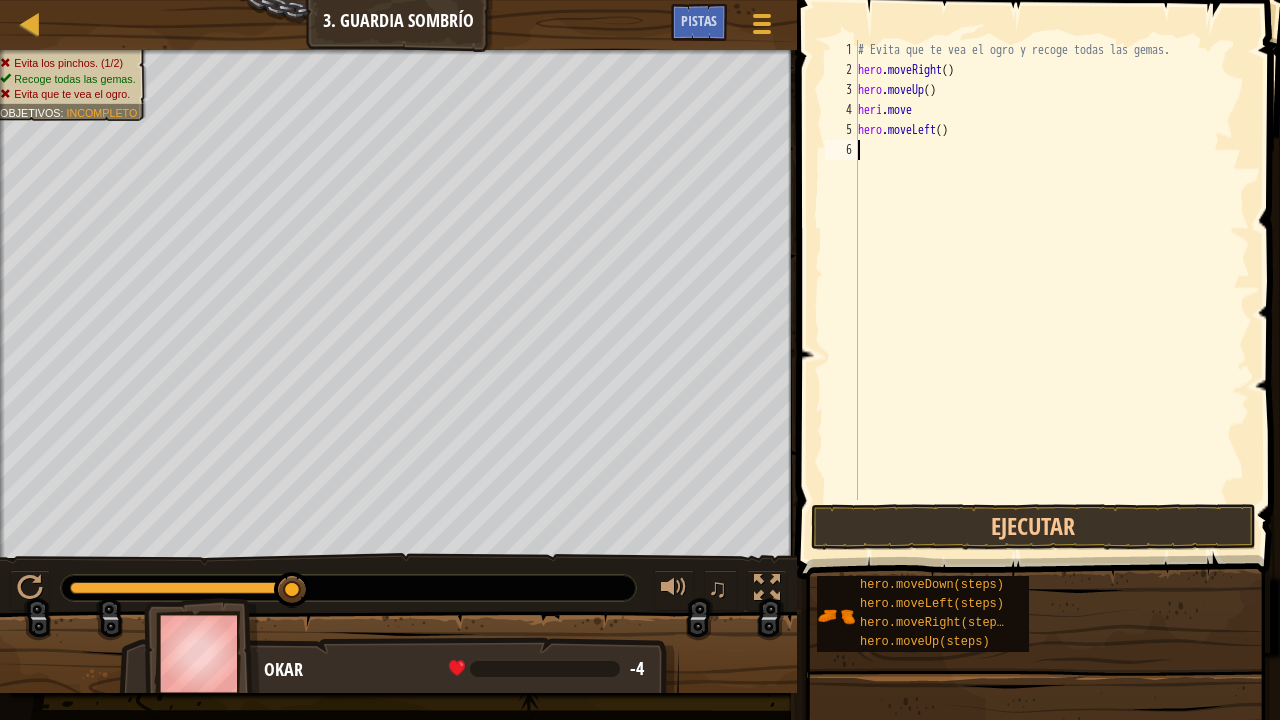 drag, startPoint x: 826, startPoint y: 248, endPoint x: 827, endPoint y: 237, distance: 11.045361 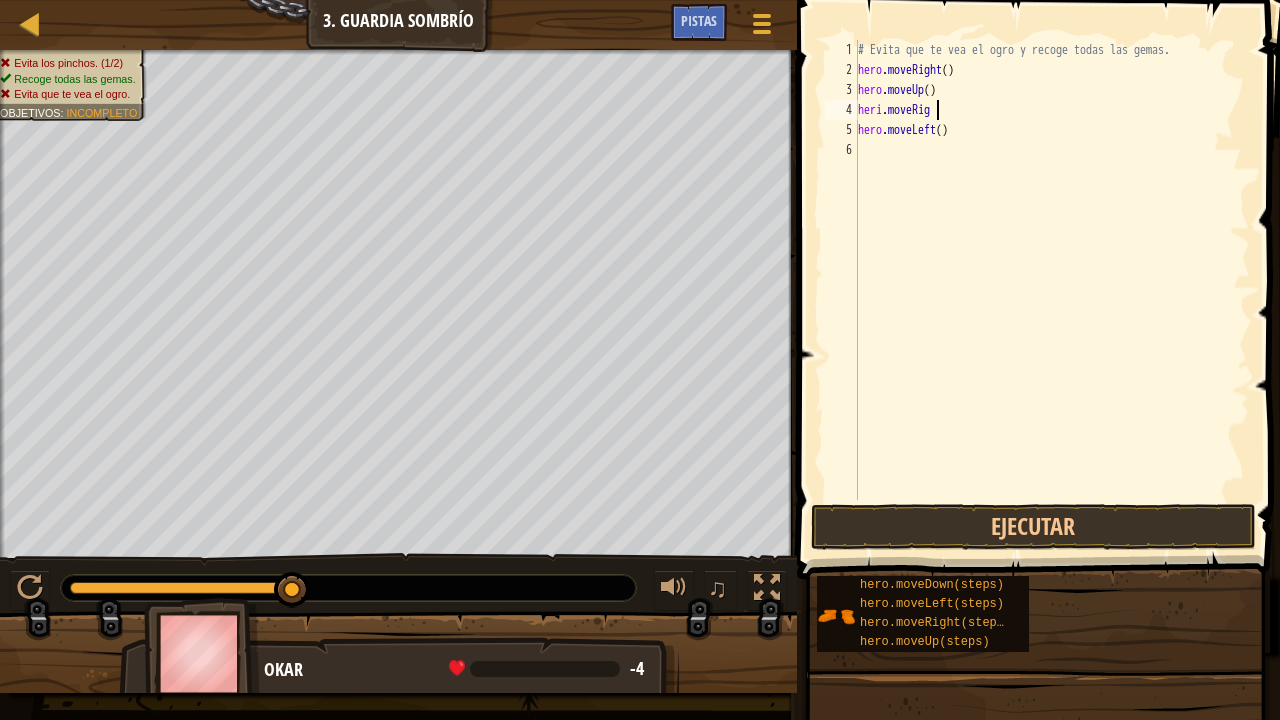 scroll, scrollTop: 9, scrollLeft: 6, axis: both 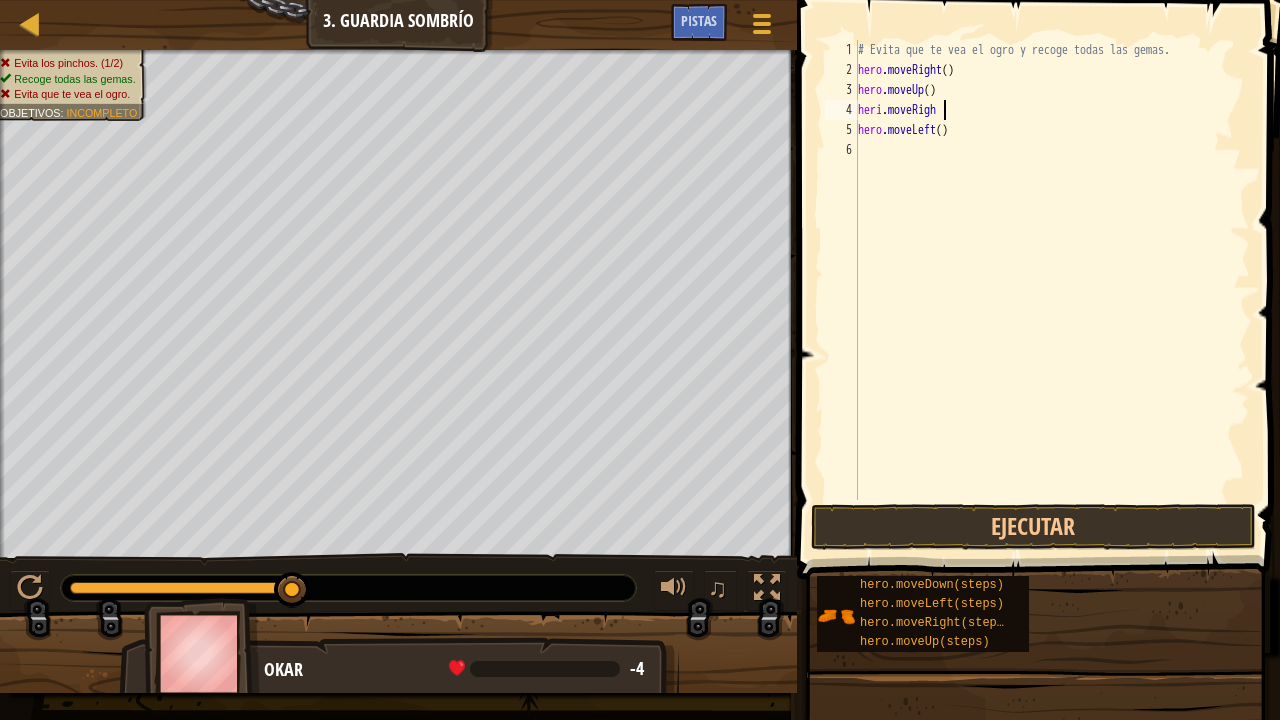 click on "# Evita que te vea el ogro y recoge todas las gemas. hero . moveRight ( ) hero . moveUp ( ) heri . moveRigh hero . moveLeft ( )" at bounding box center [1052, 290] 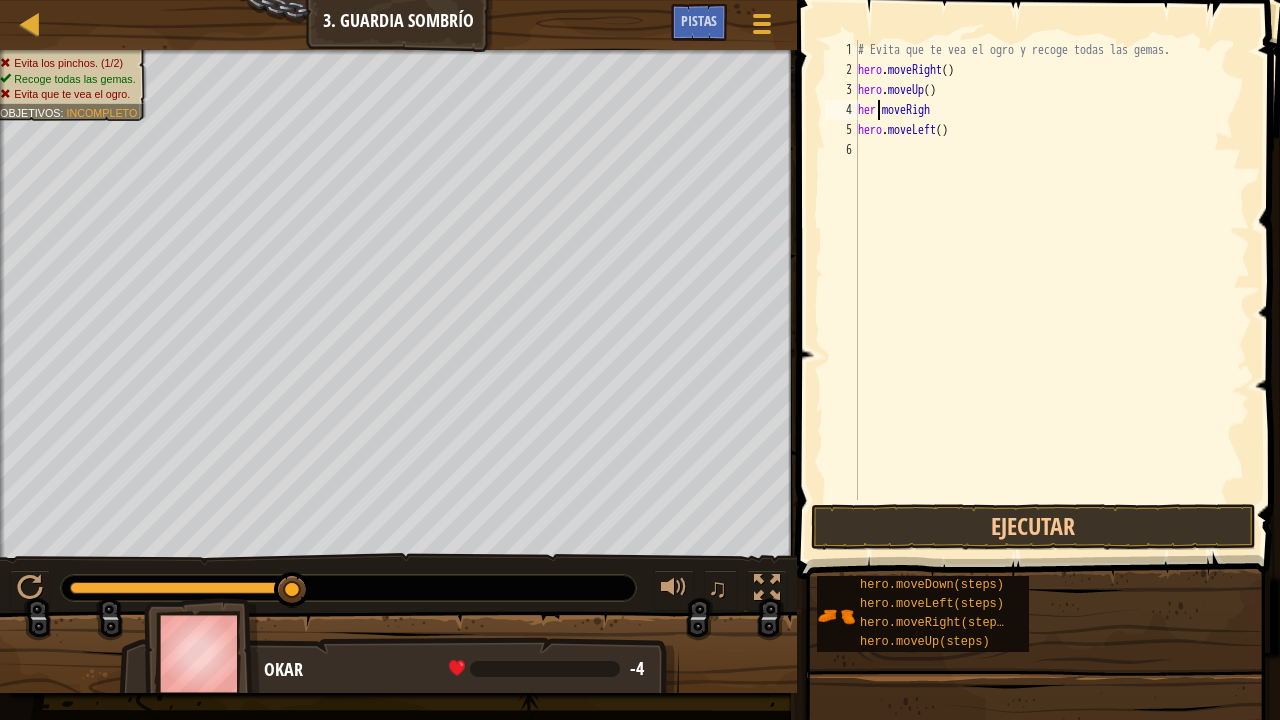 scroll, scrollTop: 9, scrollLeft: 2, axis: both 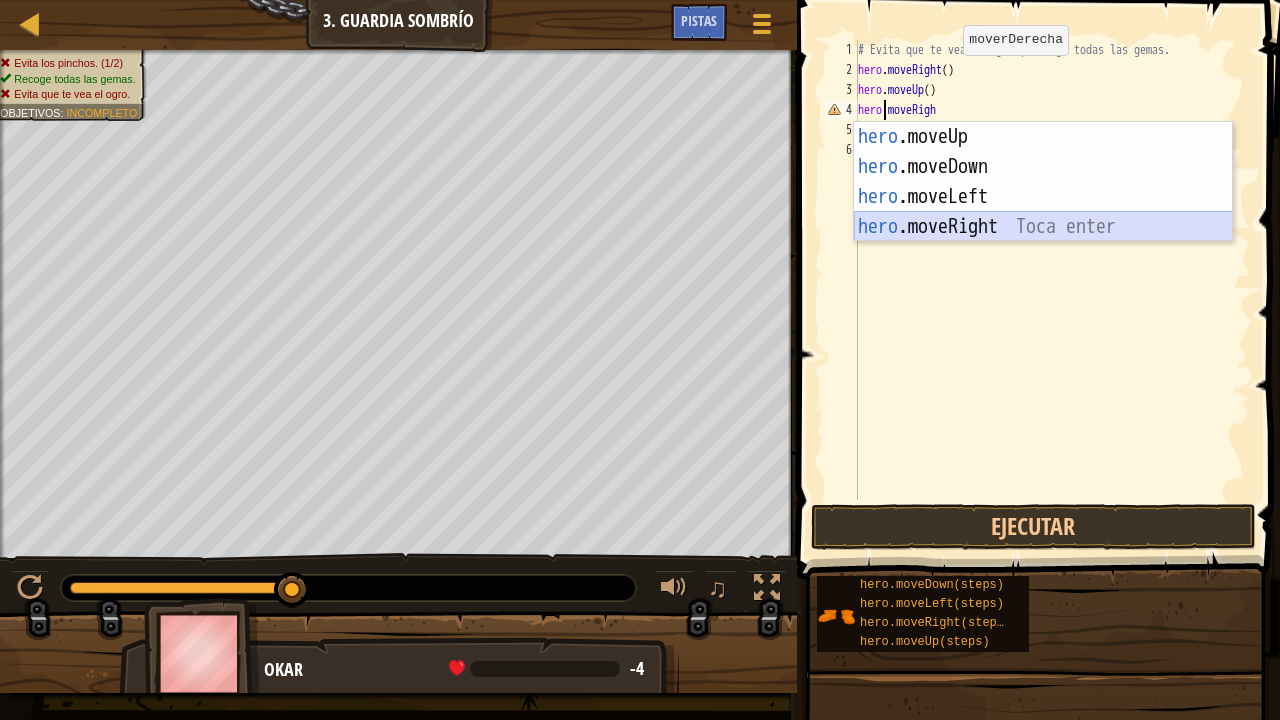 click on "hero .moveUp Toca enter hero .moveDown Toca enter hero .moveLeft Toca enter hero .moveRight Toca enter" at bounding box center (1043, 212) 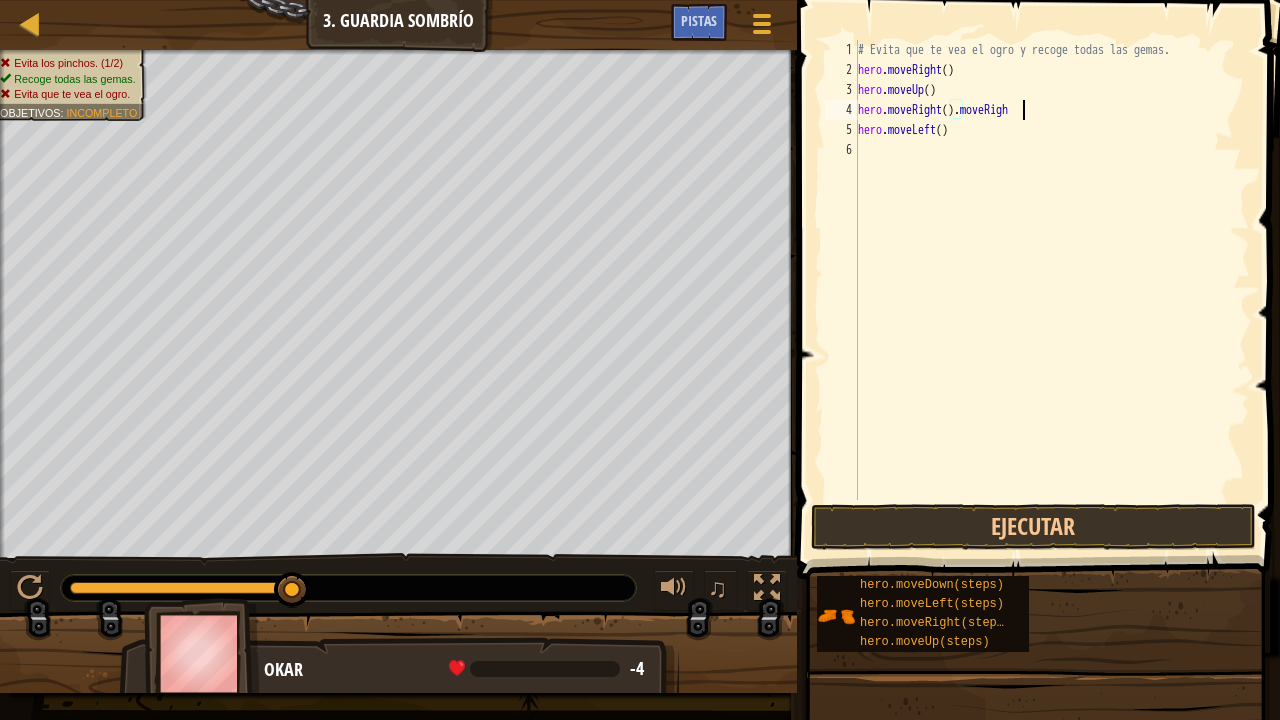 click on "# Evita que te vea el ogro y recoge todas las gemas. hero . moveRight ( ) hero . moveUp ( ) hero . moveRight ( ) . moveRigh hero . moveLeft ( )" at bounding box center (1052, 290) 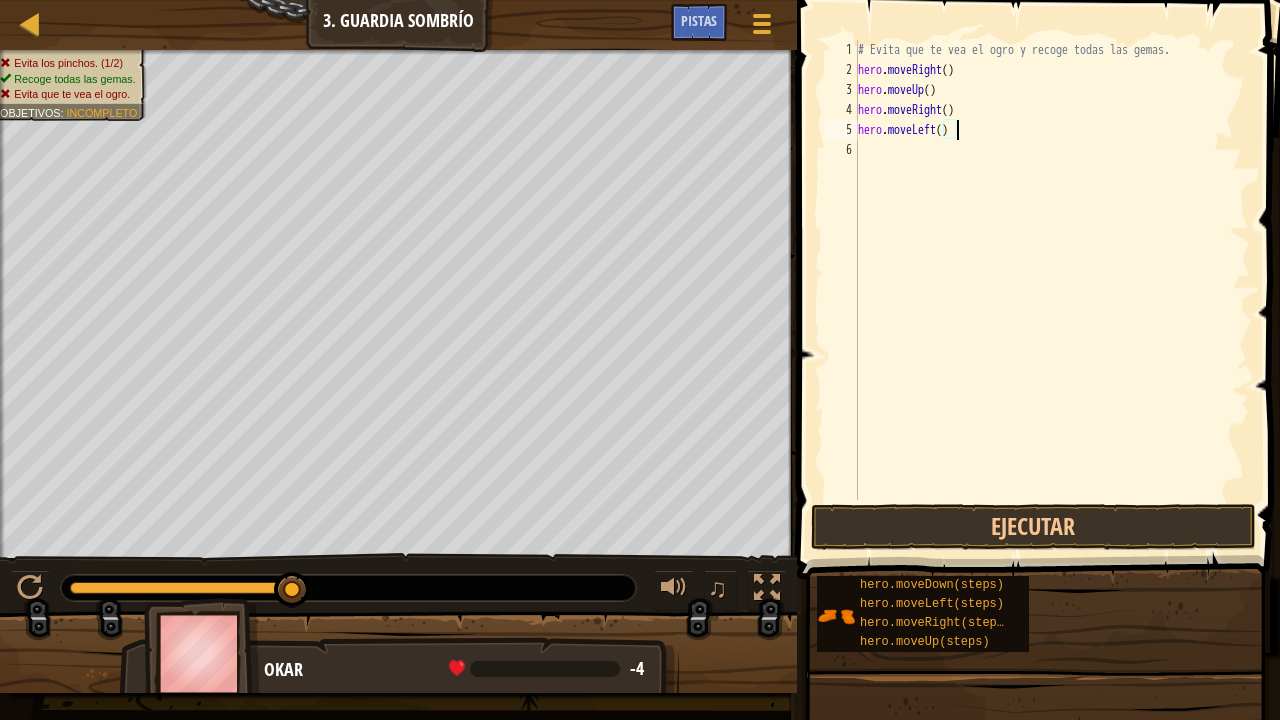click on "# Evita que te vea el ogro y recoge todas las gemas. hero . moveRight ( ) hero . moveUp ( ) hero . moveRight ( ) hero . moveLeft ( )" at bounding box center (1052, 290) 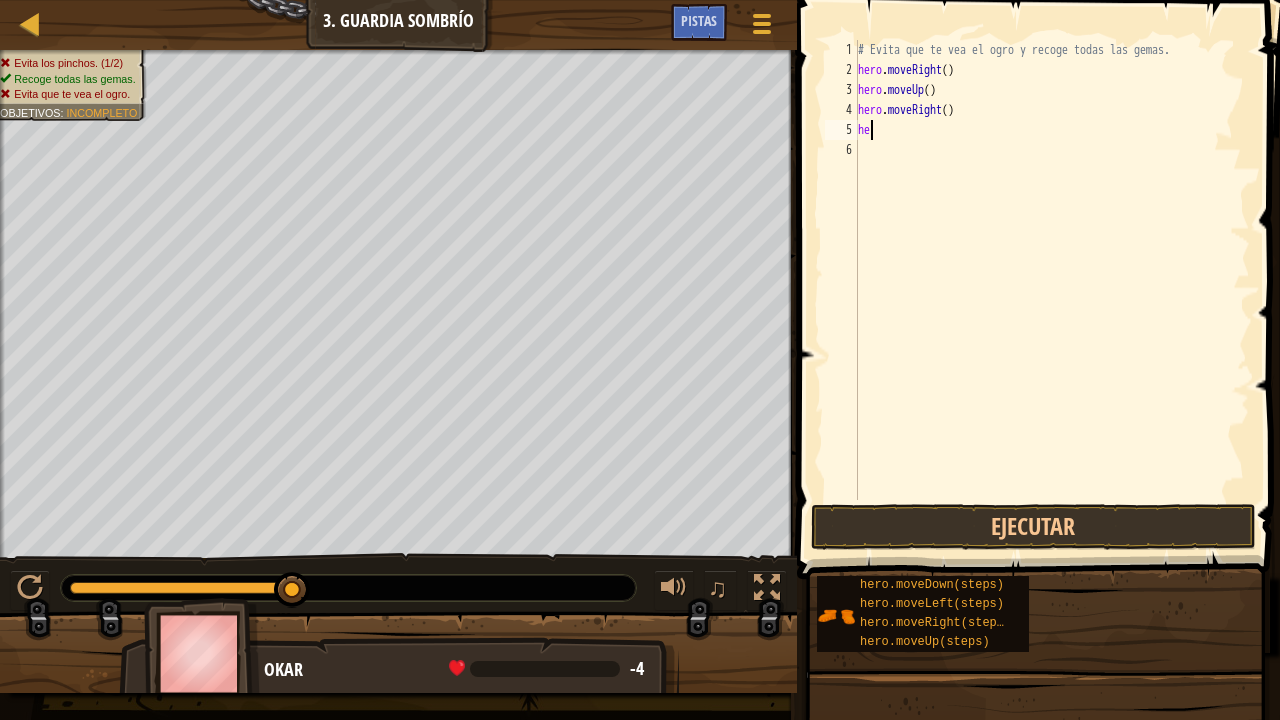 scroll, scrollTop: 9, scrollLeft: 0, axis: vertical 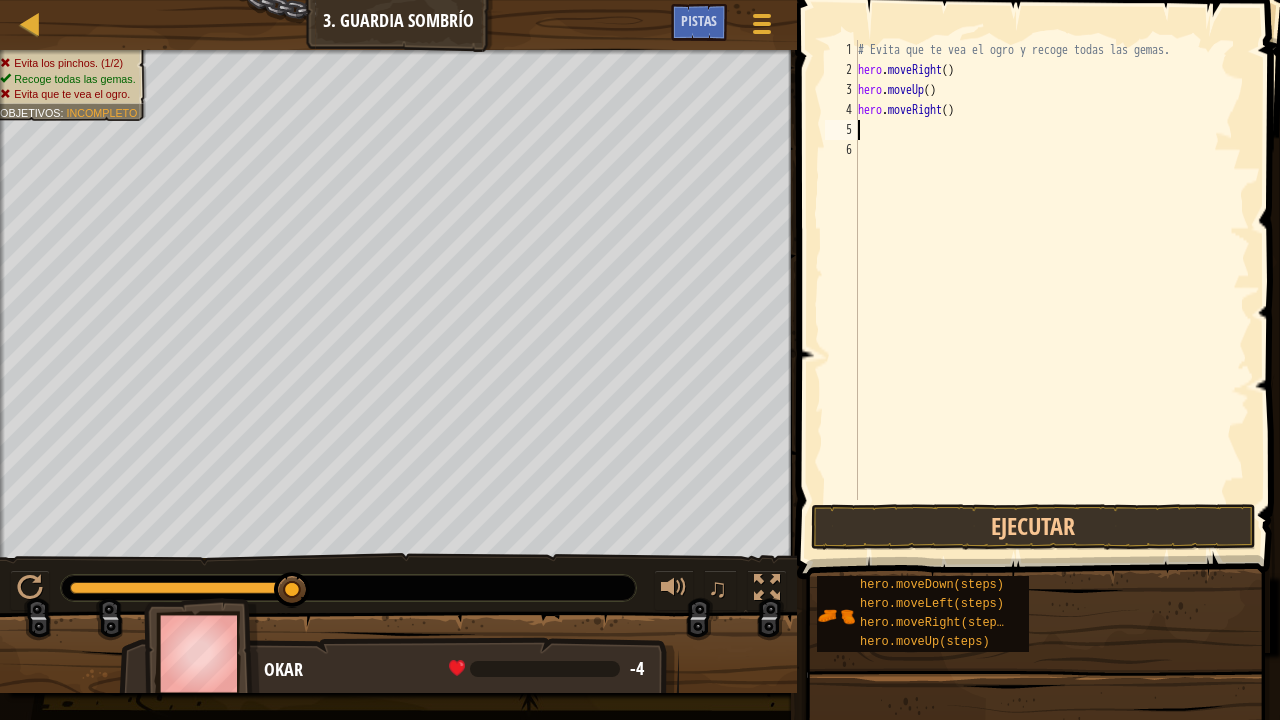 click on "# Evita que te vea el ogro y recoge todas las gemas. hero . moveRight ( ) hero . moveUp ( ) hero . moveRight ( )" at bounding box center (1052, 290) 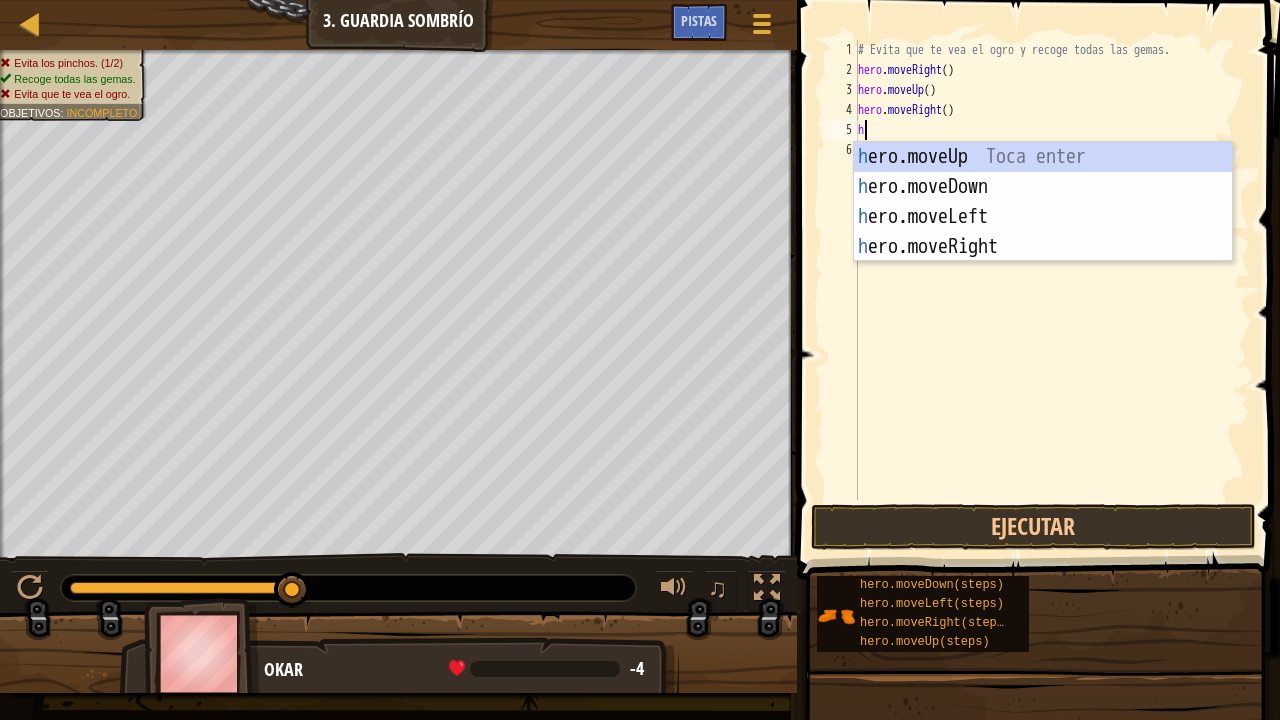 type on "he" 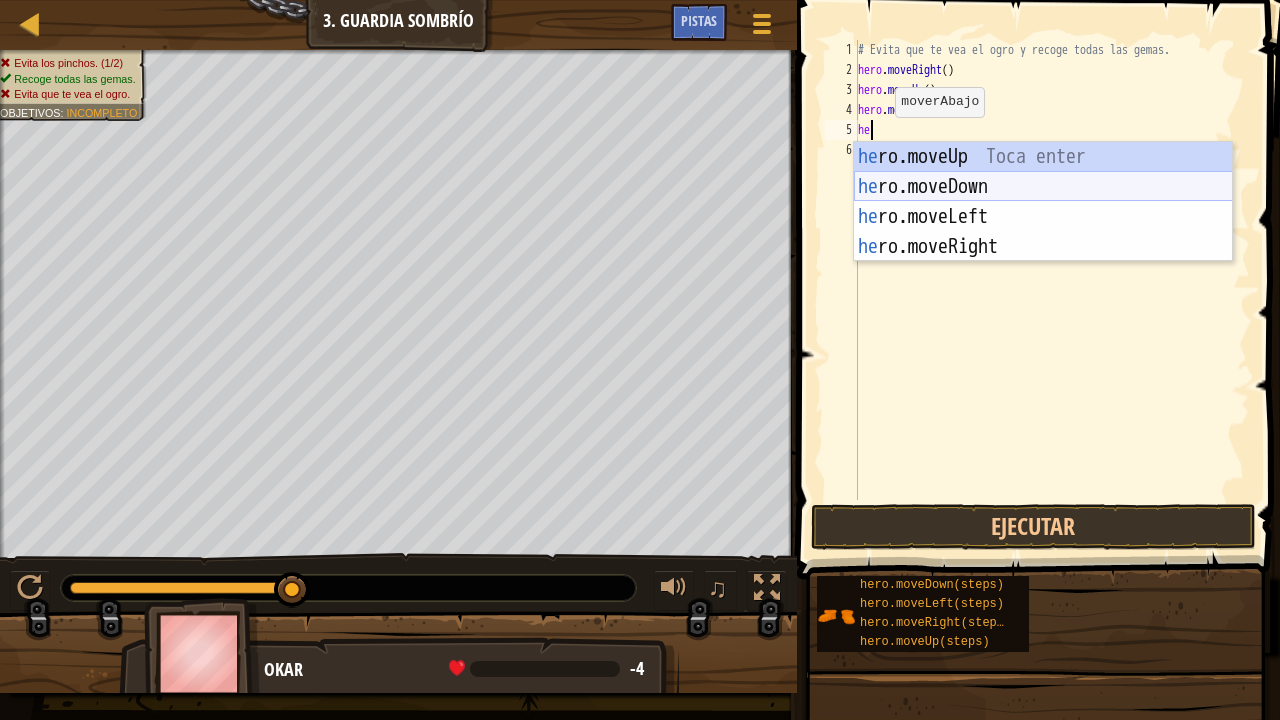 click on "he ro.moveUp Toca enter he ro.moveDown Toca enter he ro.moveLeft Toca enter he ro.moveRight Toca enter" at bounding box center [1043, 232] 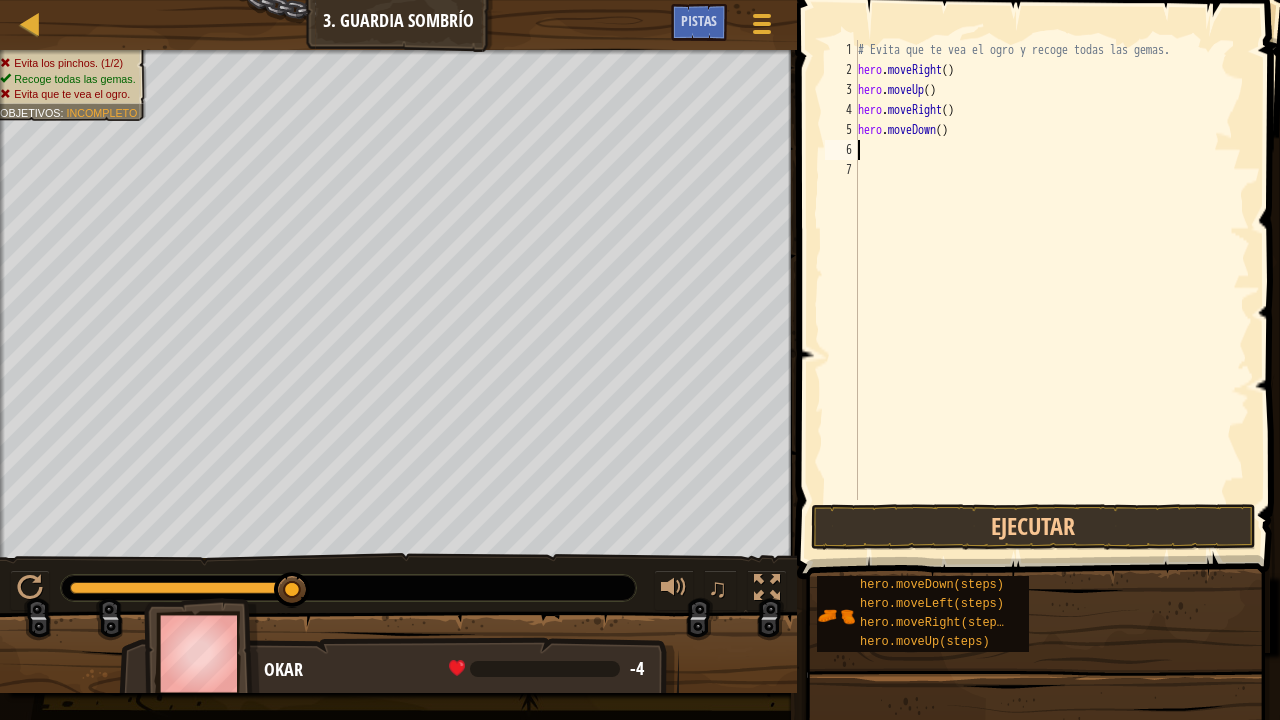 click on "# Evita que te vea el ogro y recoge todas las gemas. hero . moveRight ( ) hero . moveUp ( ) hero . moveRight ( ) hero . moveDown ( )" at bounding box center [1052, 290] 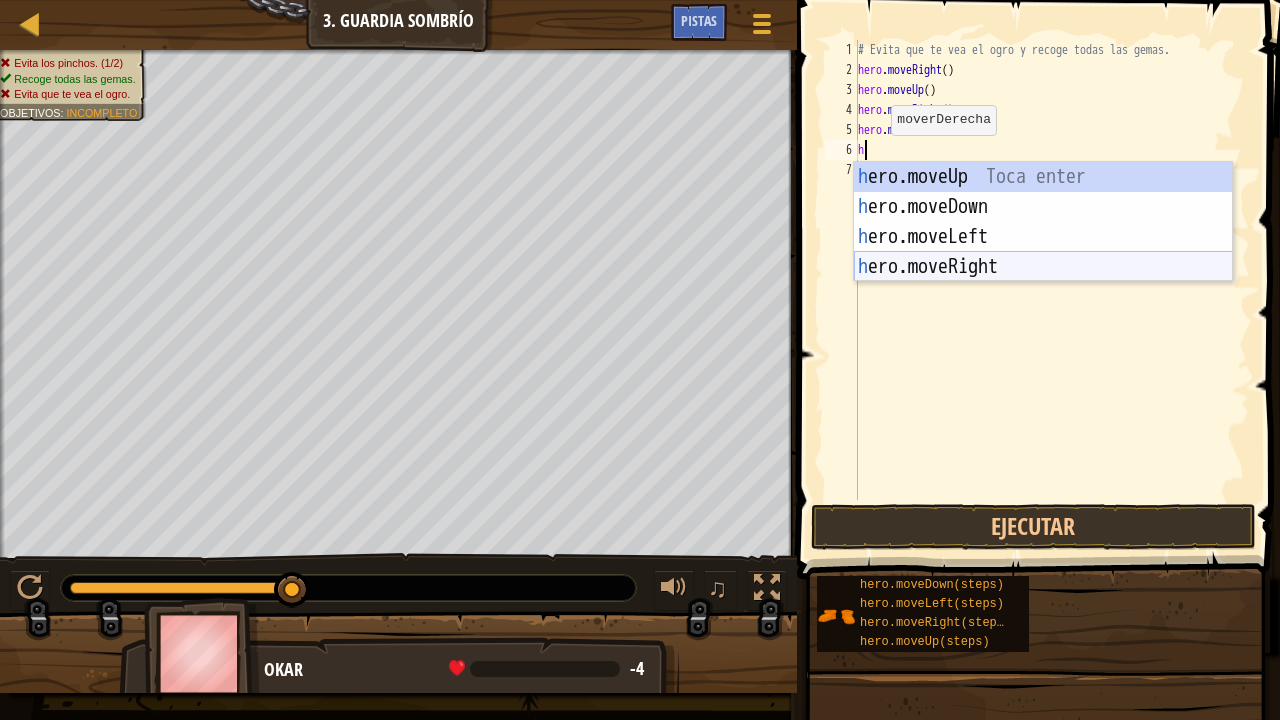 click on "h ero.moveUp Toca enter h ero.moveDown Toca enter h ero.moveLeft Toca enter h ero.moveRight Toca enter" at bounding box center [1043, 252] 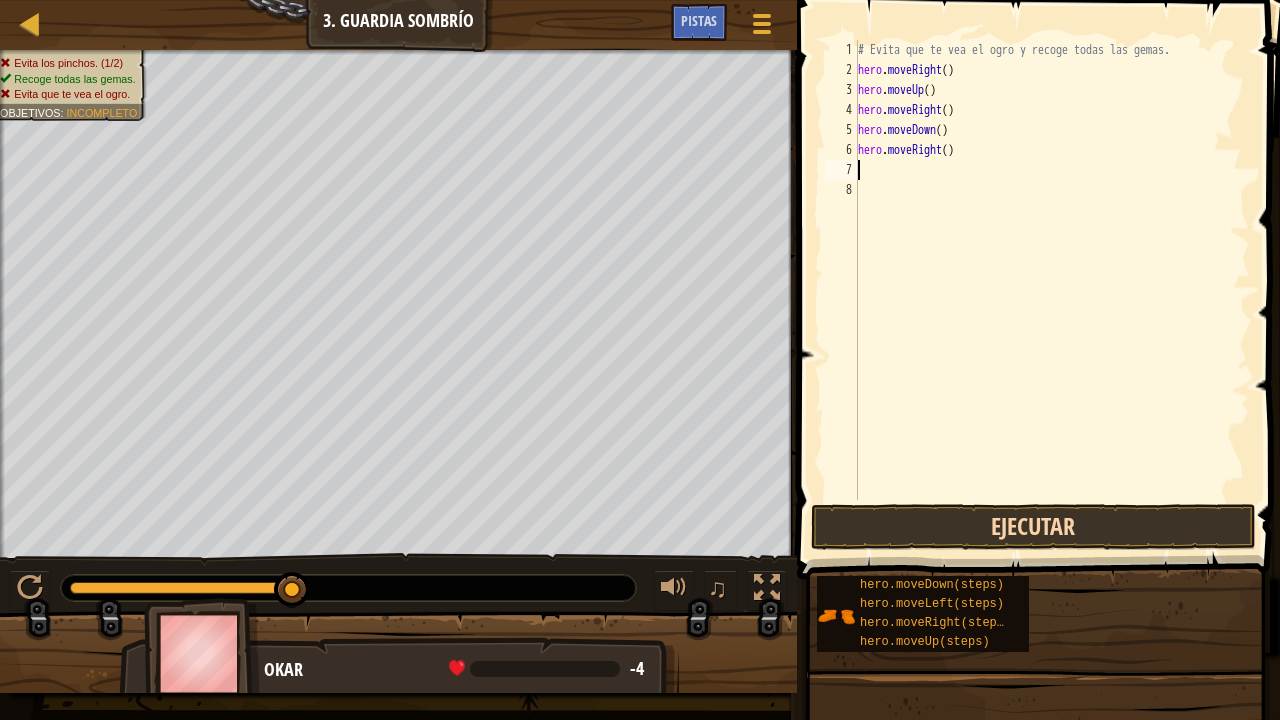 type 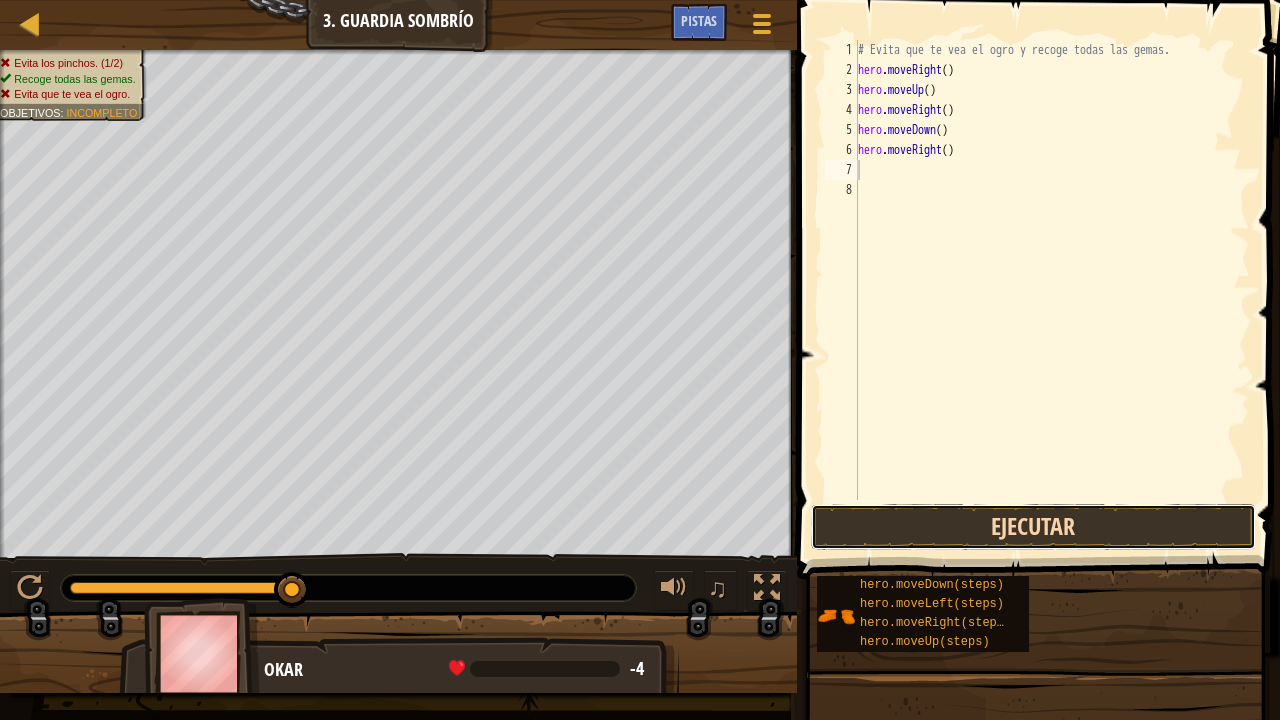 click on "Ejecutar" at bounding box center [1033, 527] 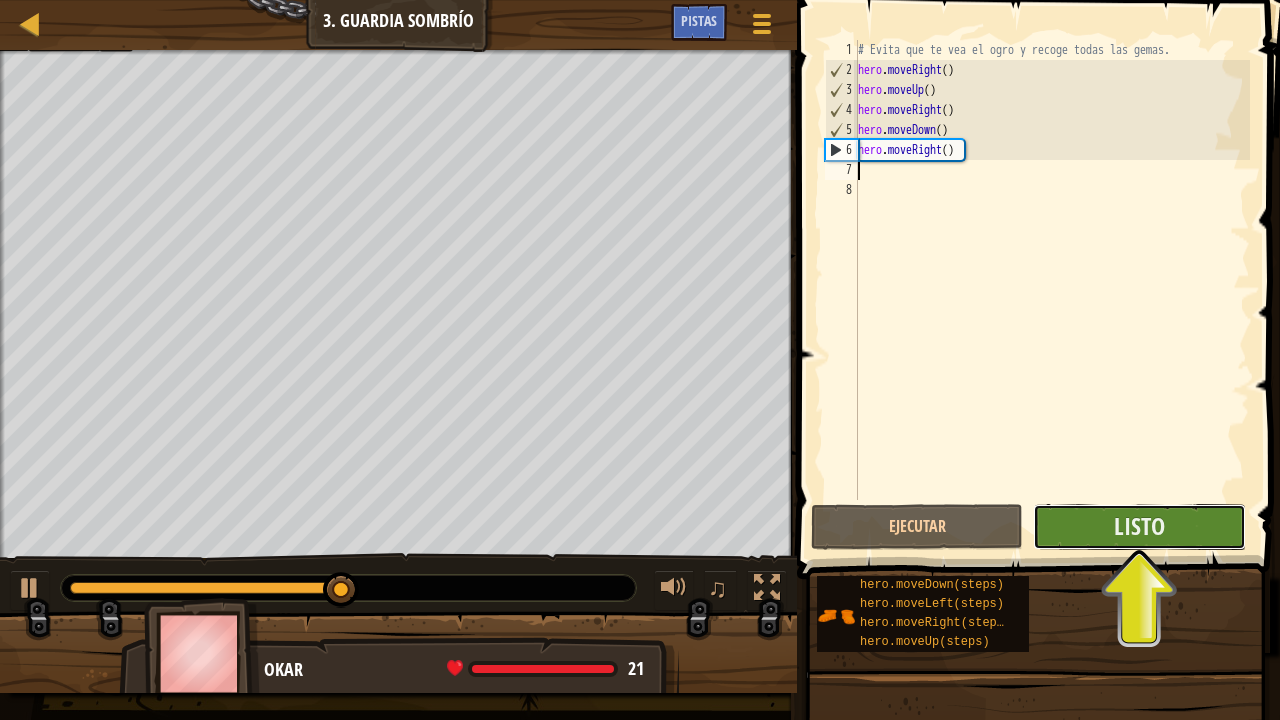 click on "Listo" at bounding box center [1139, 527] 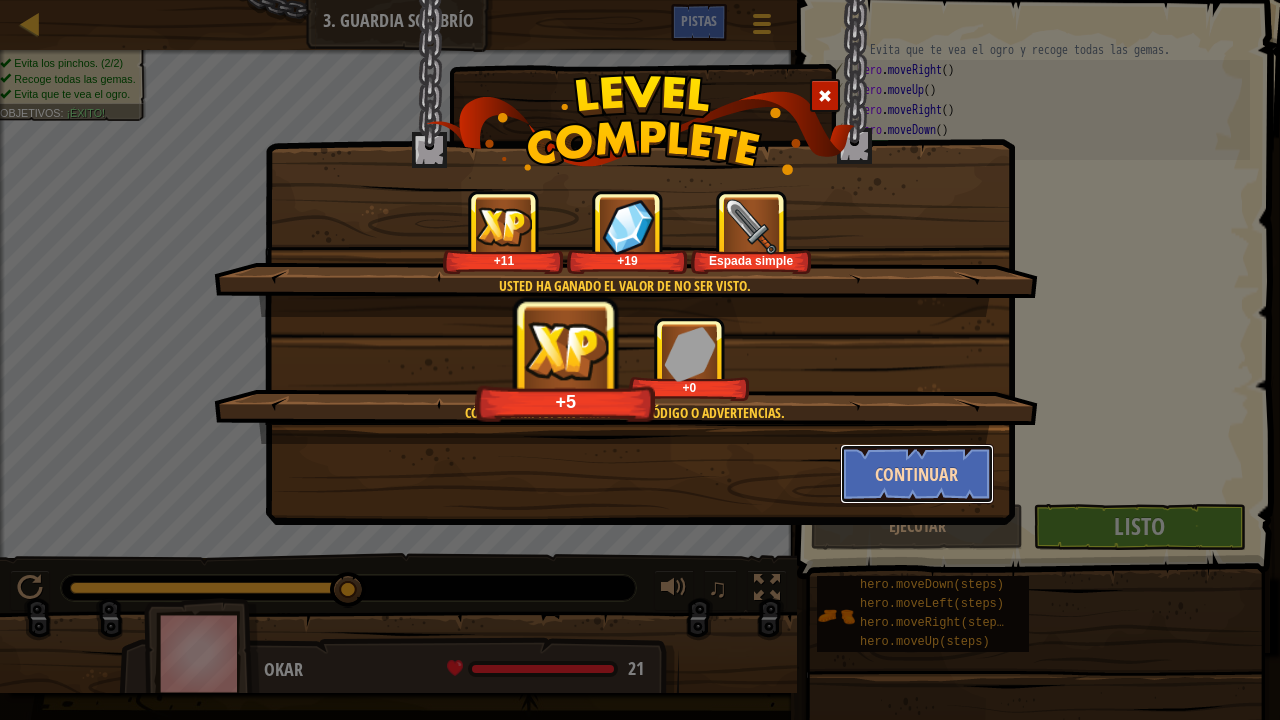 click on "Continuar" at bounding box center [917, 474] 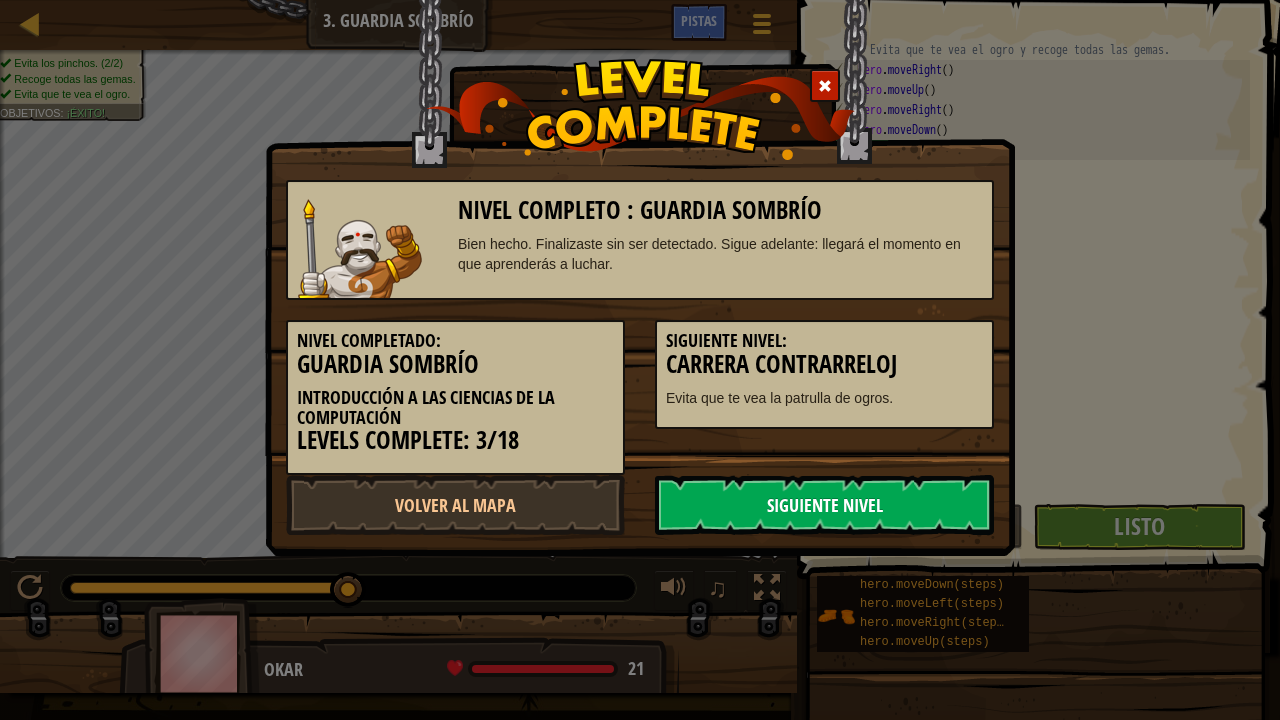 click on "Siguiente Nivel" at bounding box center [824, 505] 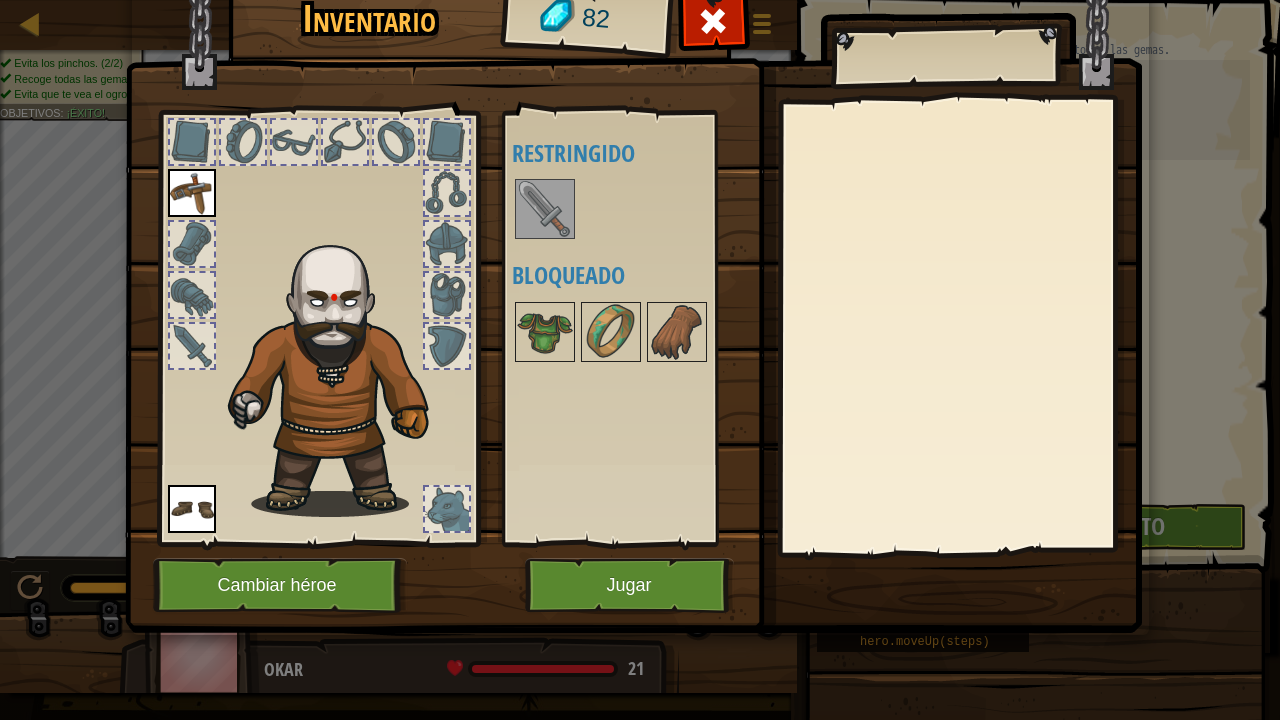 click at bounding box center (545, 209) 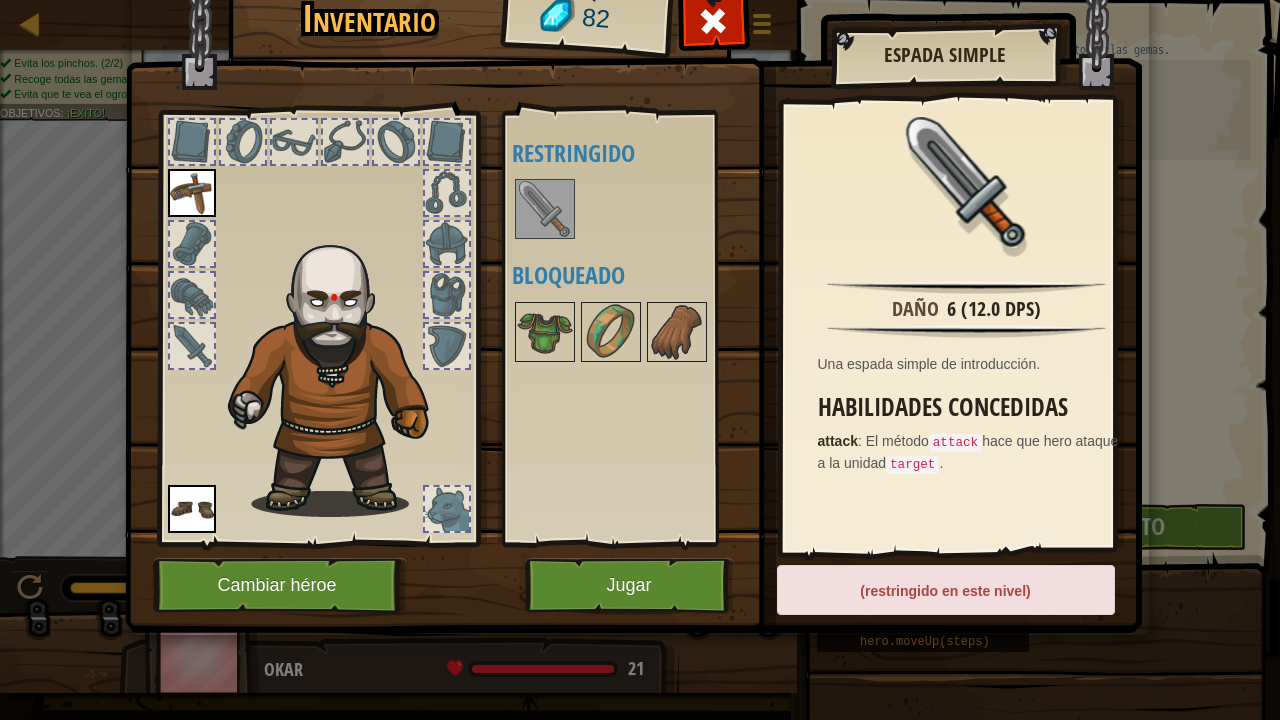 drag, startPoint x: 537, startPoint y: 206, endPoint x: 484, endPoint y: 232, distance: 59.03389 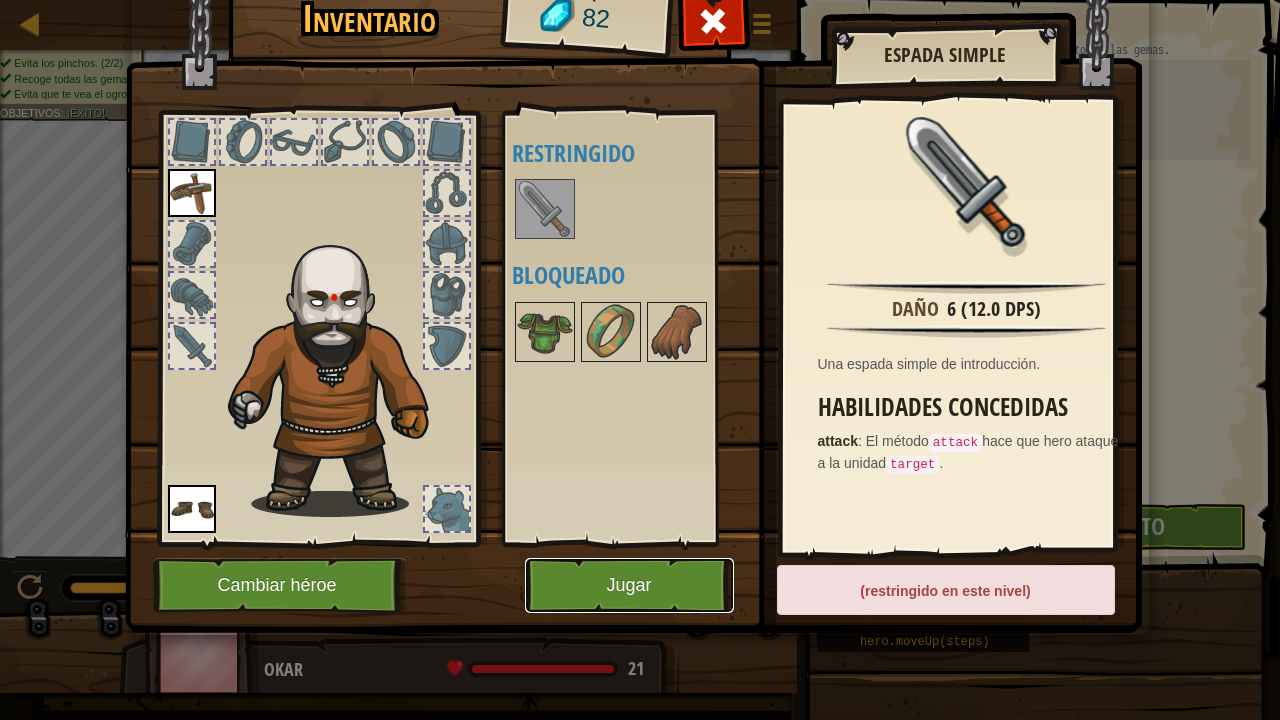 click on "Jugar" at bounding box center (629, 585) 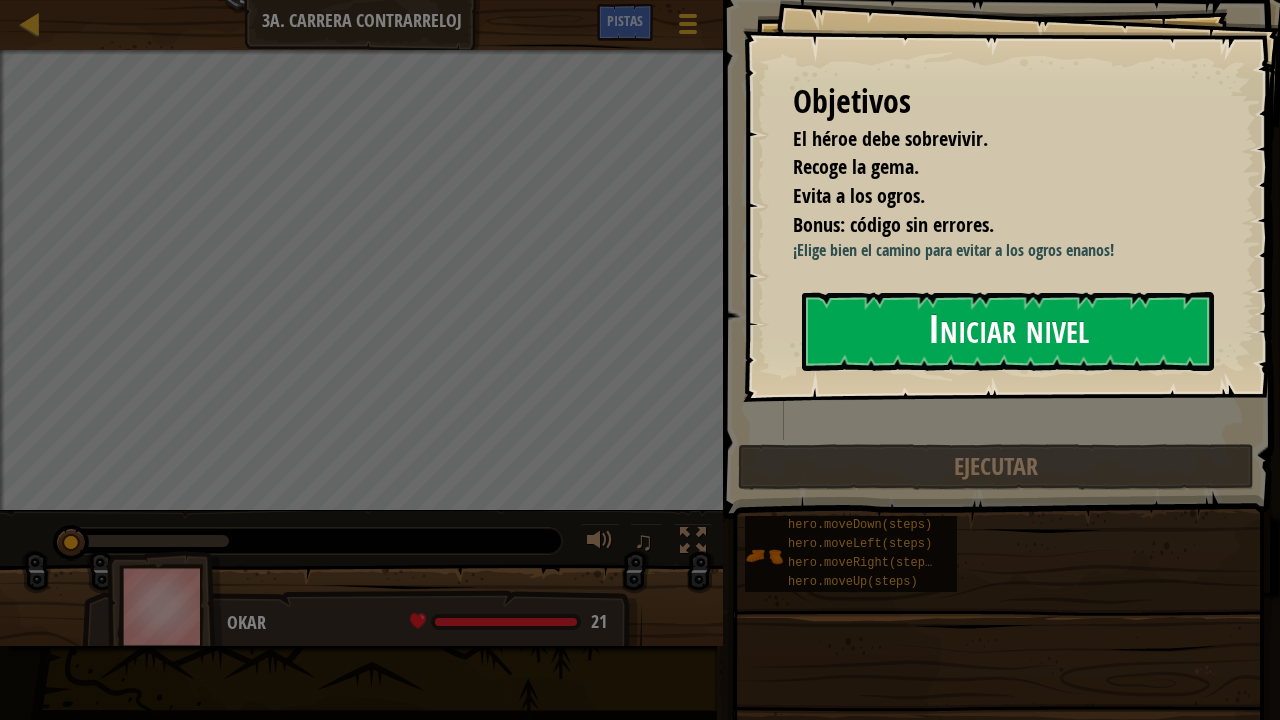 click on "Iniciar nivel" at bounding box center [1008, 331] 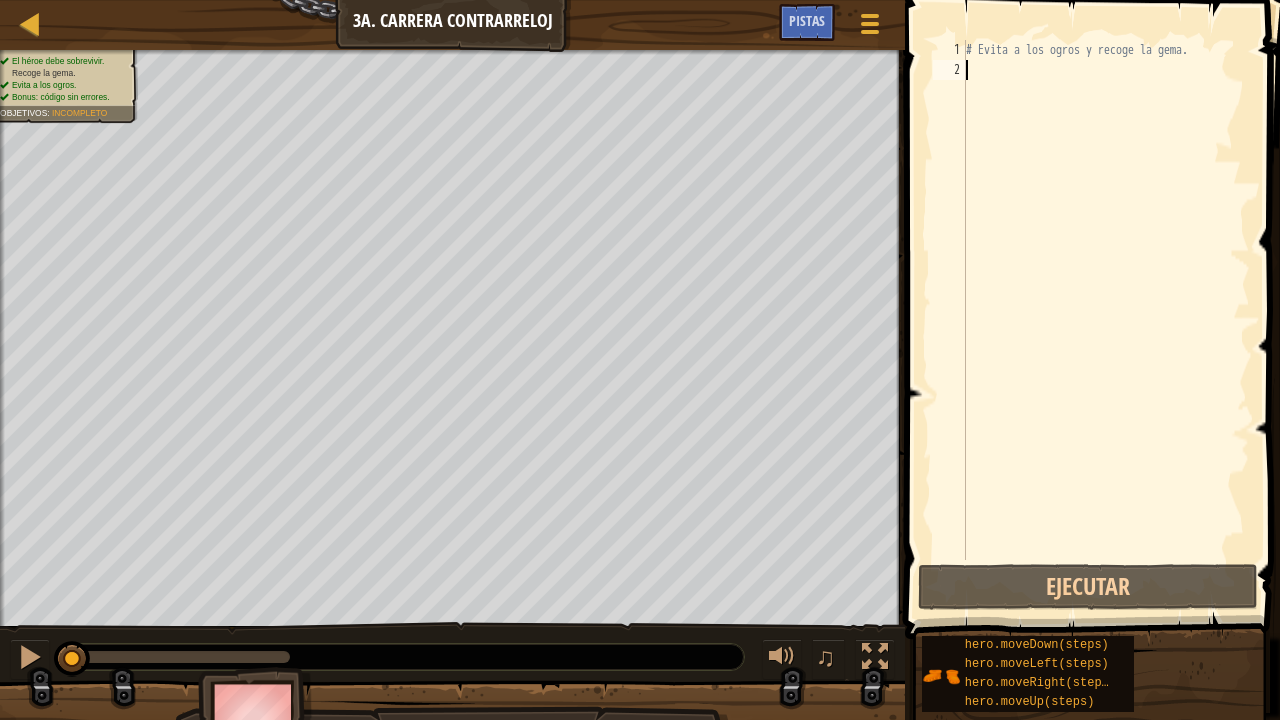 click on "# Evita a los ogros y recoge la gema." at bounding box center [1106, 320] 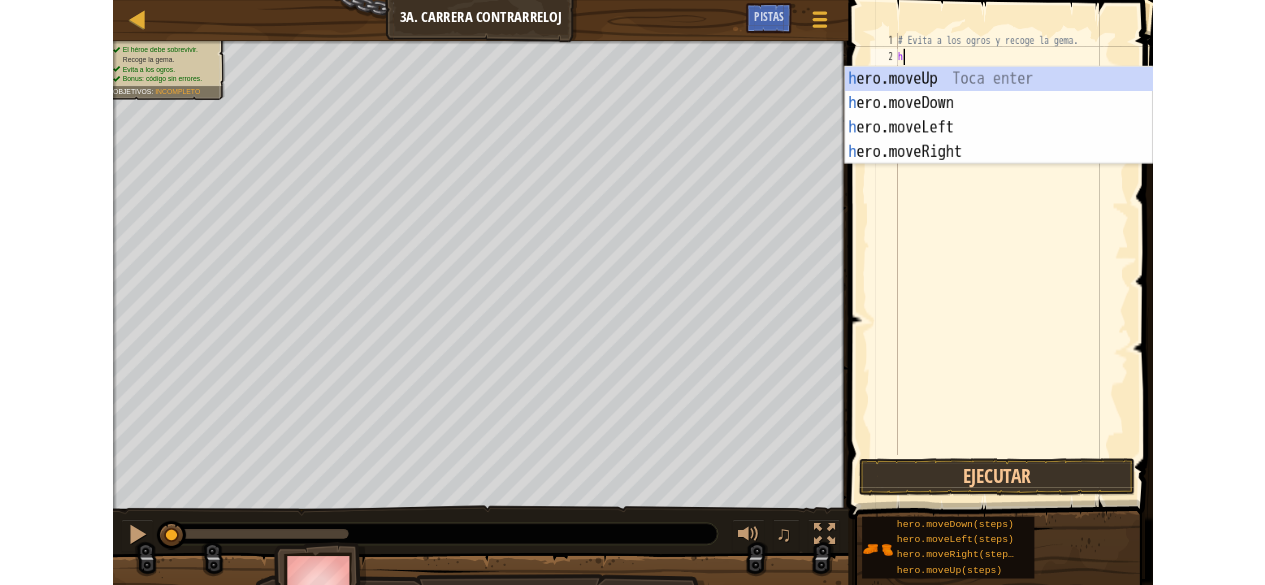 scroll, scrollTop: 9, scrollLeft: 0, axis: vertical 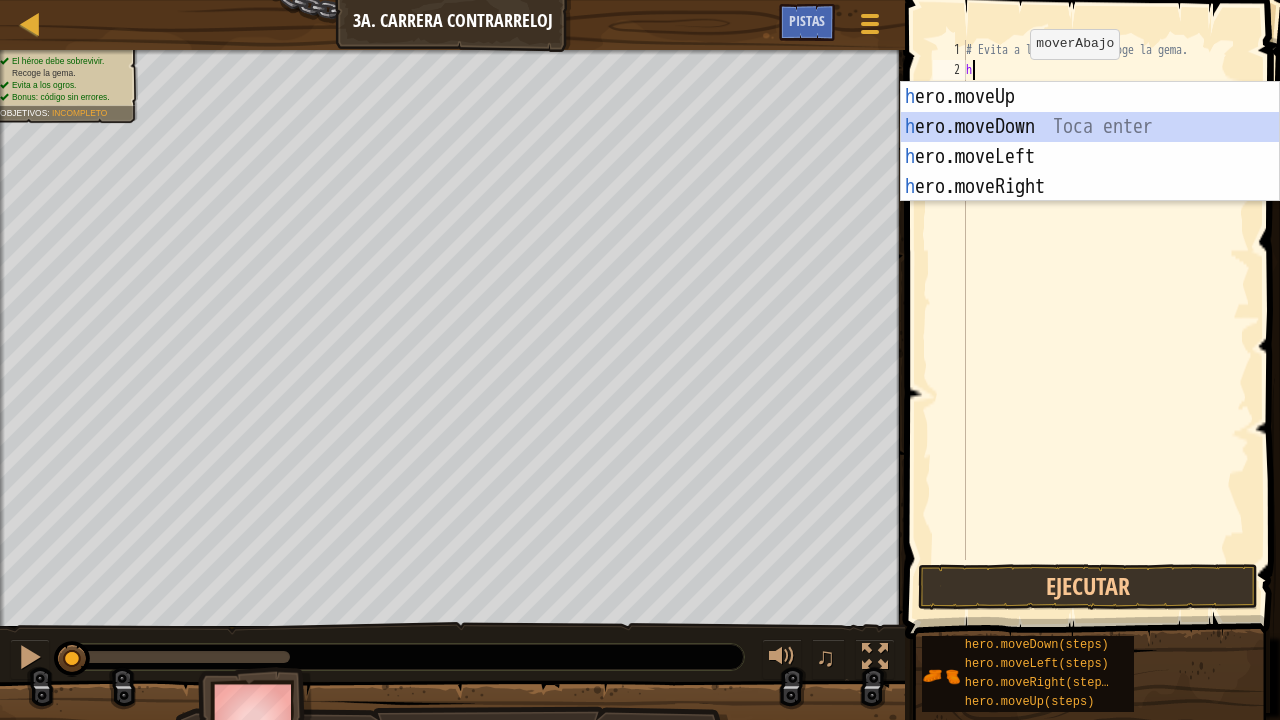 click on "h ero.moveUp Toca enter h ero.moveDown Toca enter h ero.moveLeft Toca enter h ero.moveRight Toca enter" at bounding box center (1090, 172) 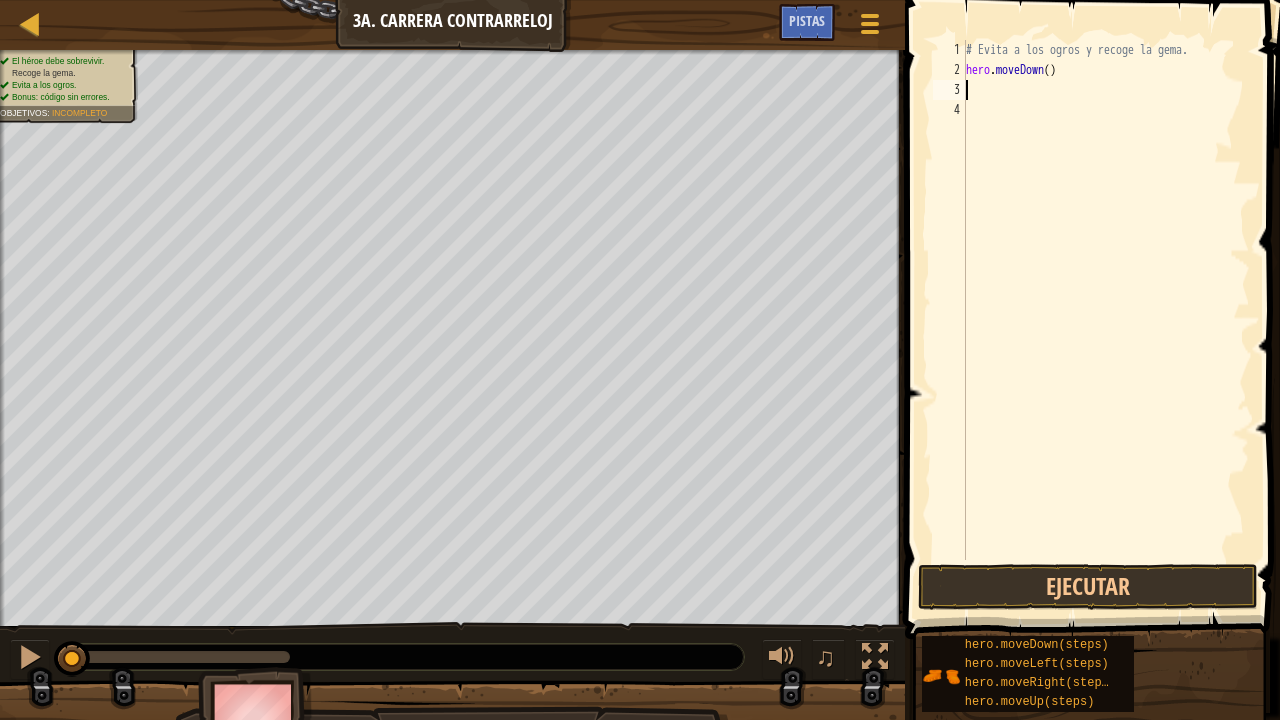 type on "h" 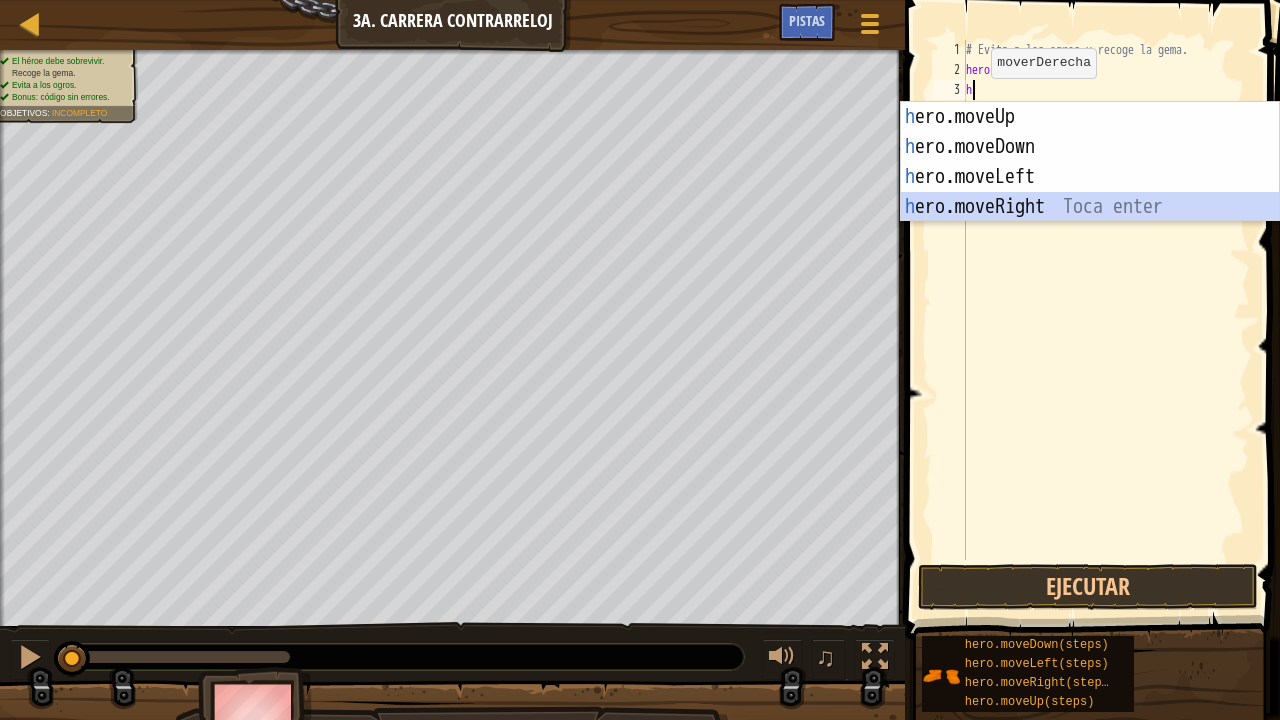 click on "h ero.moveUp Toca enter h ero.moveDown Toca enter h ero.moveLeft Toca enter h ero.moveRight Toca enter" at bounding box center (1090, 192) 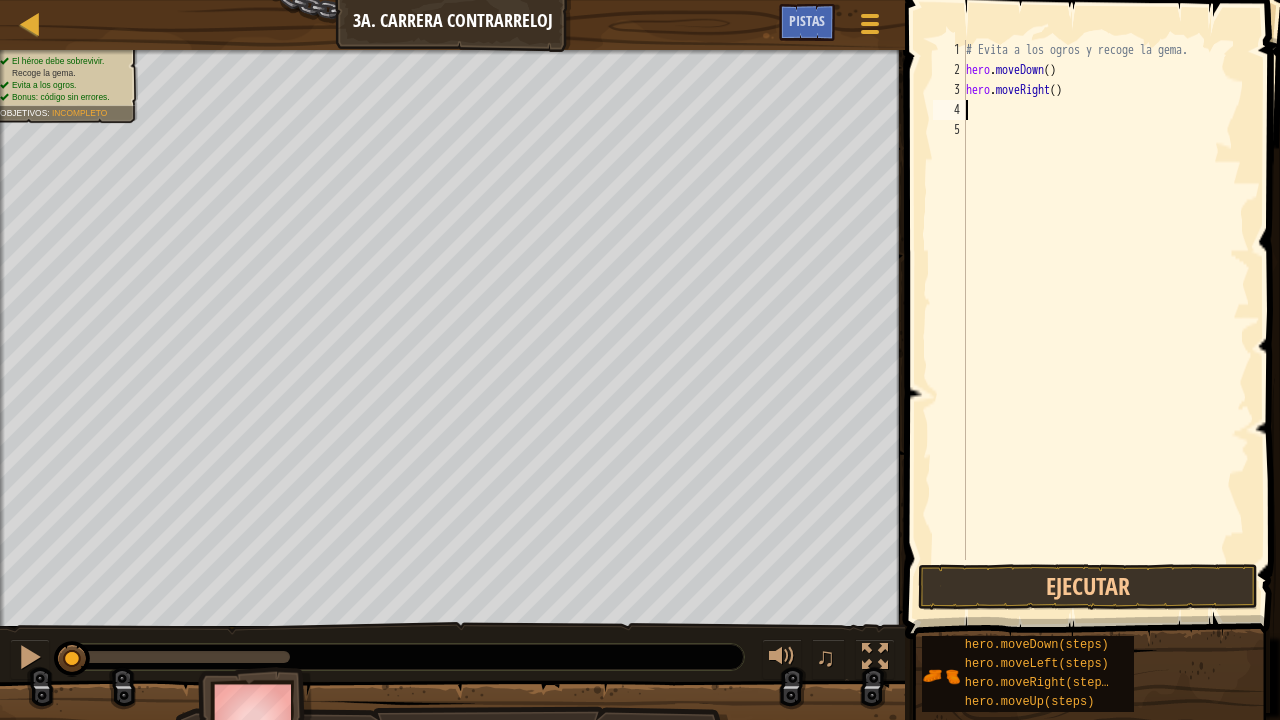 click on "# Evita a los ogros y recoge la gema. hero . moveDown ( ) hero . moveRight ( )" at bounding box center (1106, 320) 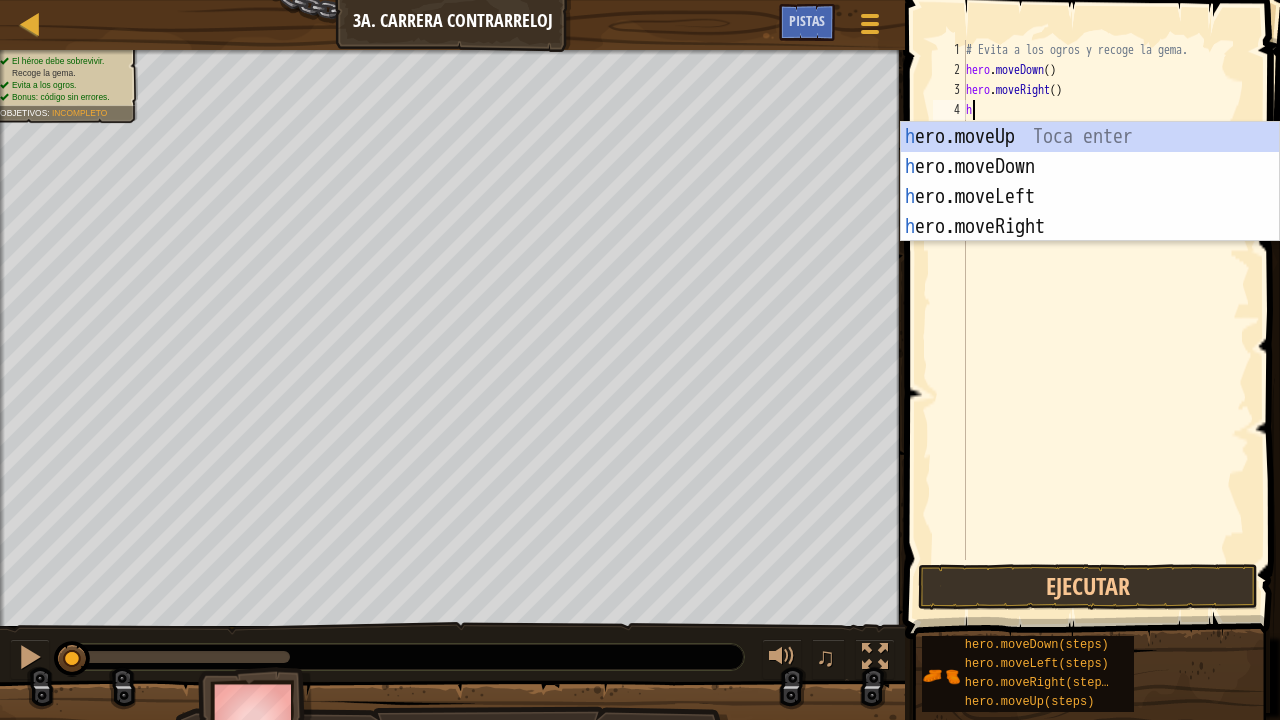 type on "h" 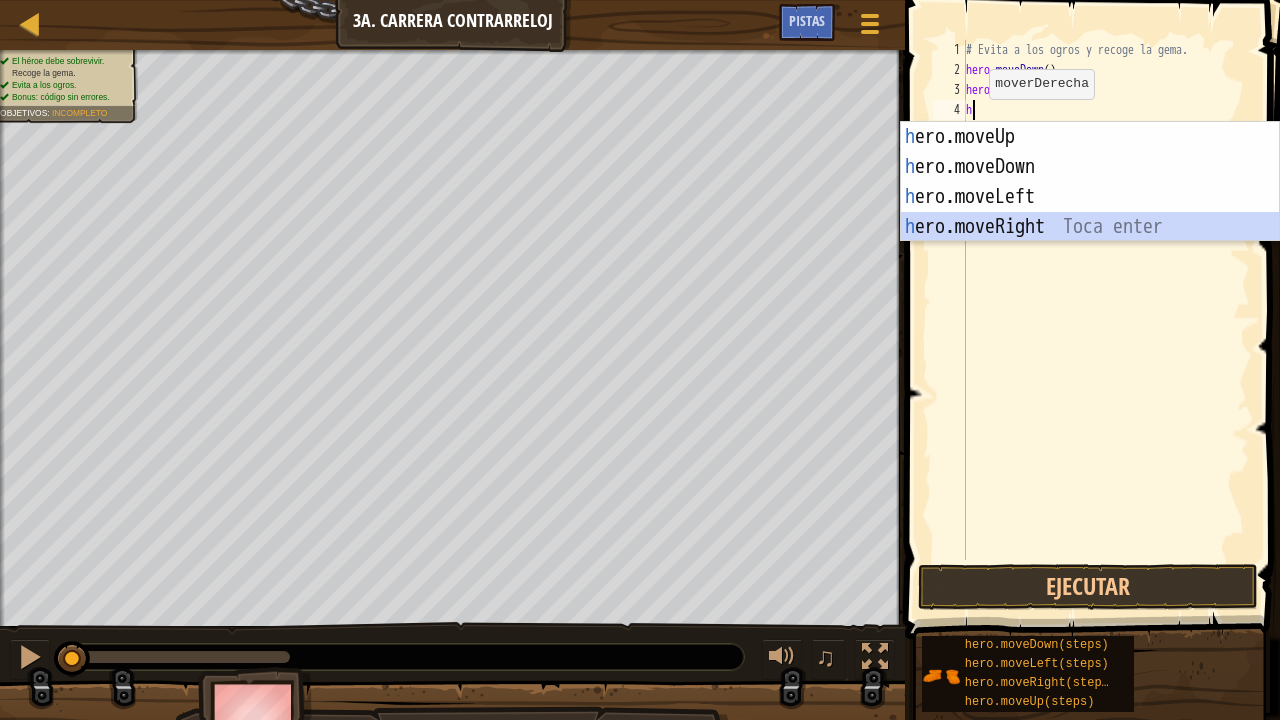 click on "h ero.moveUp Toca enter h ero.moveDown Toca enter h ero.moveLeft Toca enter h ero.moveRight Toca enter" at bounding box center [1090, 212] 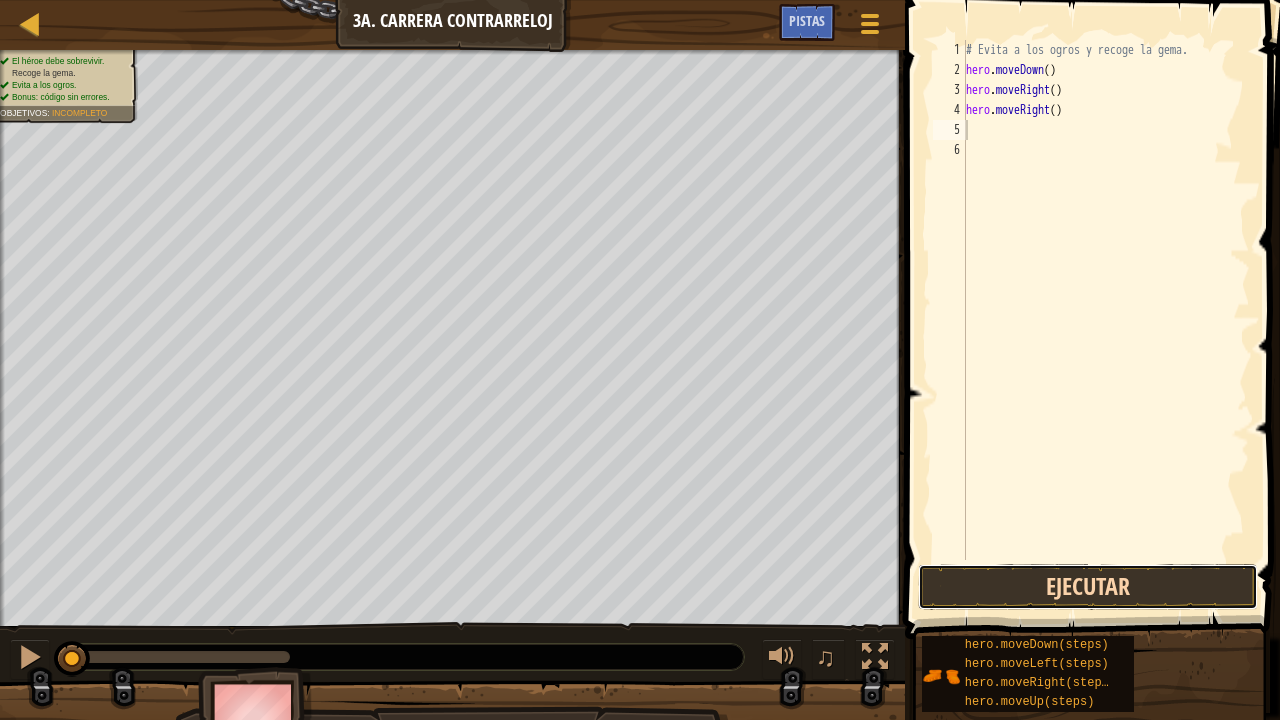 click on "Ejecutar" at bounding box center [1088, 587] 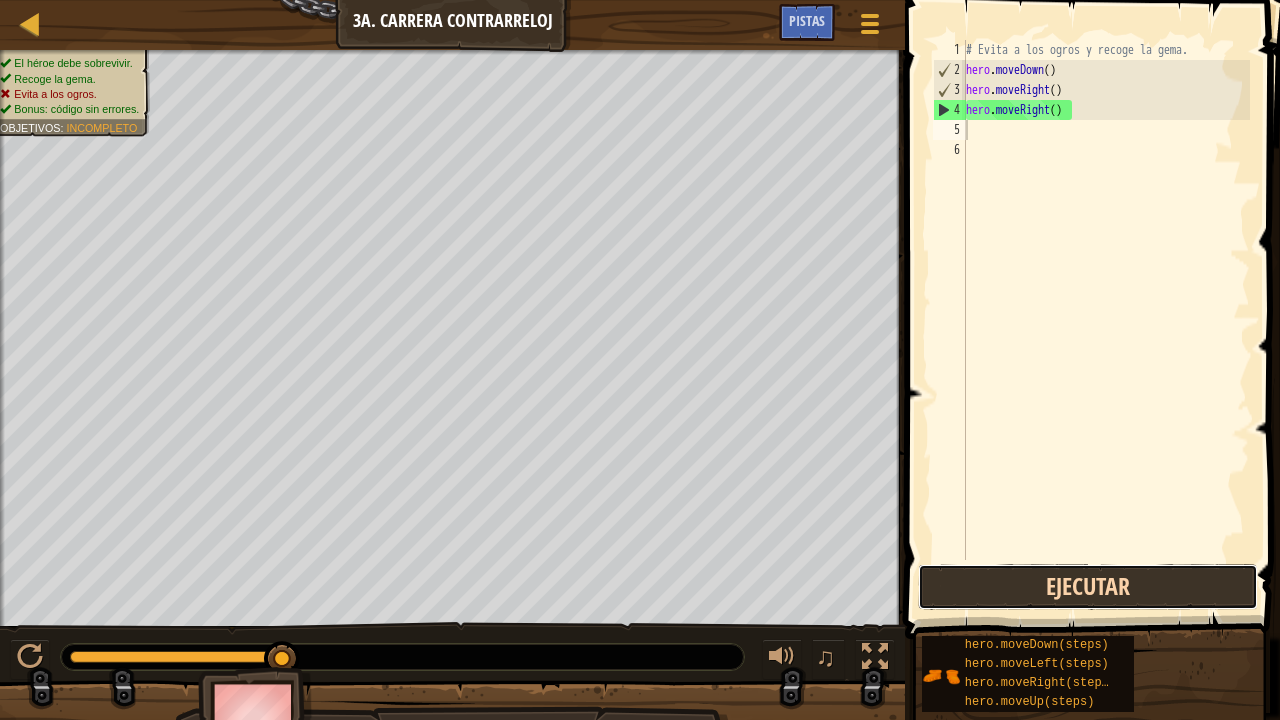 click on "Ejecutar" at bounding box center (1088, 587) 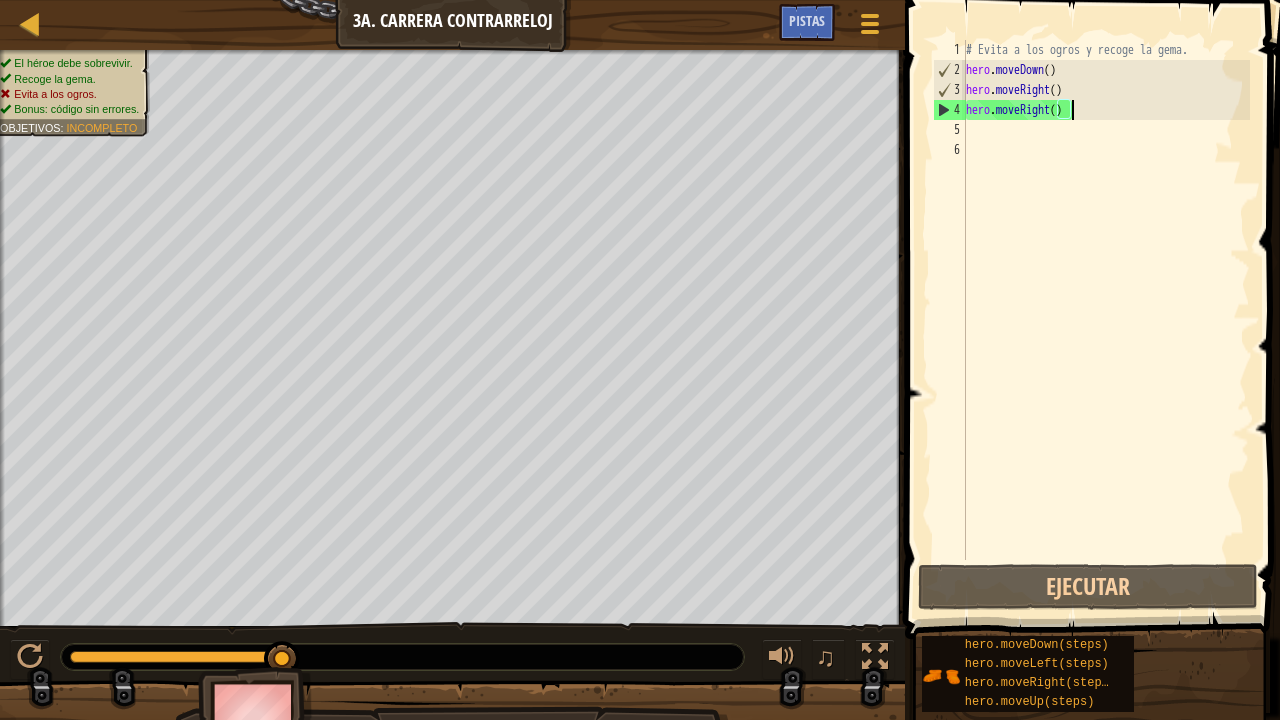 click on "# Evita a los ogros y recoge la gema. hero . moveDown ( ) hero . moveRight ( ) hero . moveRight ( )" at bounding box center [1106, 320] 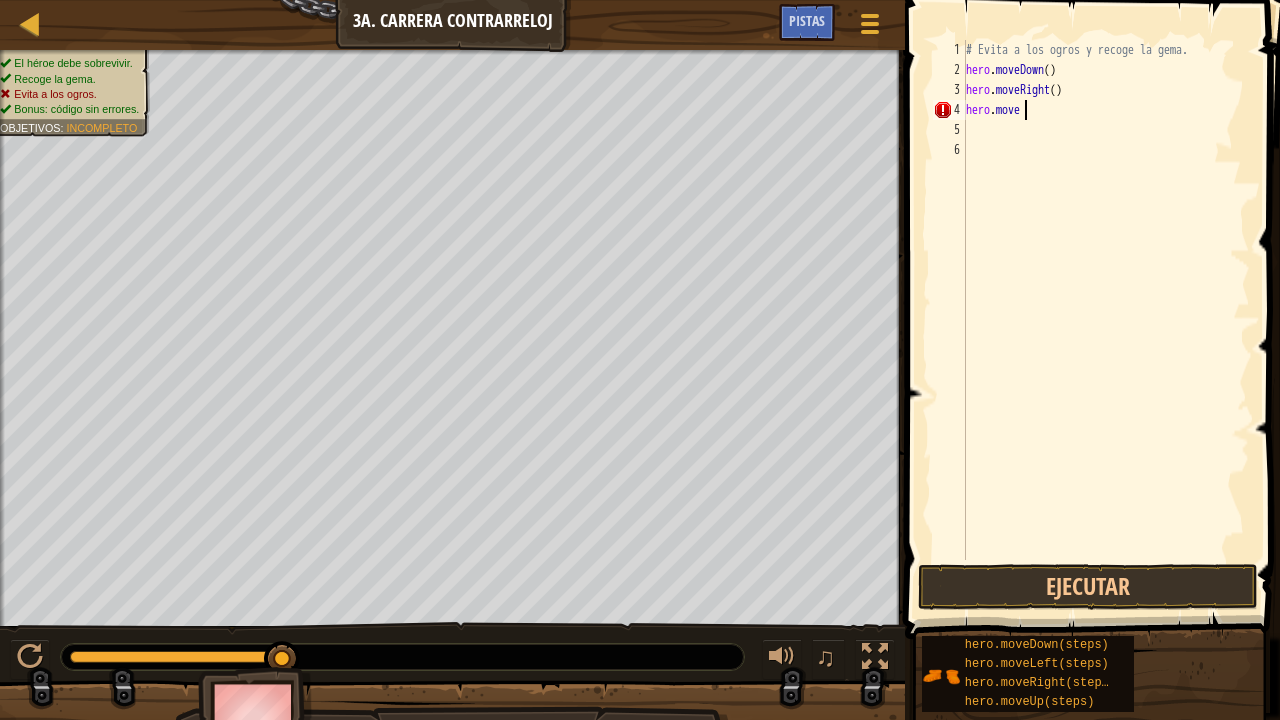 type on "h" 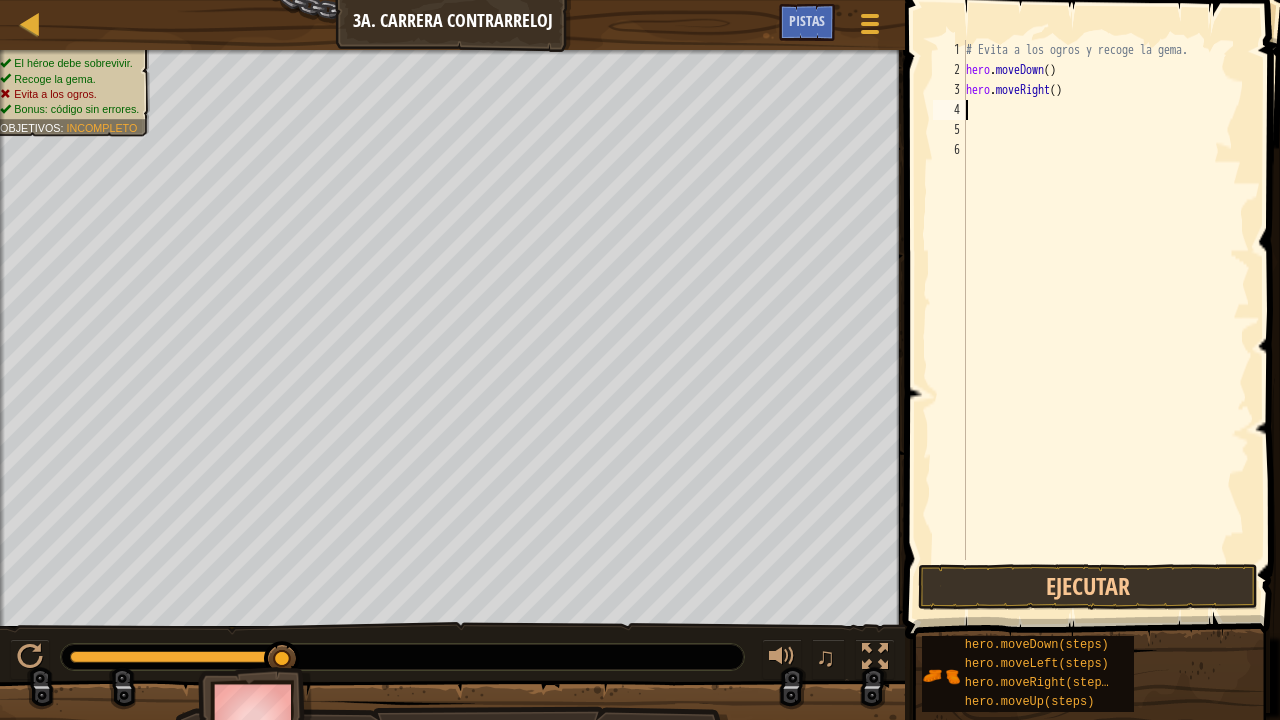 click on "# Evita a los ogros y recoge la gema. hero . moveDown ( ) hero . moveRight ( )" at bounding box center (1106, 320) 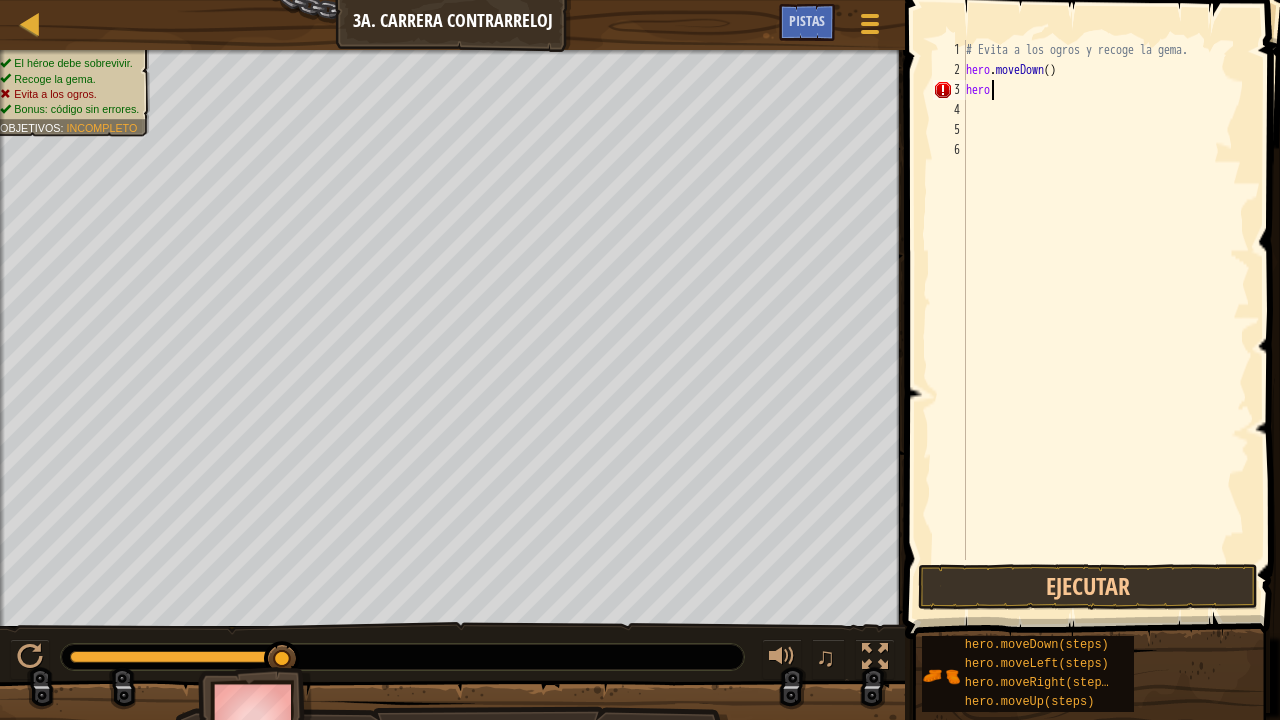 type on "h" 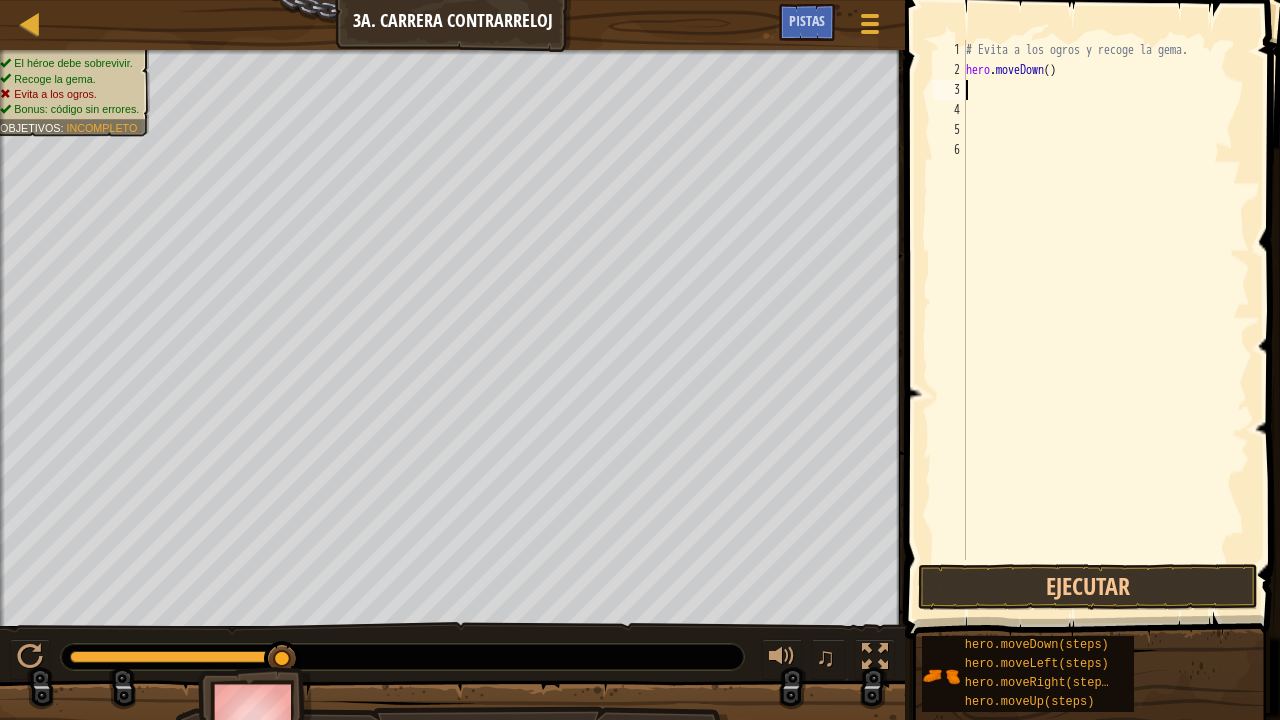 type on "h" 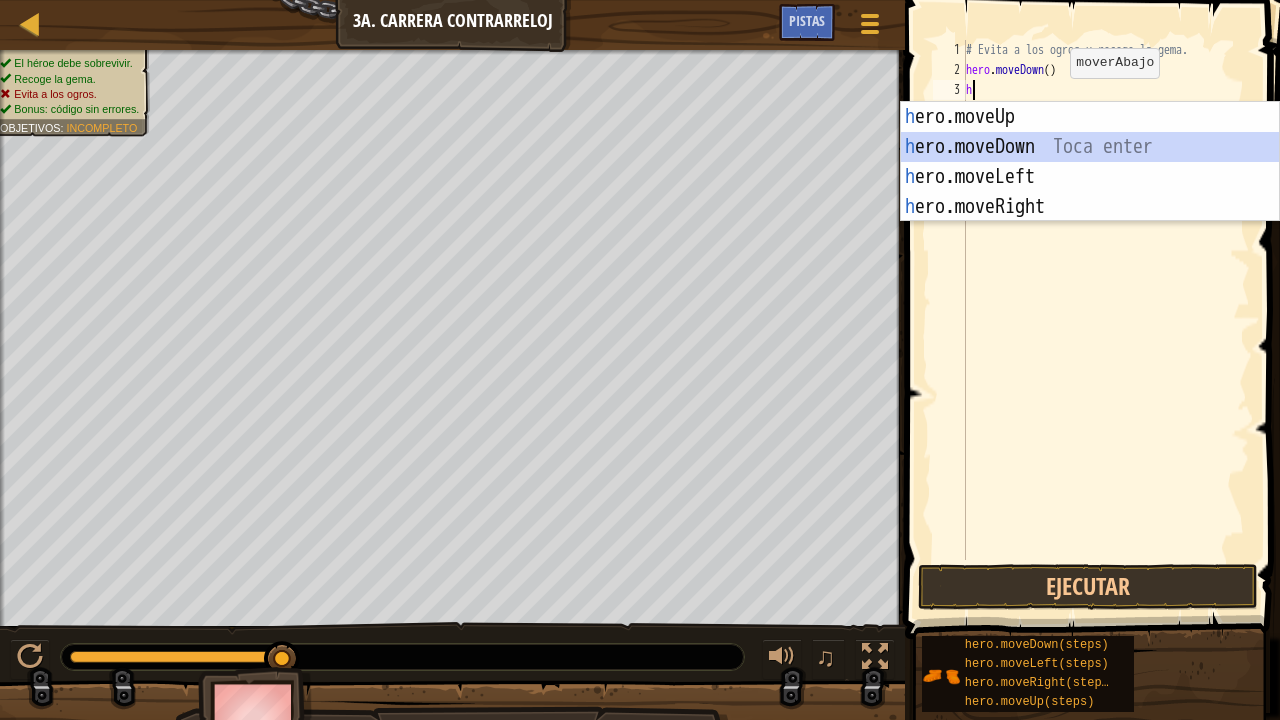 click on "h ero.moveUp Toca enter h ero.moveDown Toca enter h ero.moveLeft Toca enter h ero.moveRight Toca enter" at bounding box center (1090, 192) 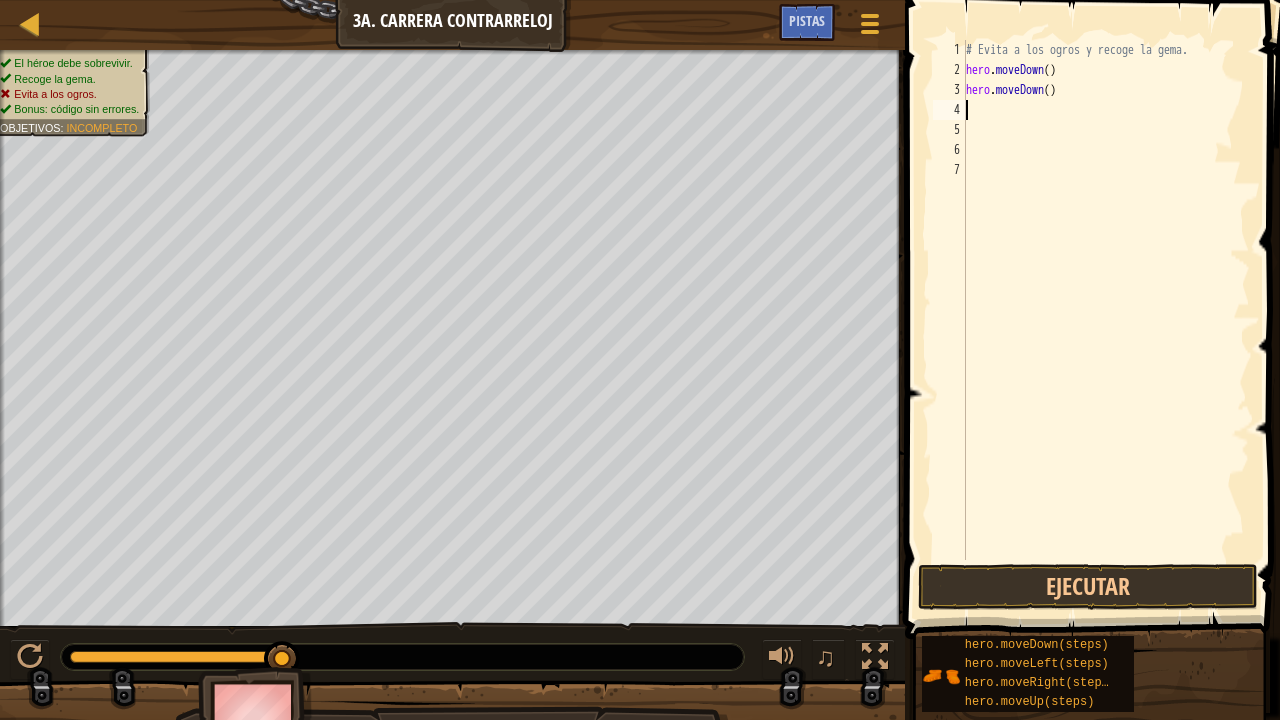 type on "h" 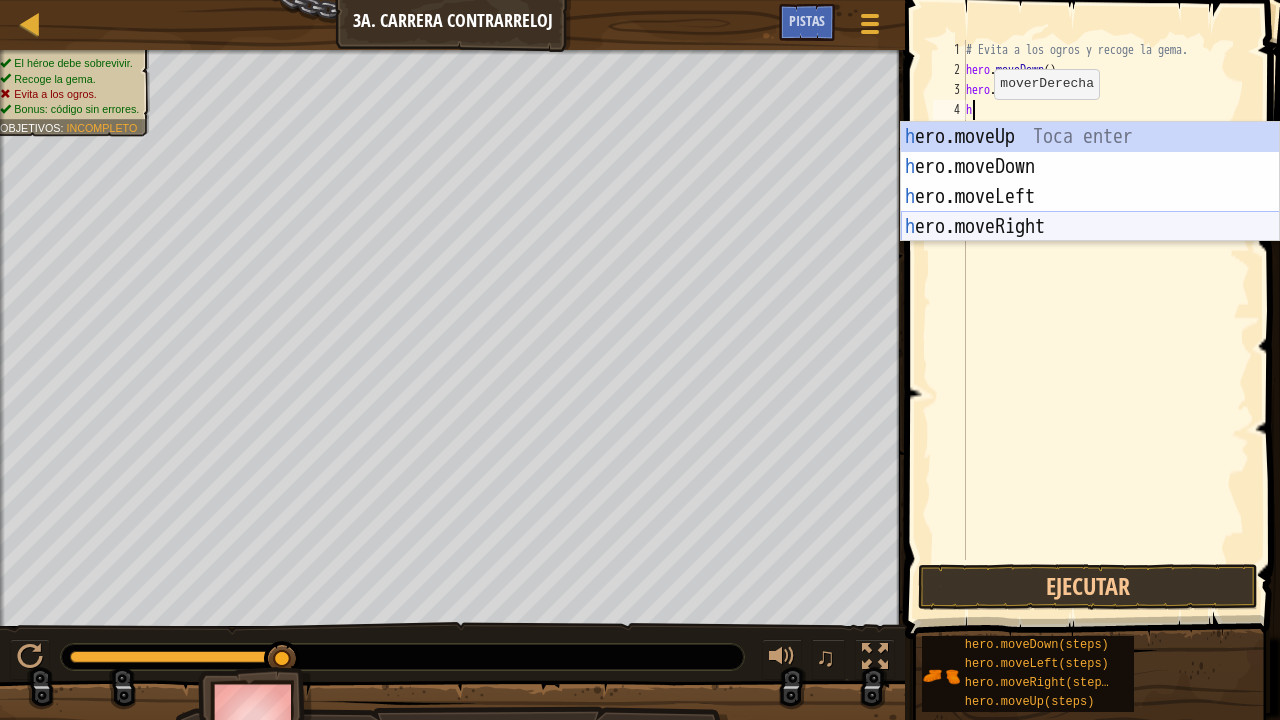 click on "h ero.moveUp Toca enter h ero.moveDown Toca enter h ero.moveLeft Toca enter h ero.moveRight Toca enter" at bounding box center (1090, 212) 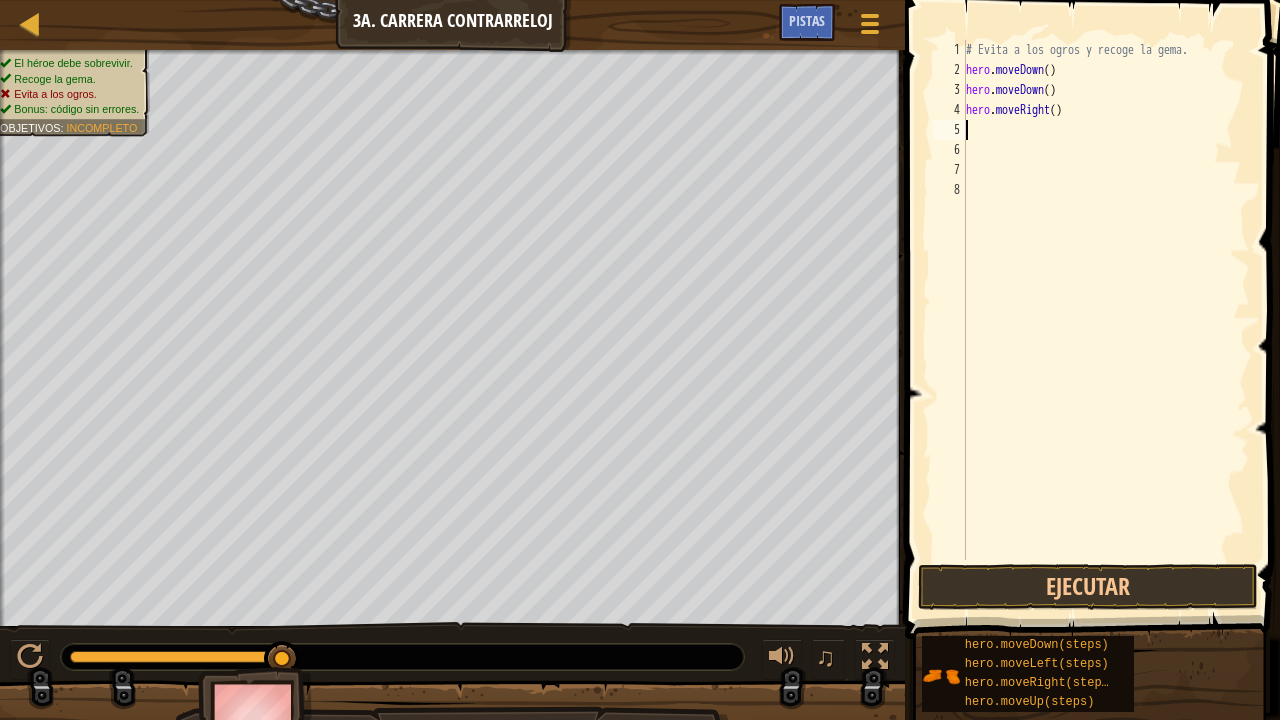 type on "h" 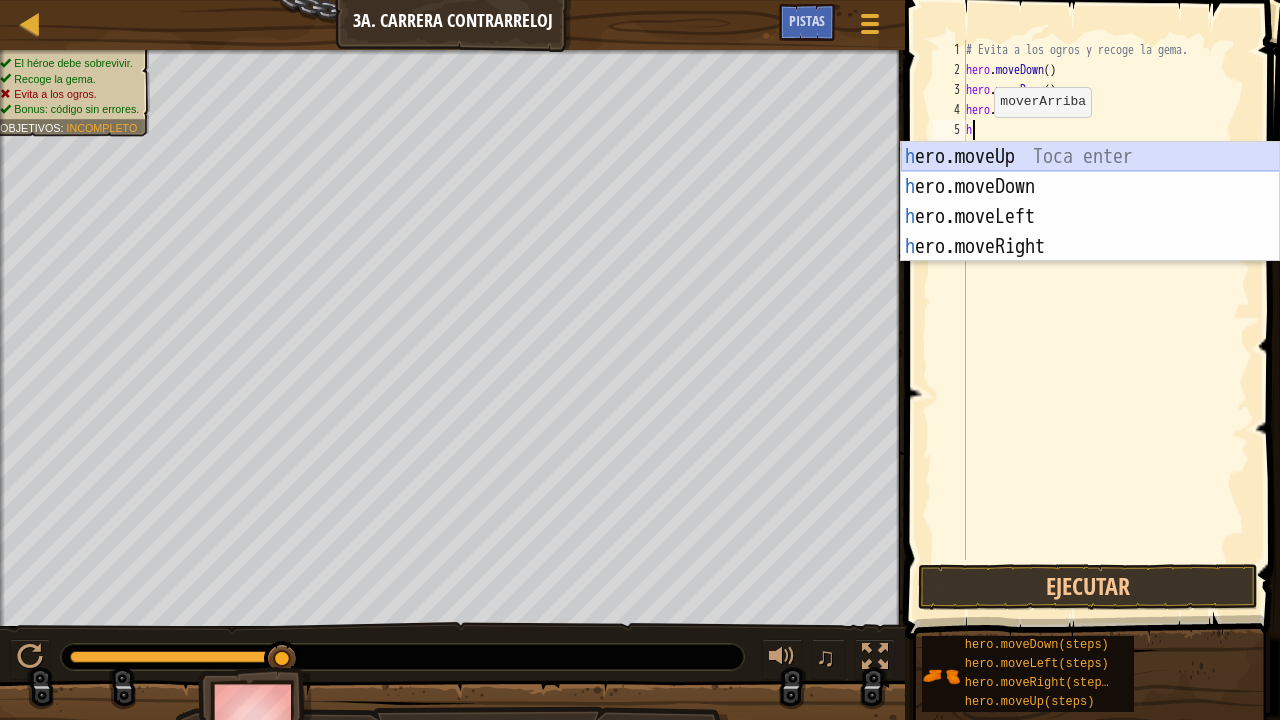 click on "h ero.moveUp Toca enter h ero.moveDown Toca enter h ero.moveLeft Toca enter h ero.moveRight Toca enter" at bounding box center [1090, 232] 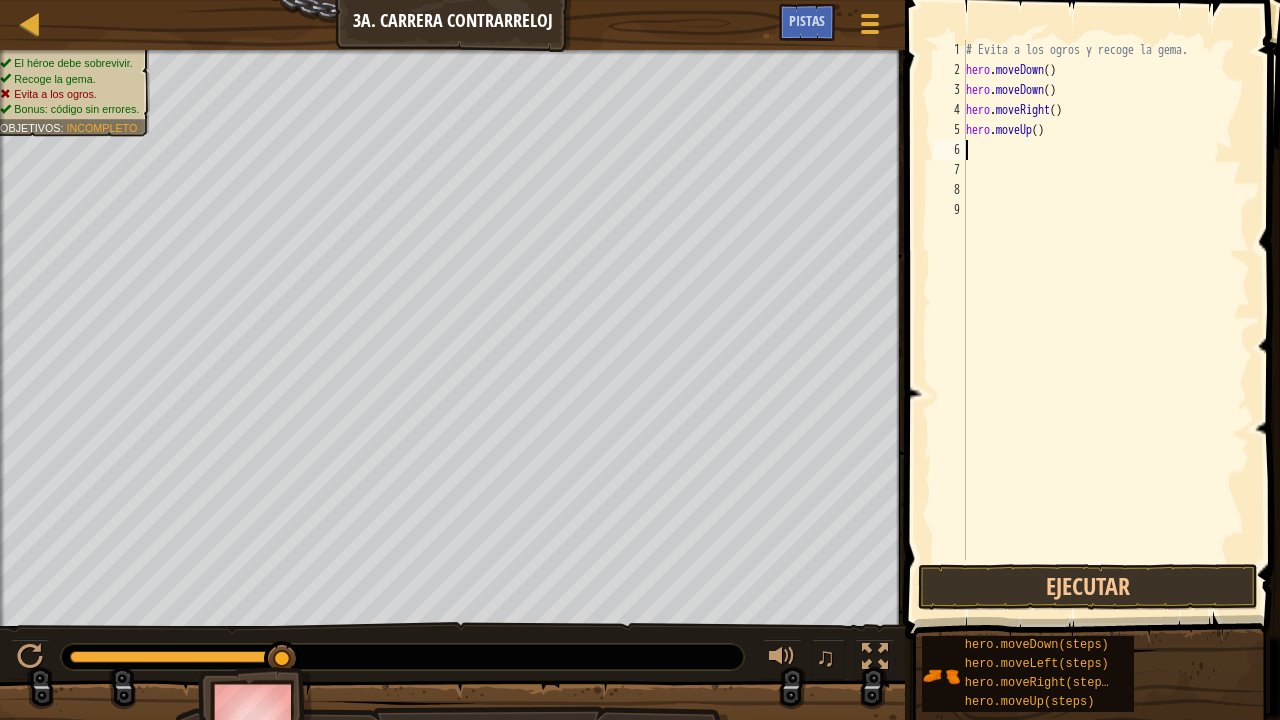 type on "h" 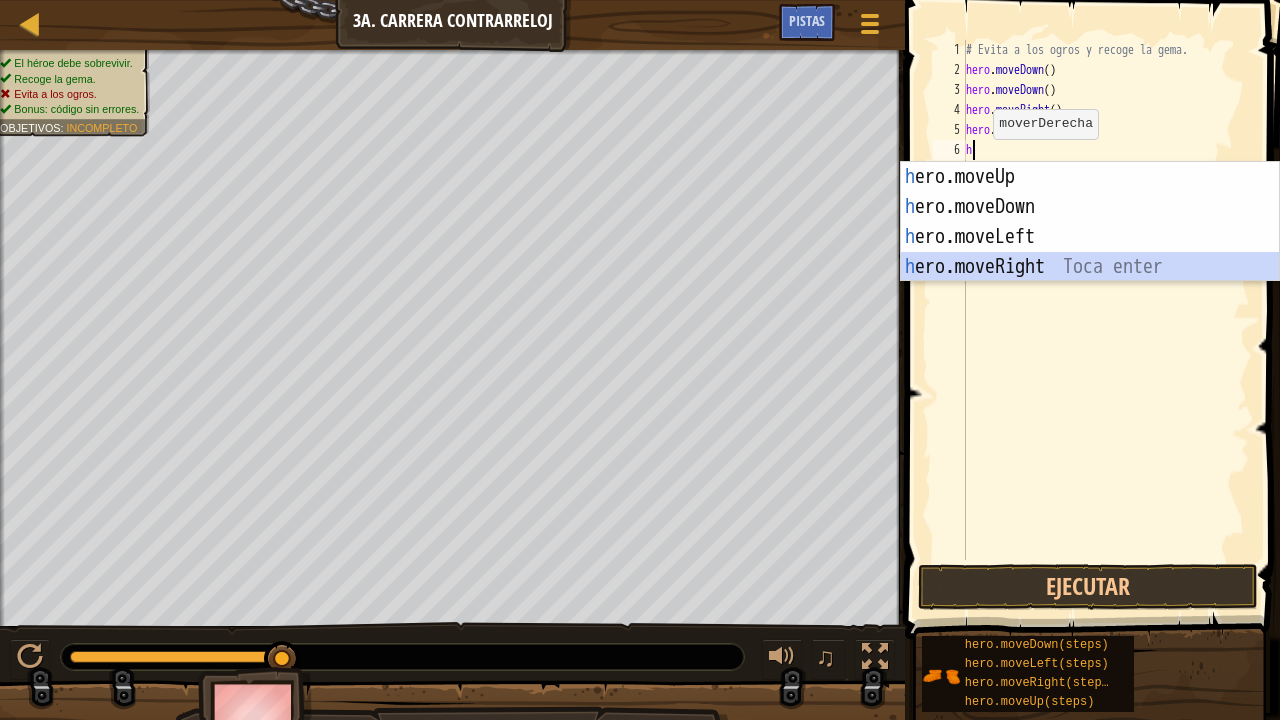 click on "h ero.moveUp Toca enter h ero.moveDown Toca enter h ero.moveLeft Toca enter h ero.moveRight Toca enter" at bounding box center (1090, 252) 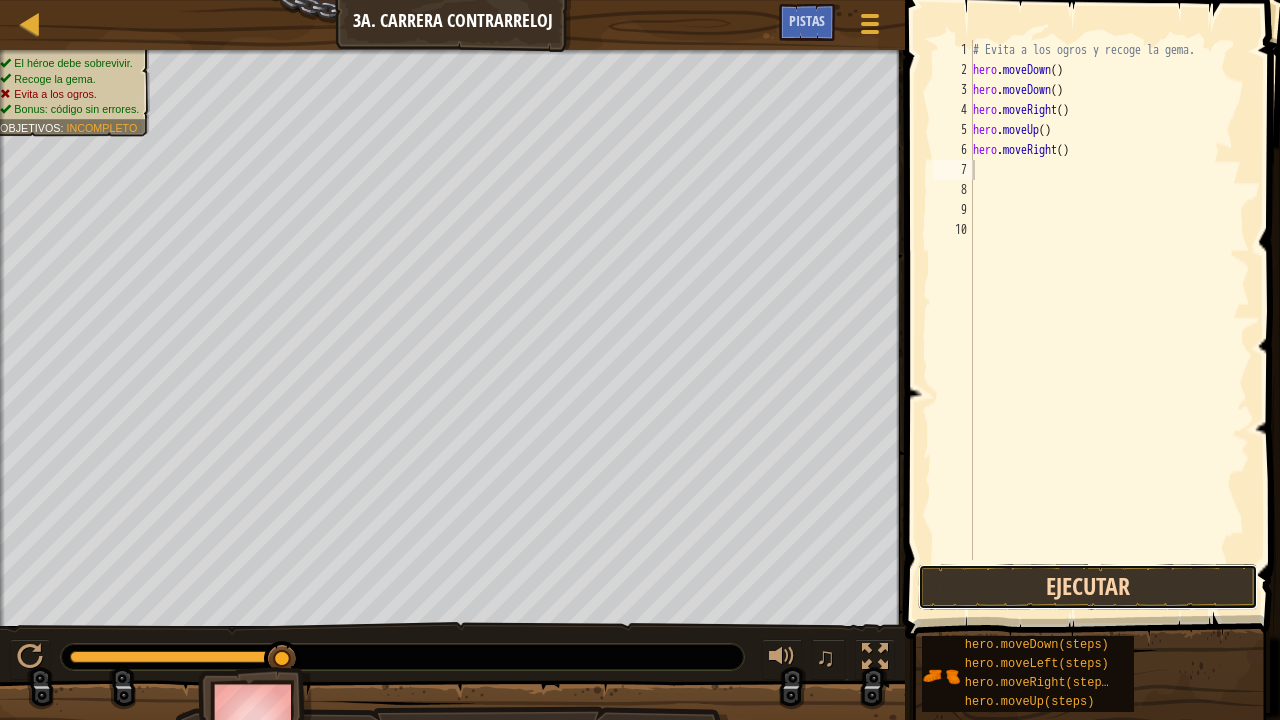 click on "Ejecutar" at bounding box center (1088, 587) 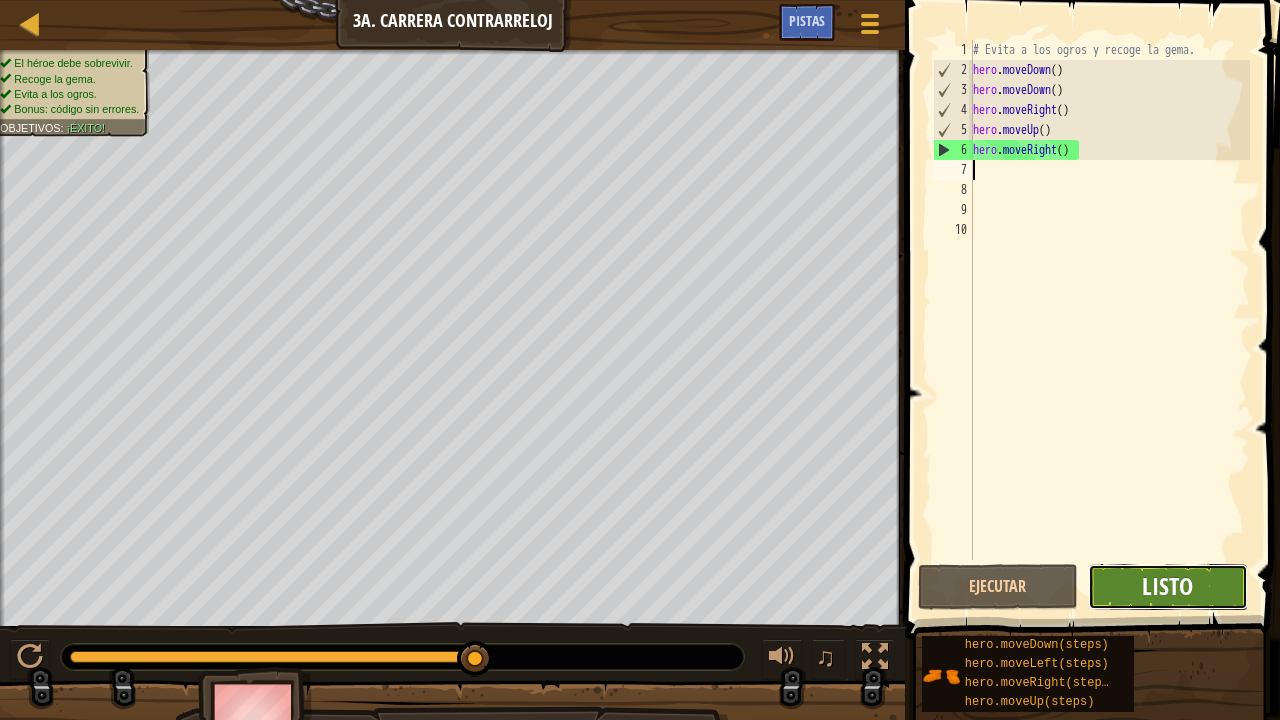 click on "Listo" at bounding box center [1167, 586] 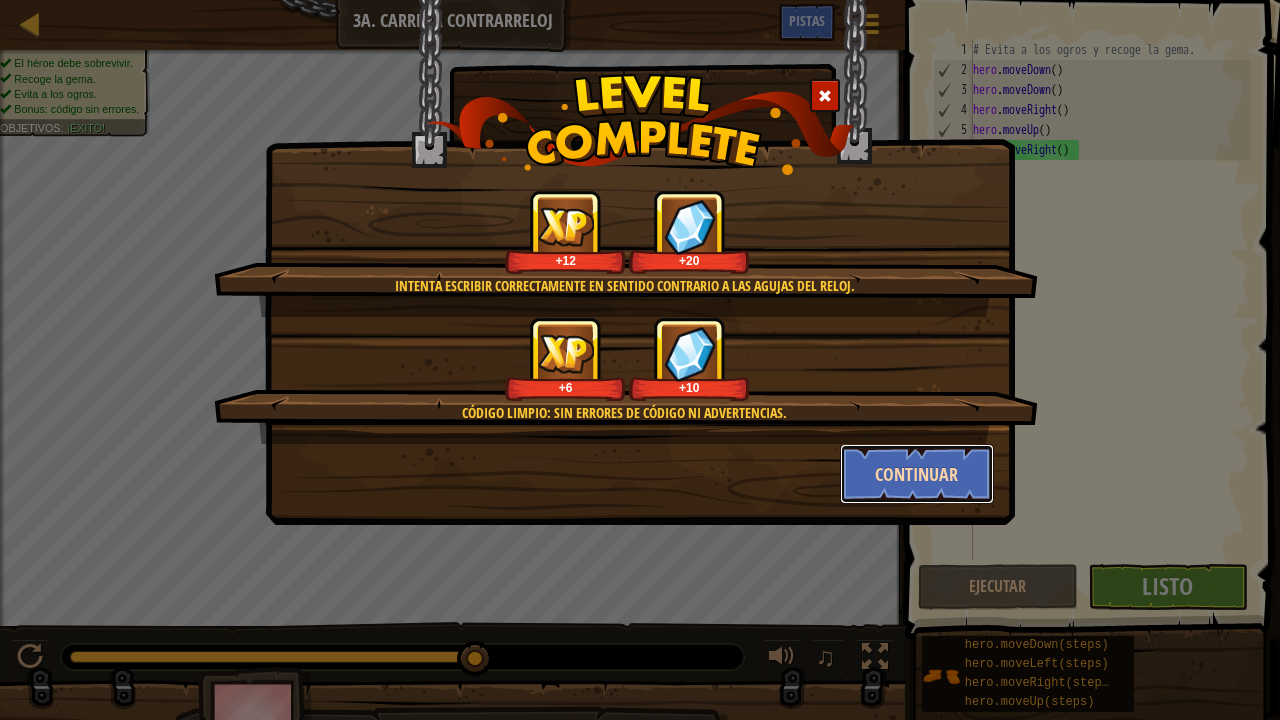 click on "Continuar" at bounding box center [917, 474] 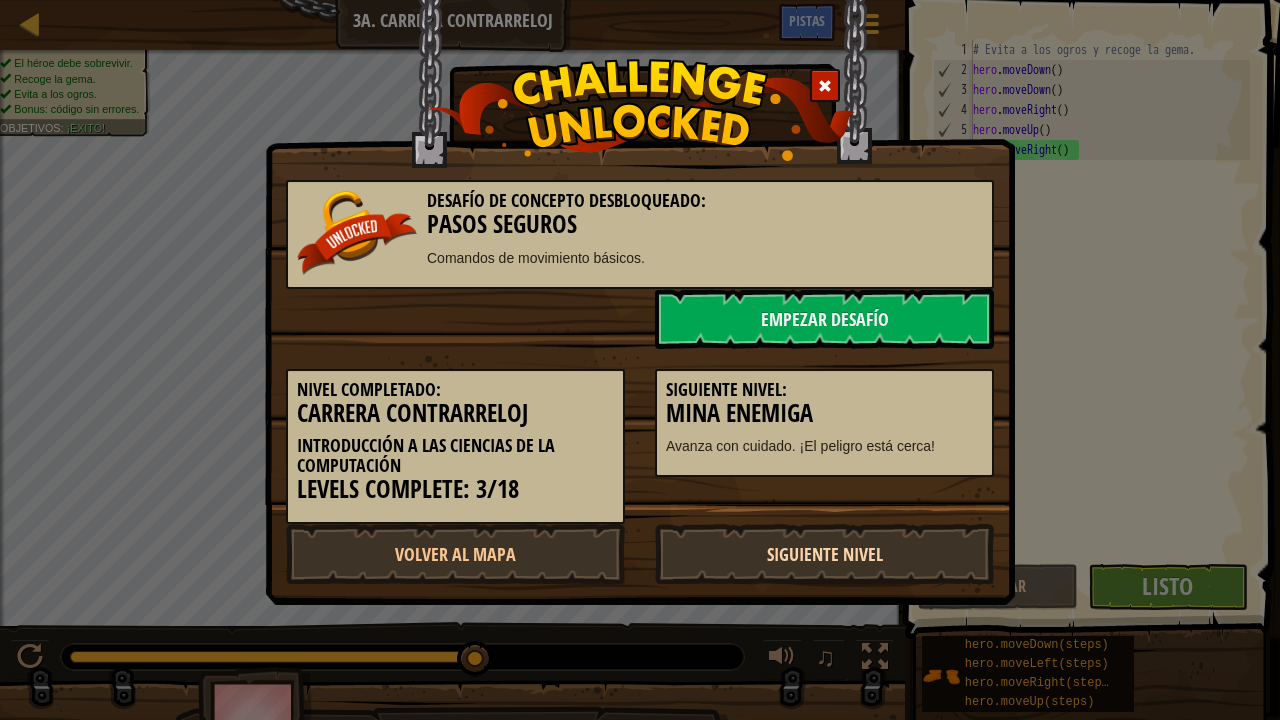 click on "Siguiente Nivel" at bounding box center (824, 554) 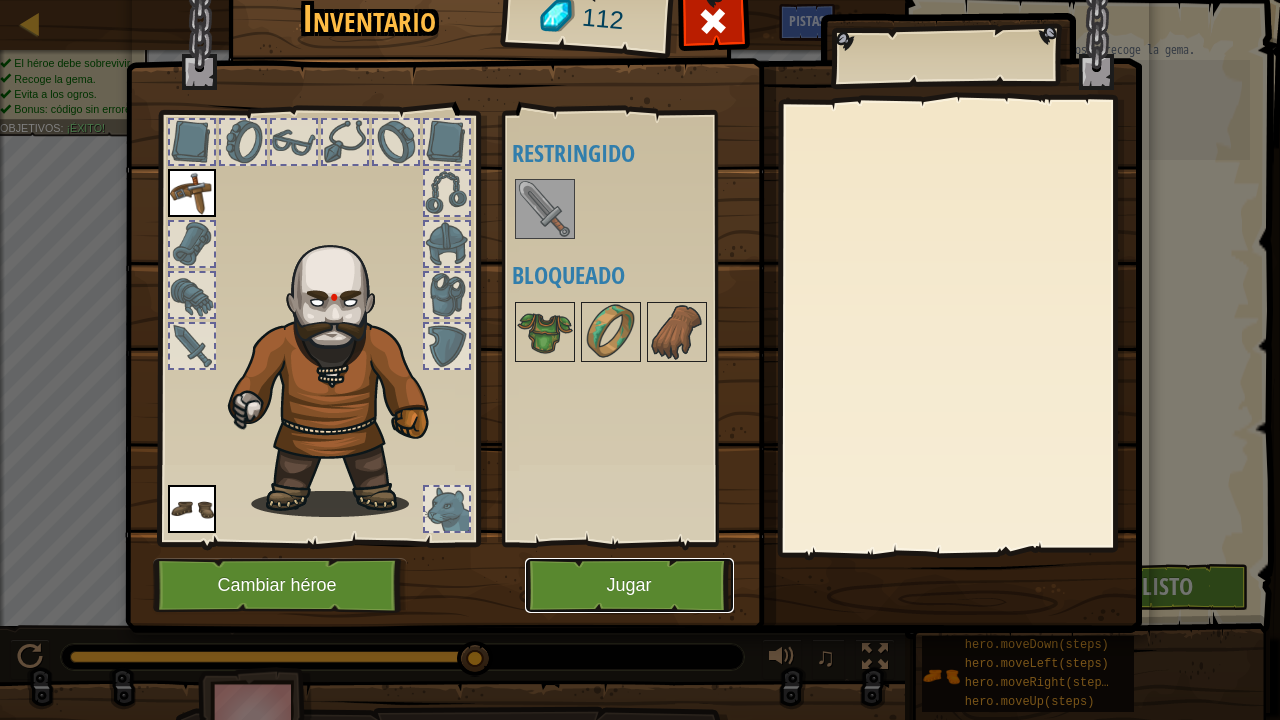 click on "Jugar" at bounding box center [629, 585] 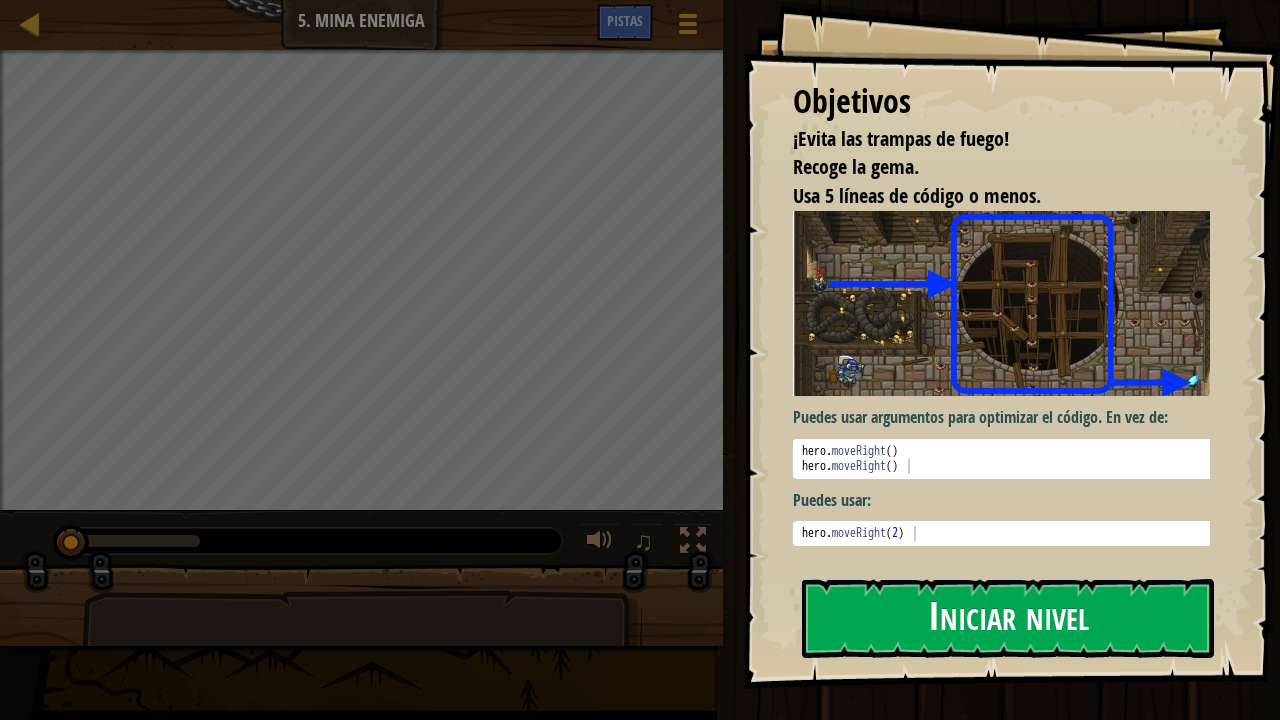 click on "Iniciar nivel" at bounding box center [1008, 618] 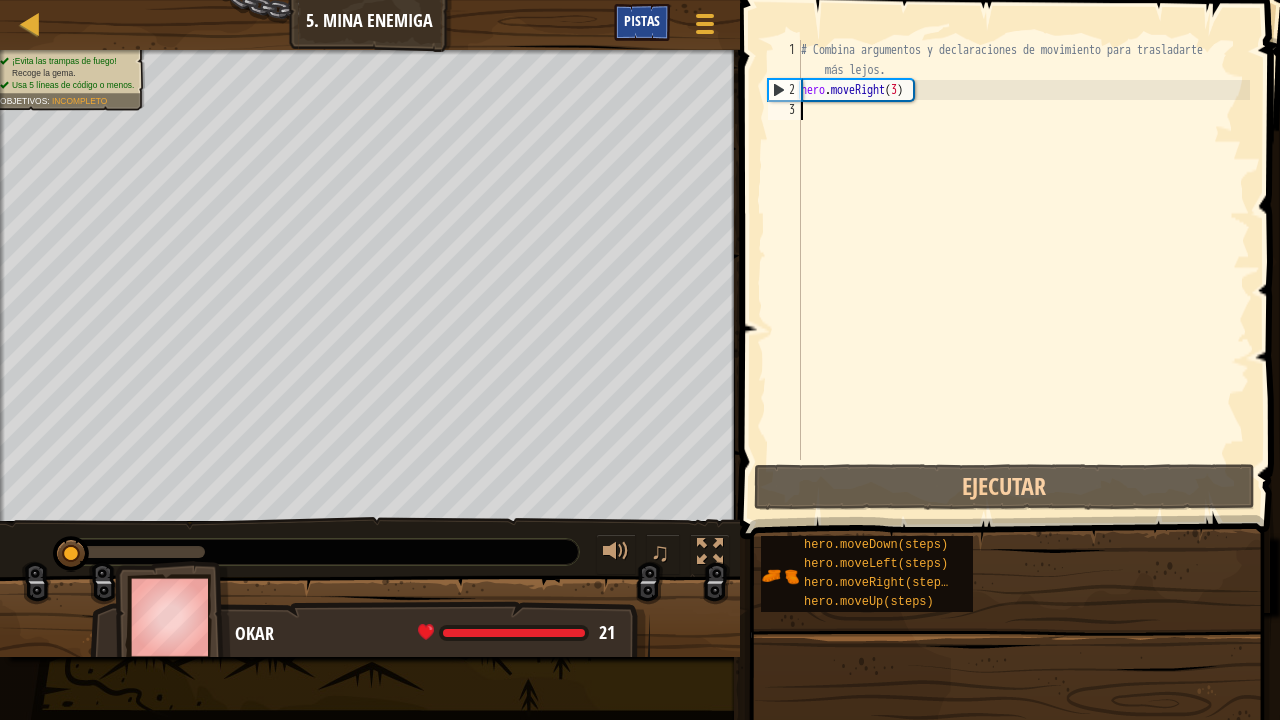 click on "Pistas" at bounding box center (642, 20) 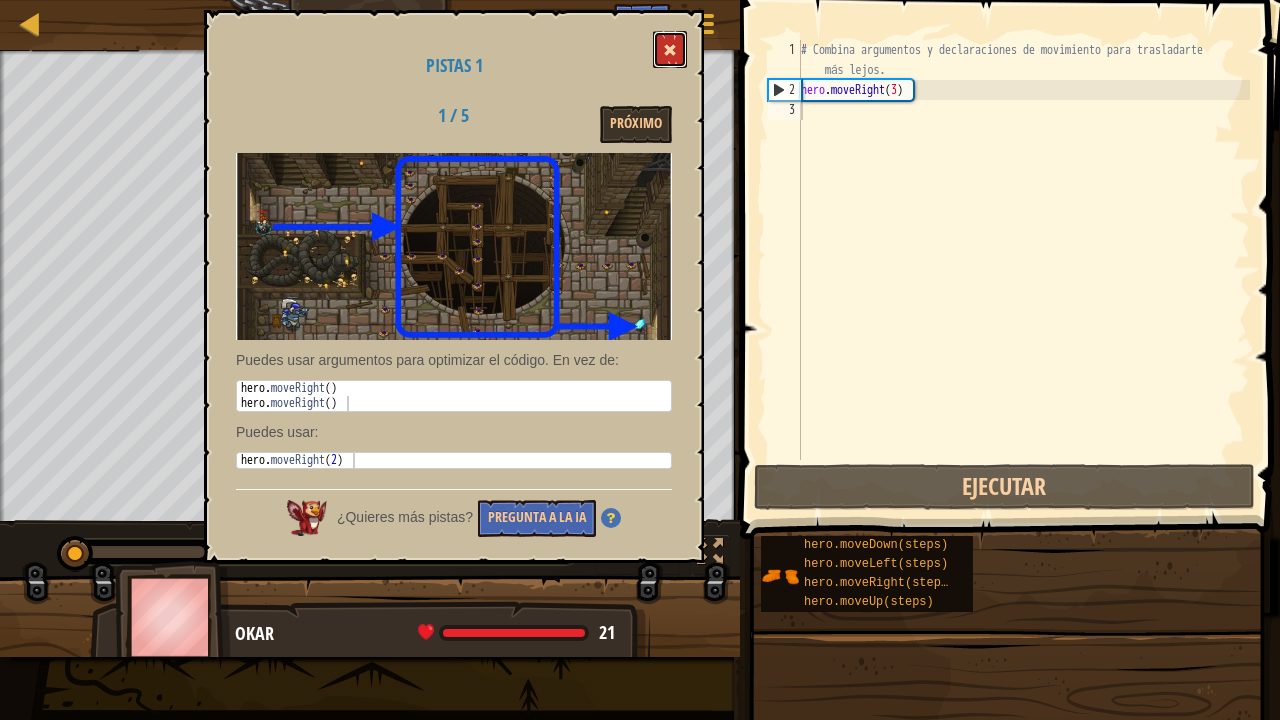 click at bounding box center [670, 50] 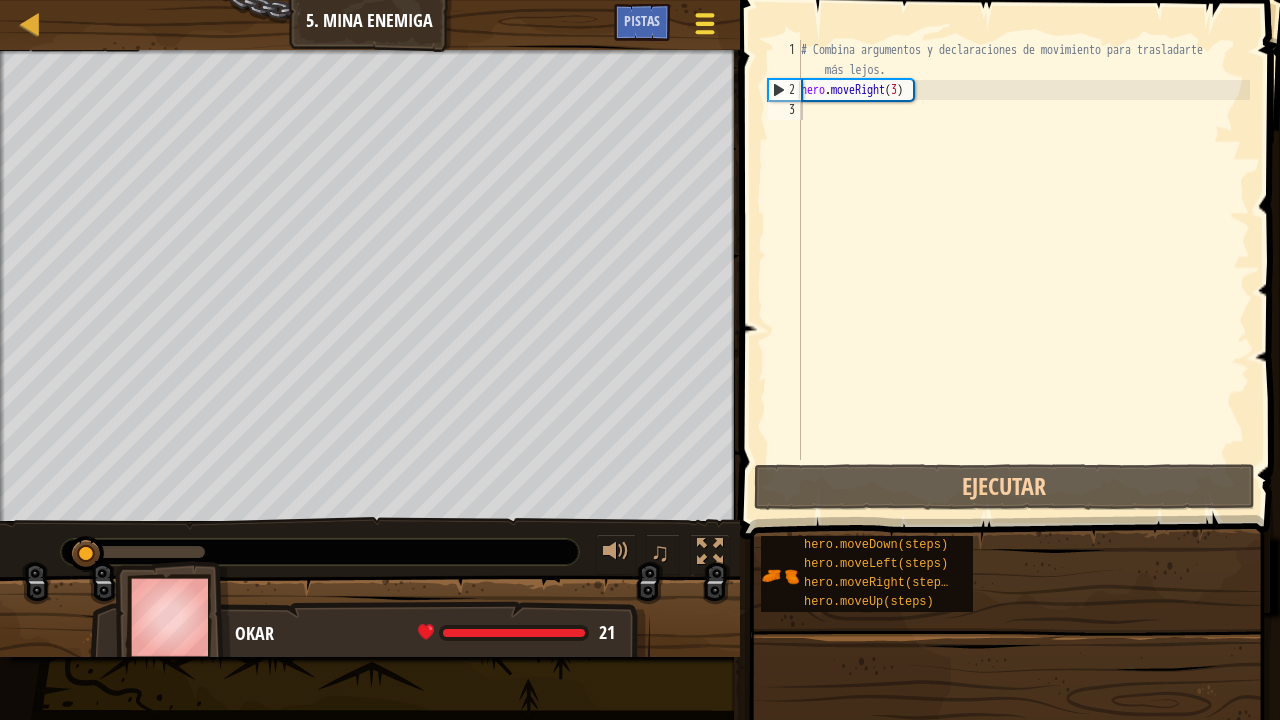 click at bounding box center [704, 24] 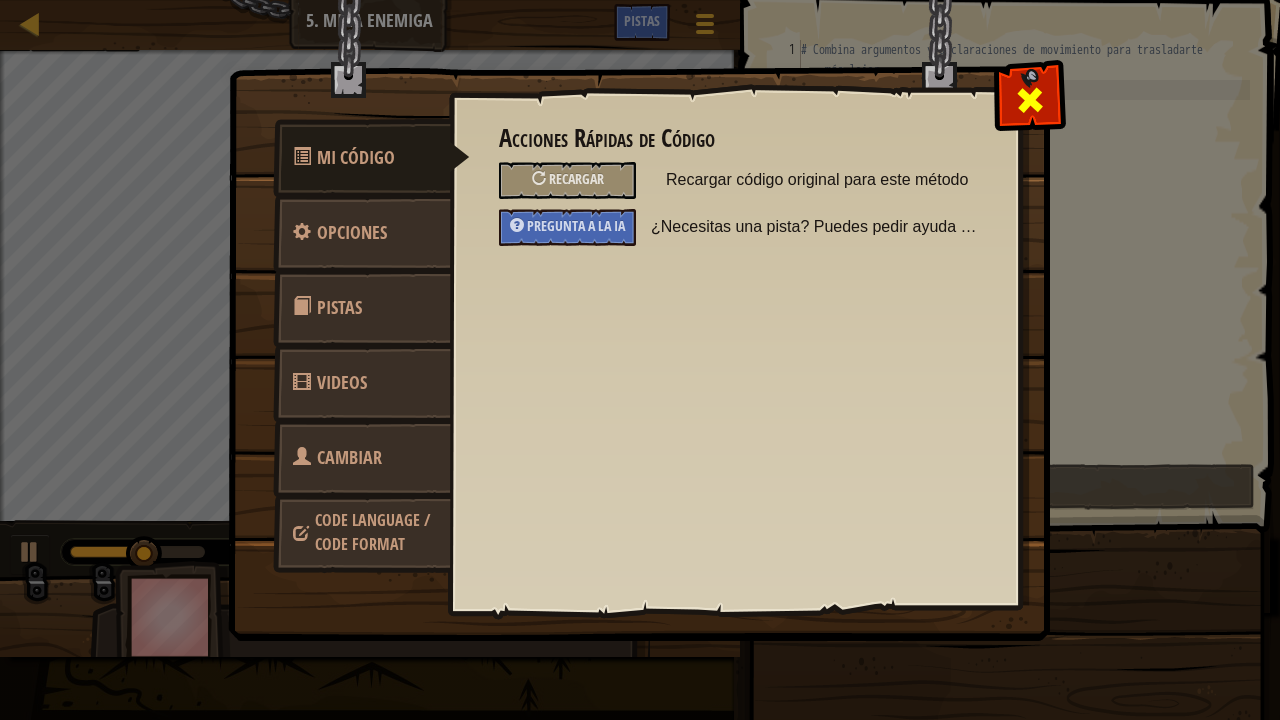 click at bounding box center [1029, 95] 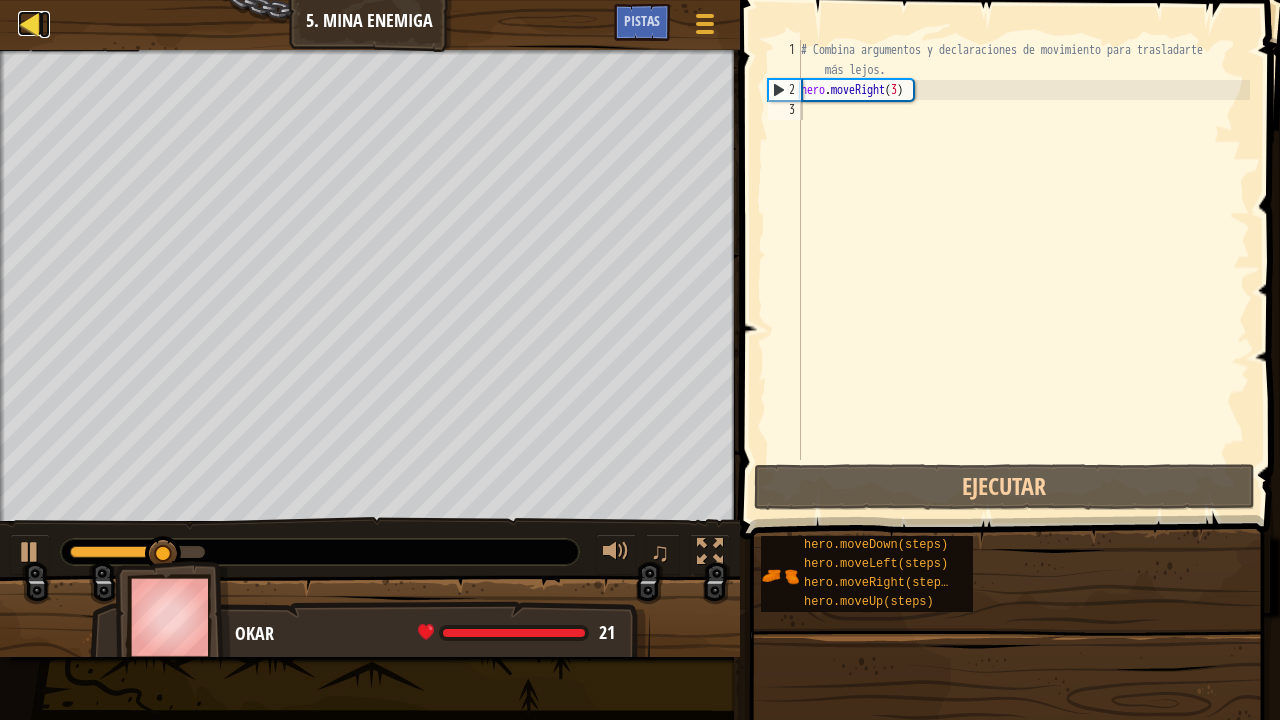 click at bounding box center [30, 23] 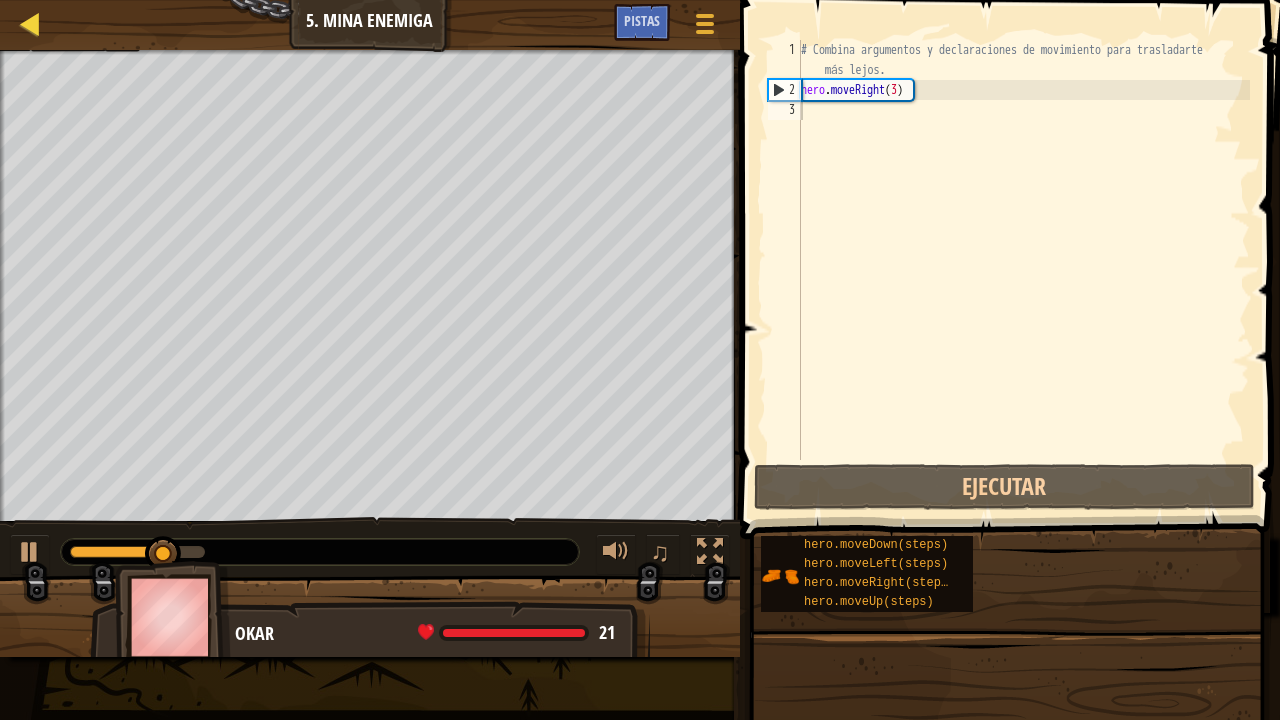 select on "es-419" 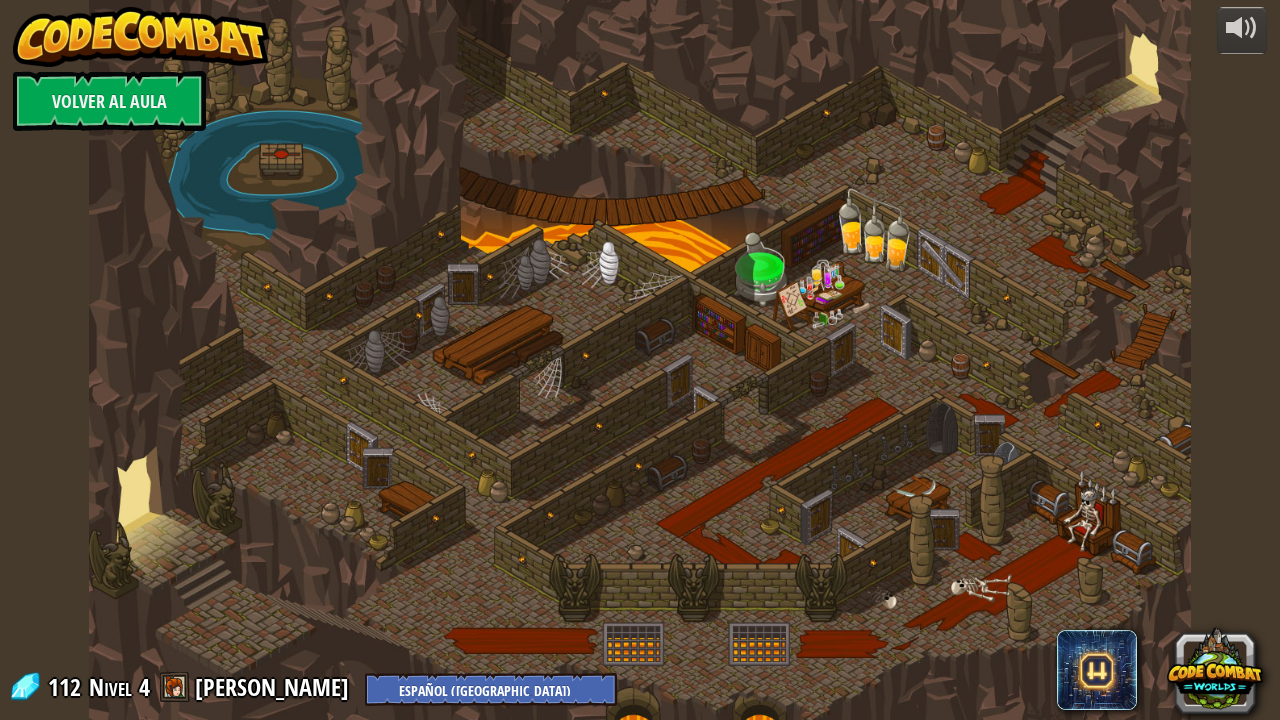 select on "es-419" 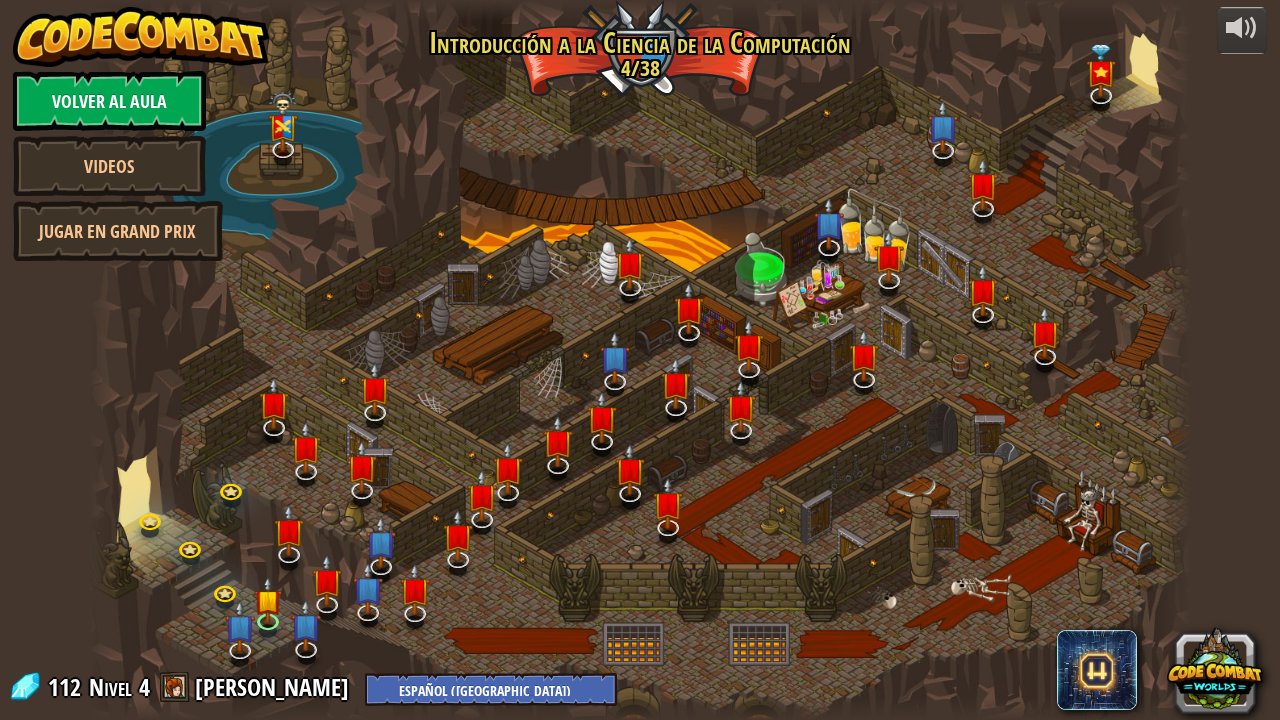 select on "es-419" 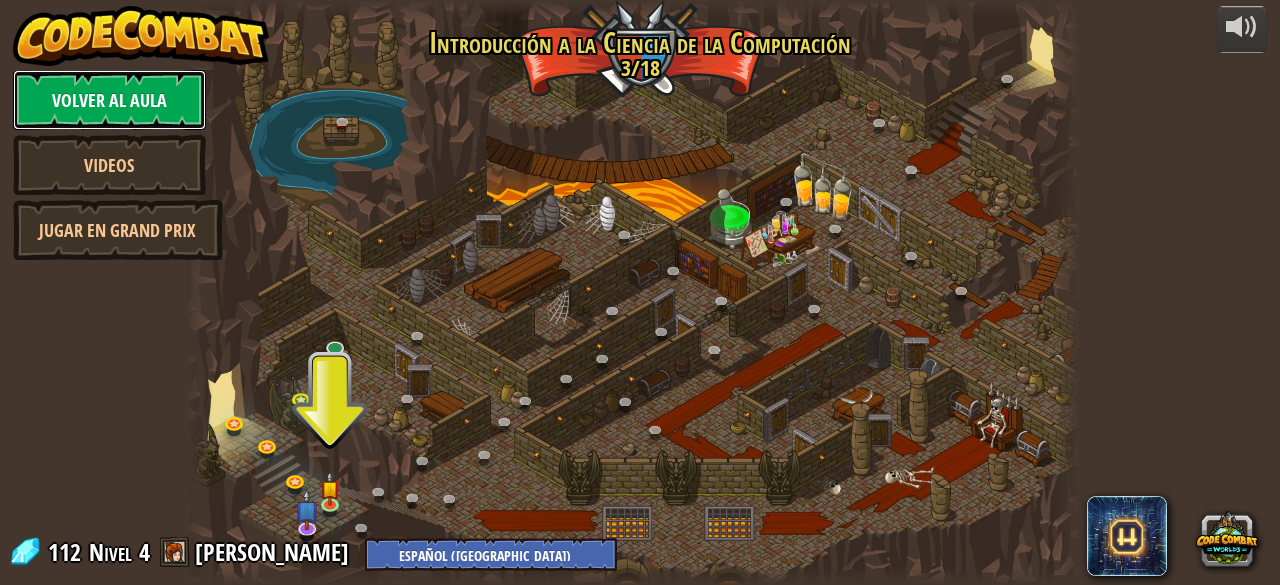 click on "Volver al aula" at bounding box center (109, 100) 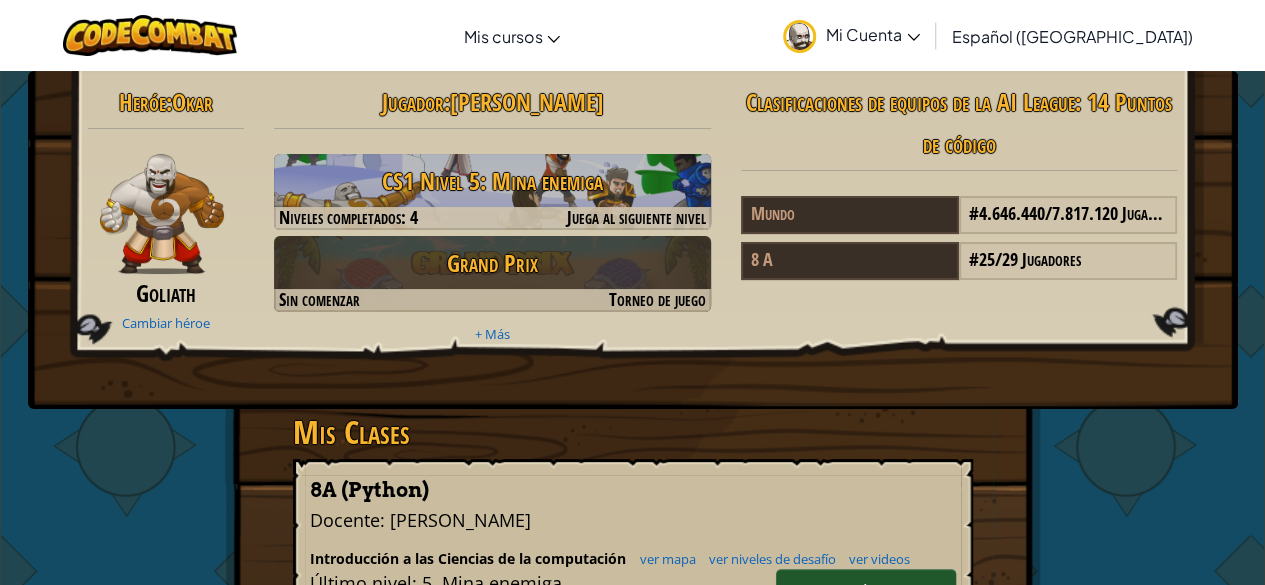 click on "Mi Cuenta" at bounding box center (873, 34) 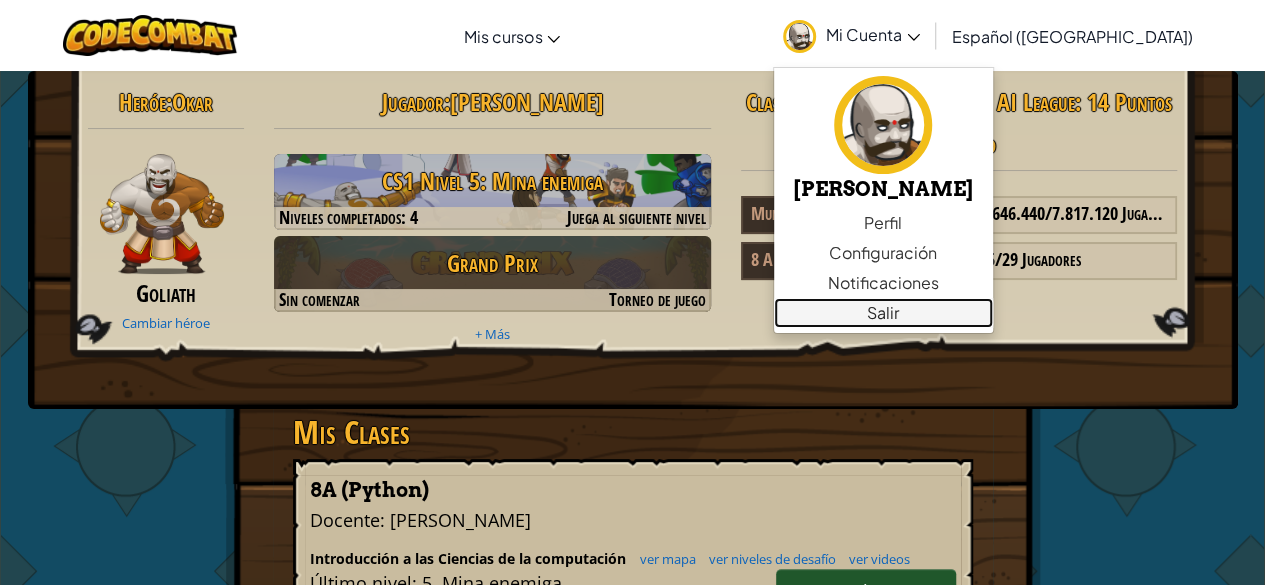 click on "Salir" at bounding box center (883, 313) 